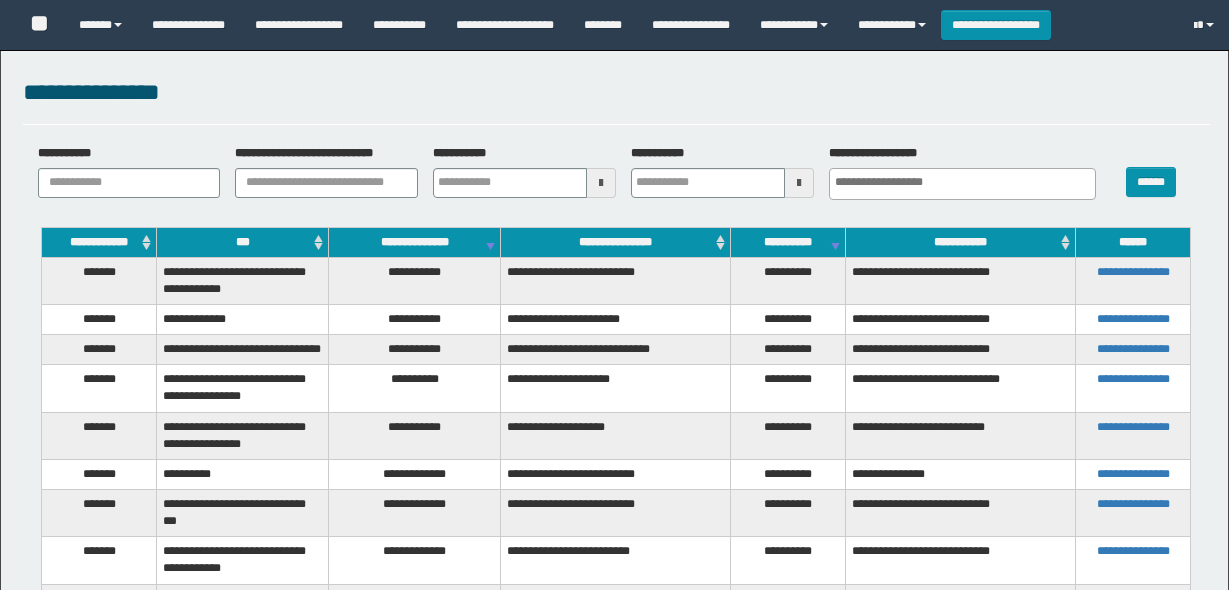 select 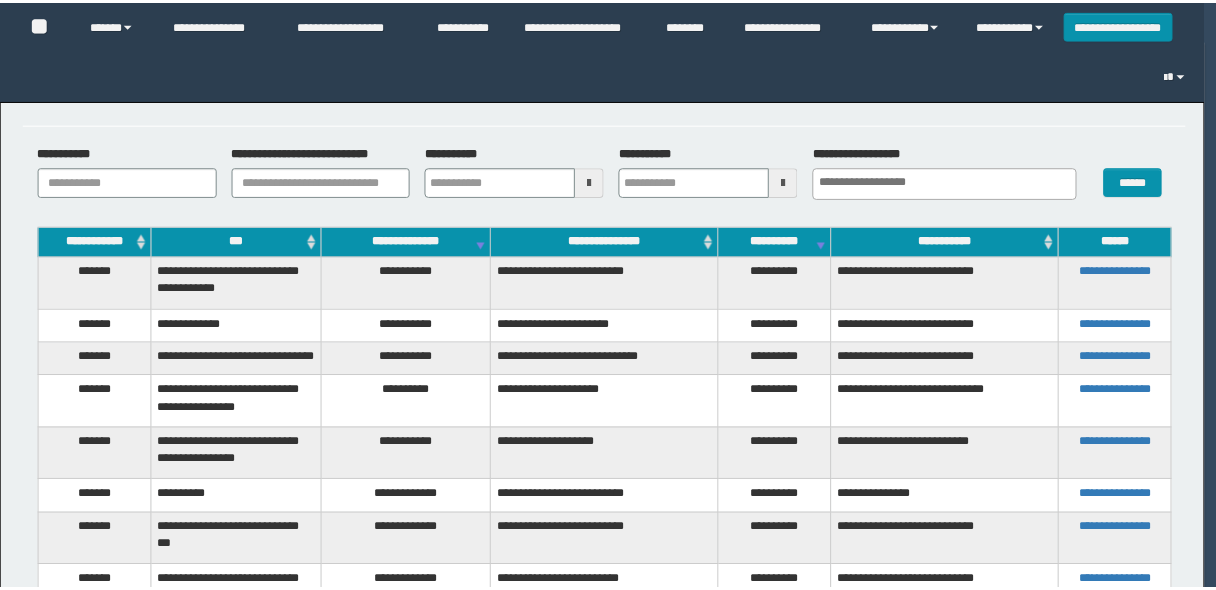scroll, scrollTop: 0, scrollLeft: 0, axis: both 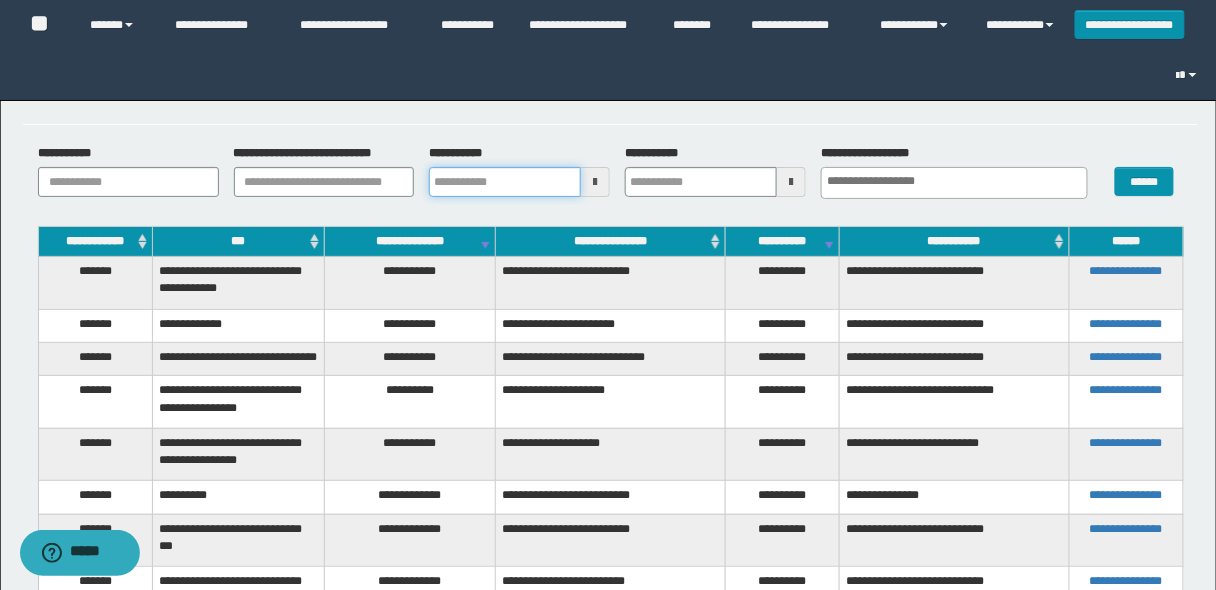 click on "**********" at bounding box center (505, 182) 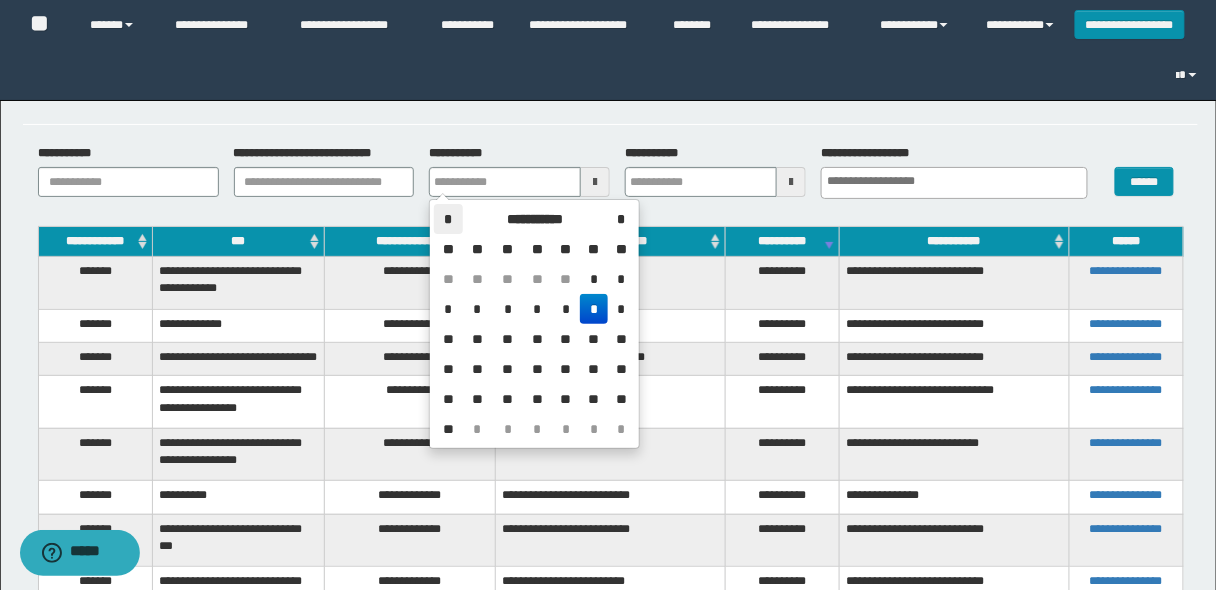 click on "*" at bounding box center (448, 219) 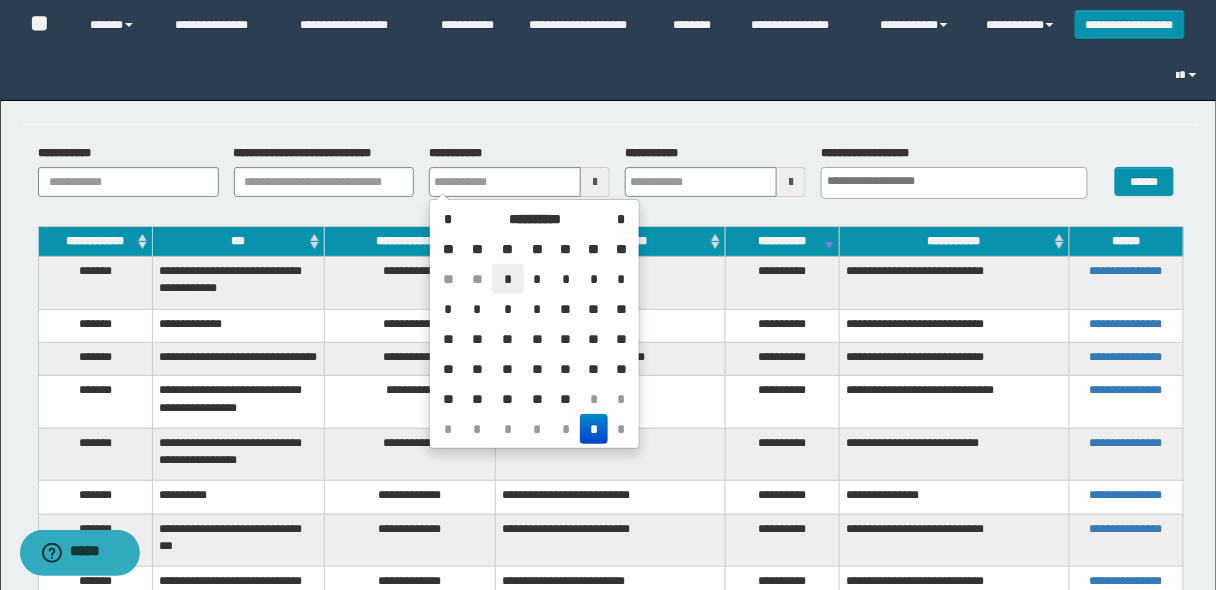 click on "*" at bounding box center [508, 279] 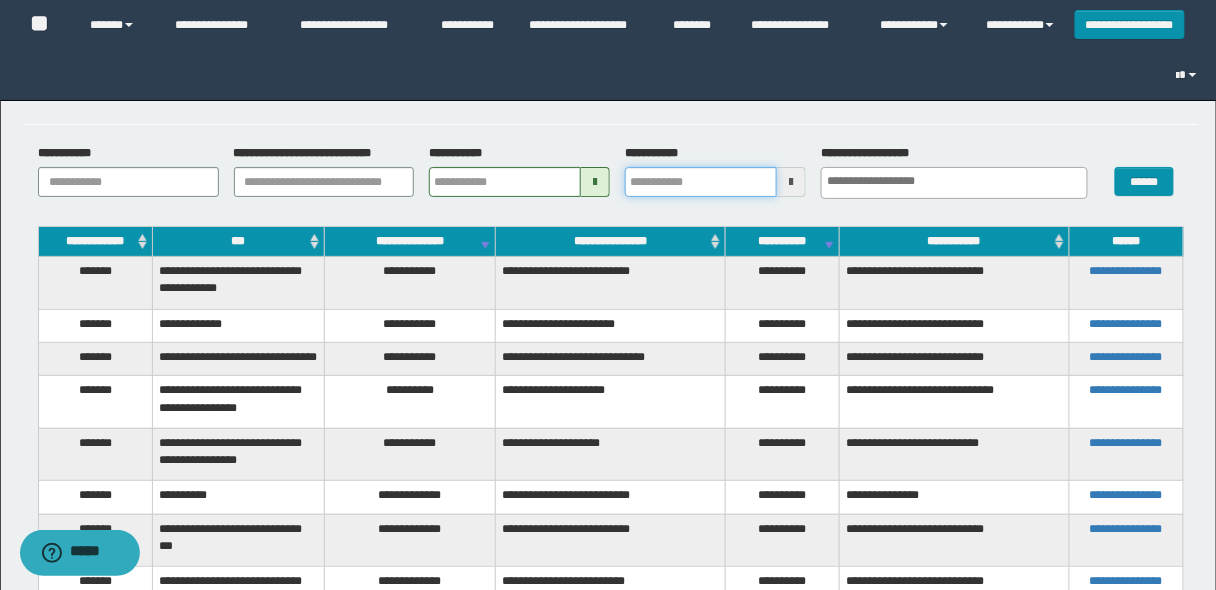 click on "**********" at bounding box center [701, 182] 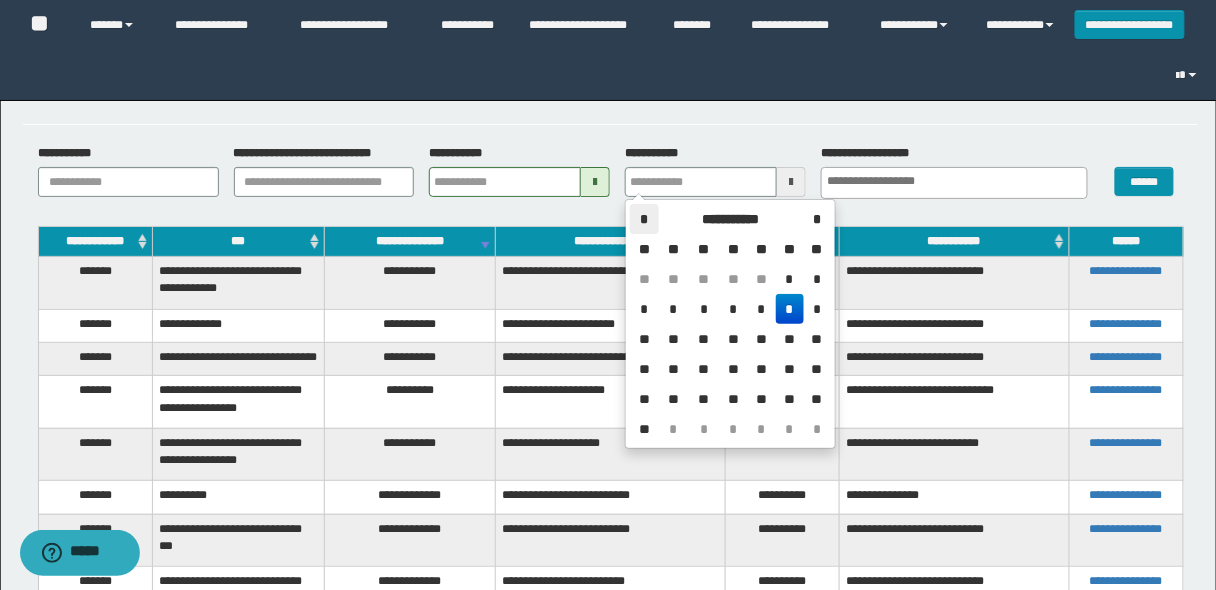 click on "*" at bounding box center [644, 219] 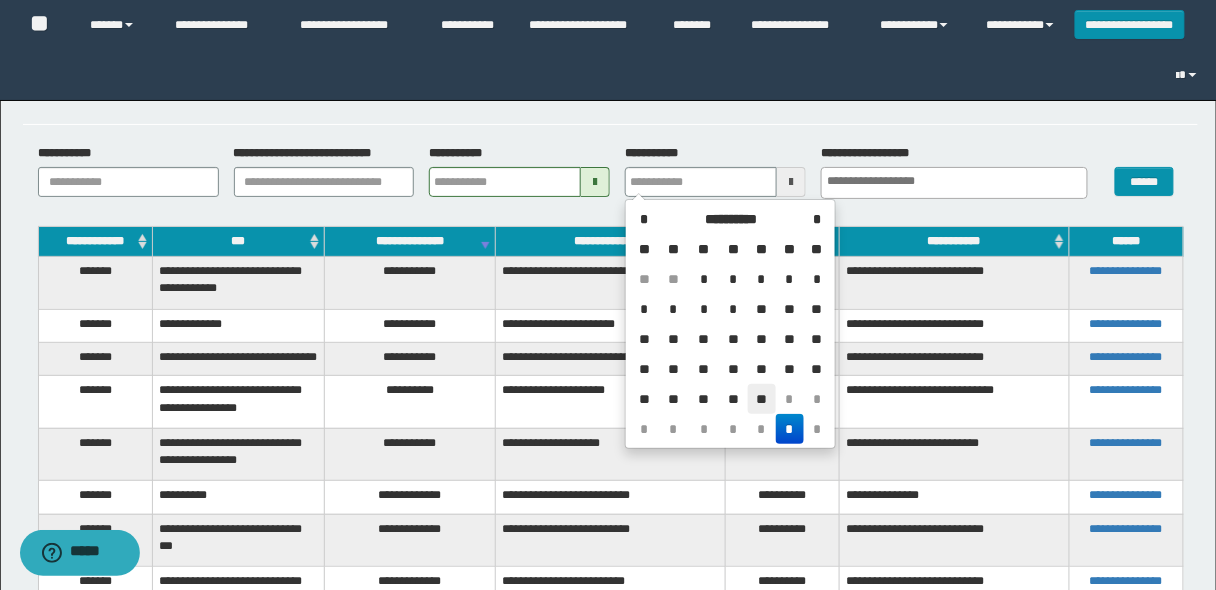 click on "**" at bounding box center [762, 399] 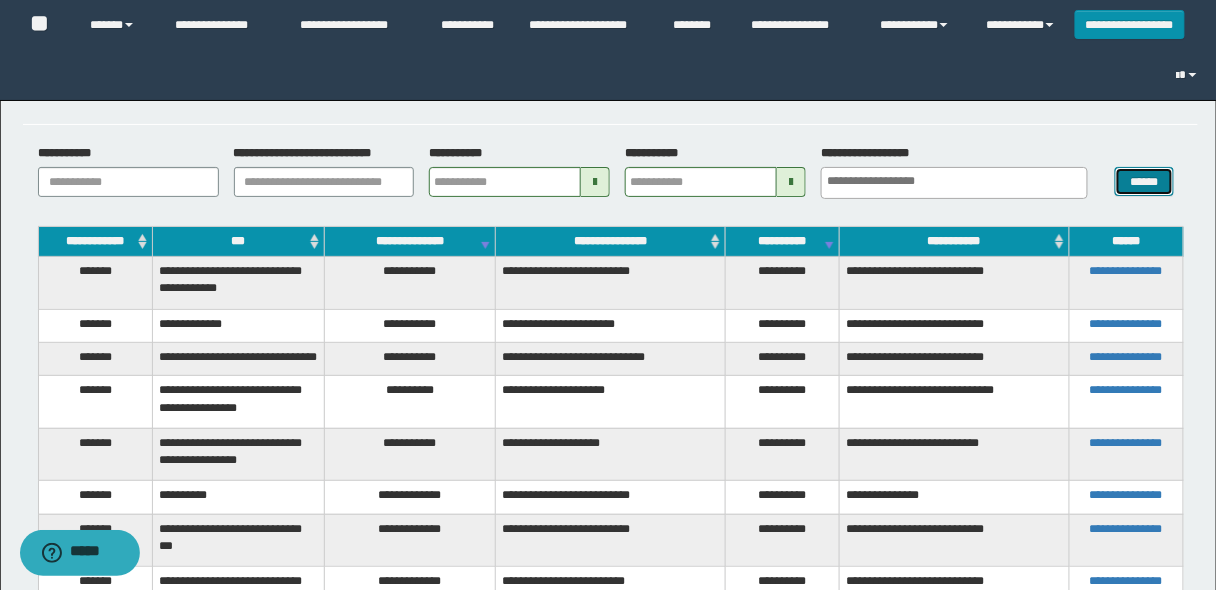 click on "******" at bounding box center (1144, 181) 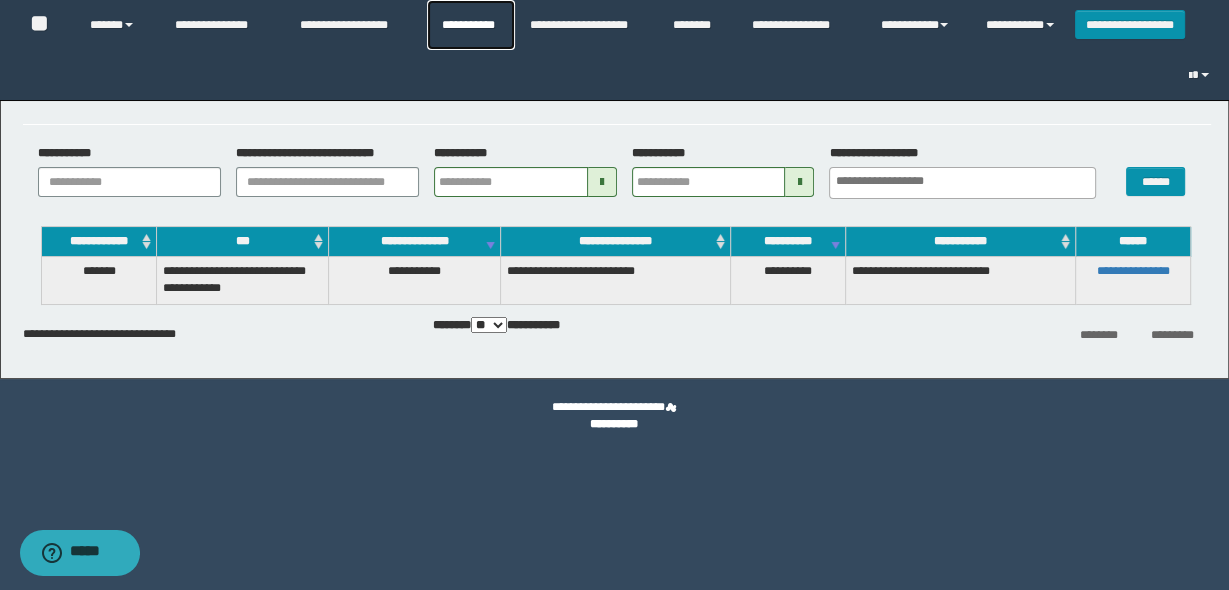 click on "**********" at bounding box center [471, 25] 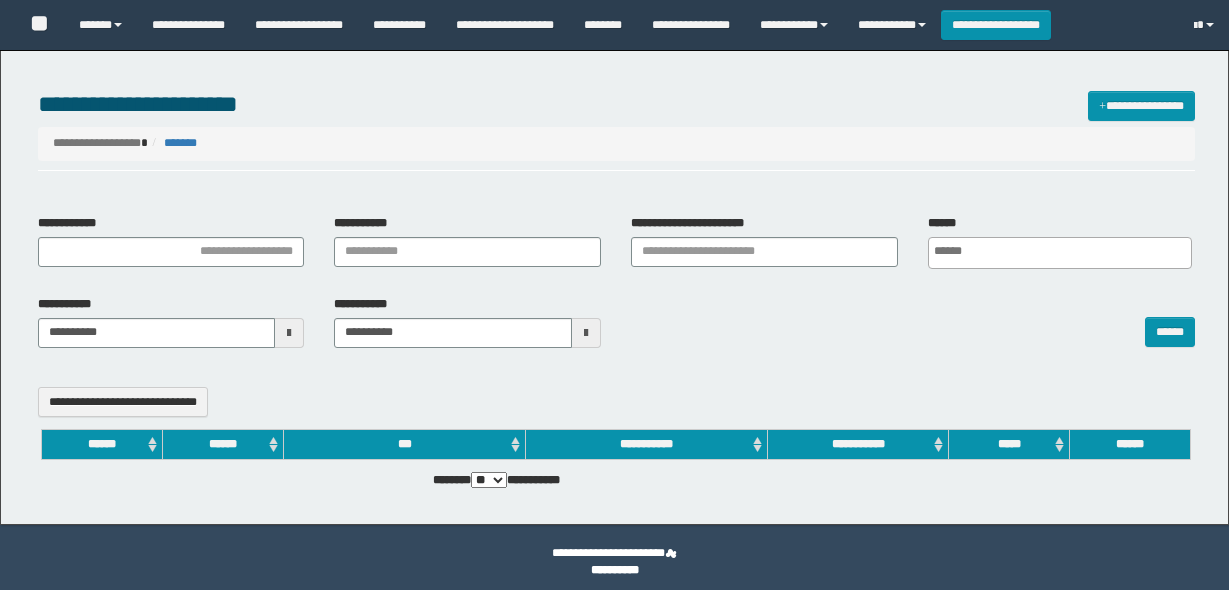 select 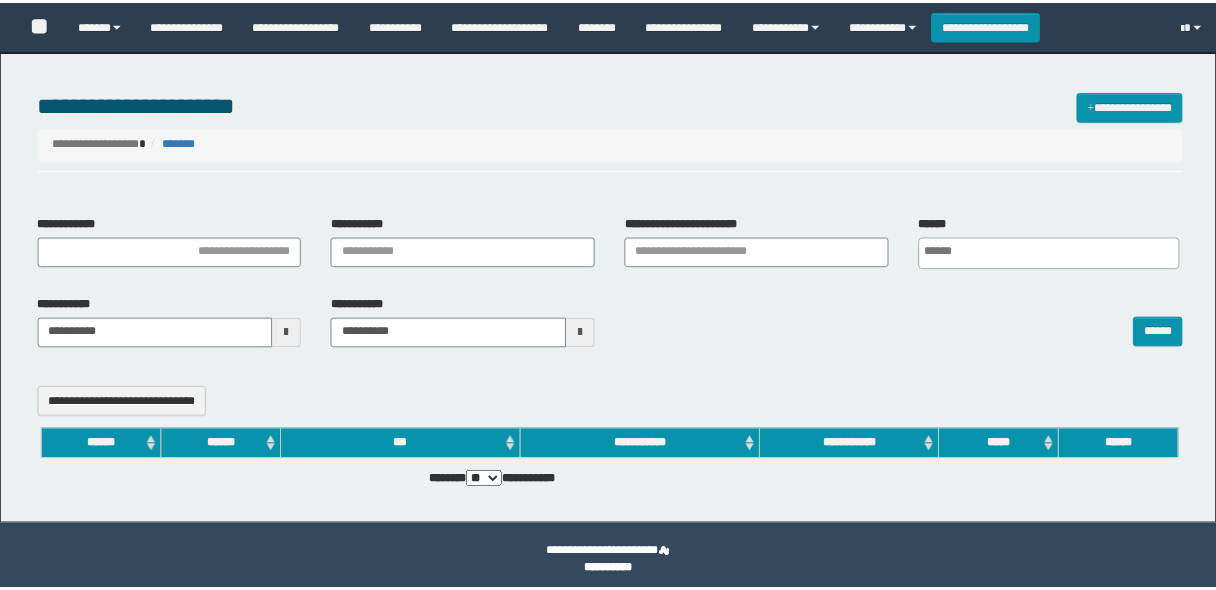 scroll, scrollTop: 0, scrollLeft: 0, axis: both 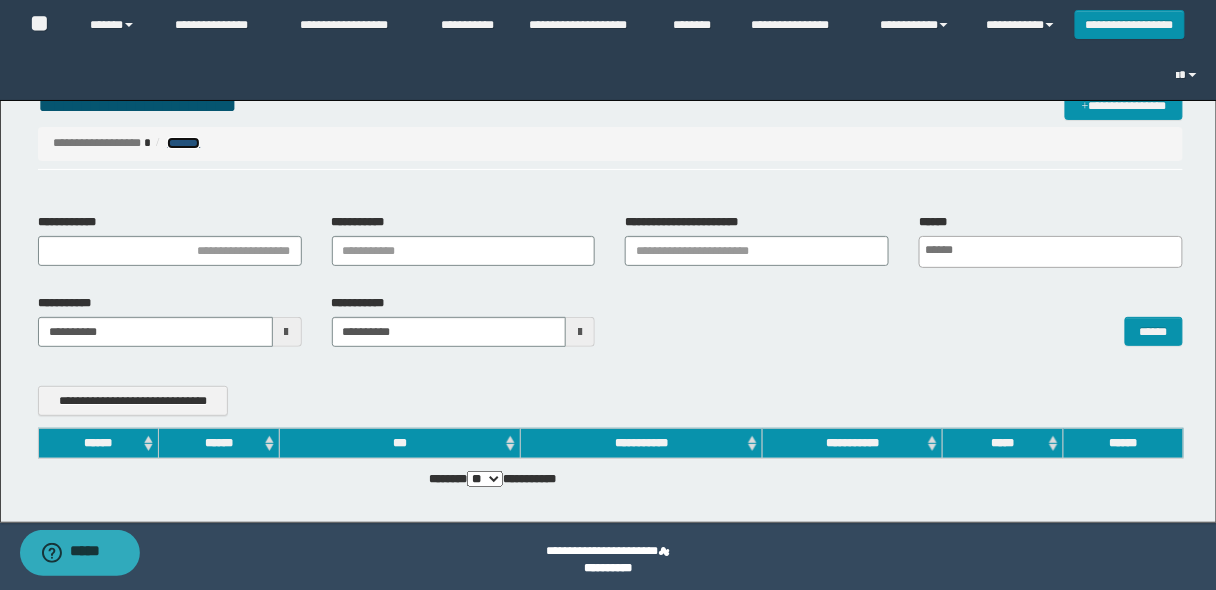 click on "*******" at bounding box center (183, 143) 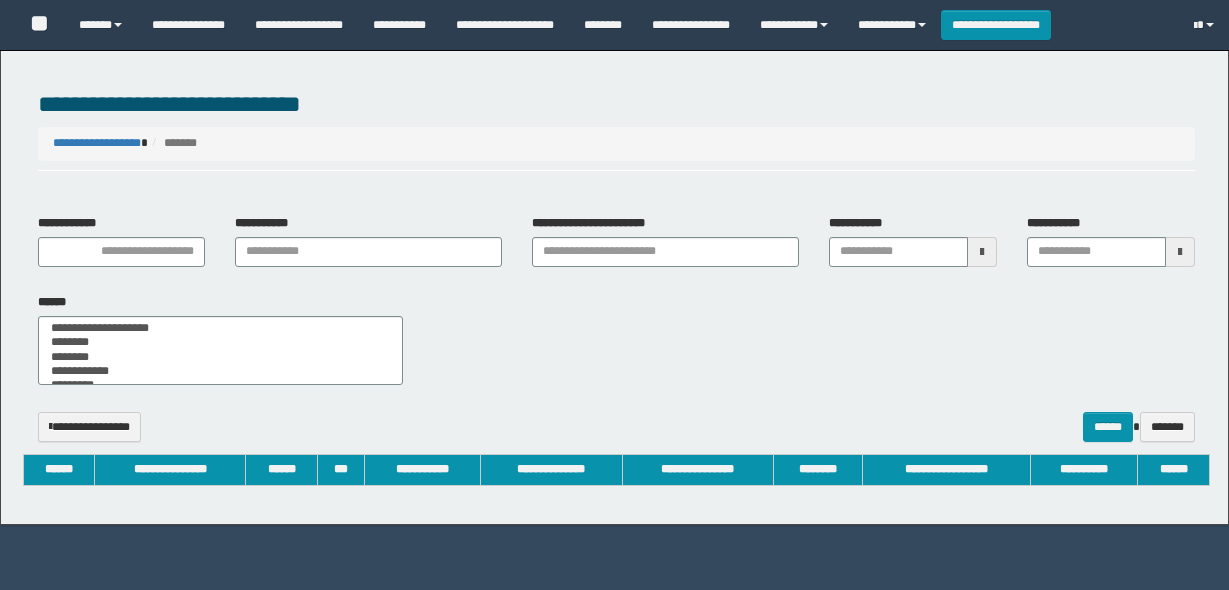 select 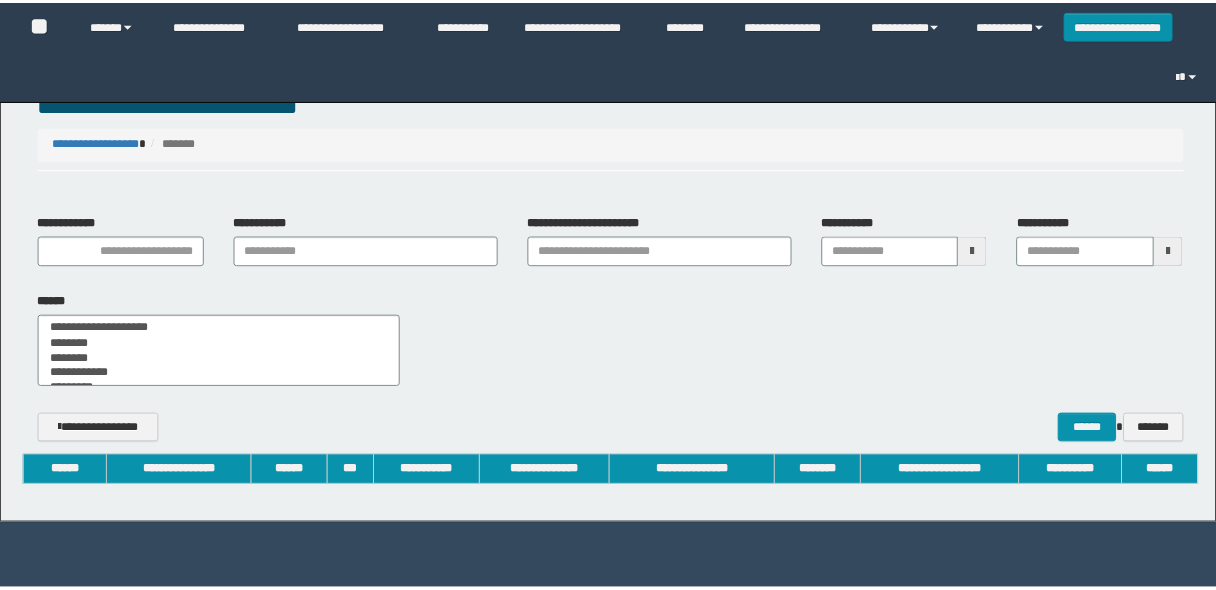scroll, scrollTop: 0, scrollLeft: 0, axis: both 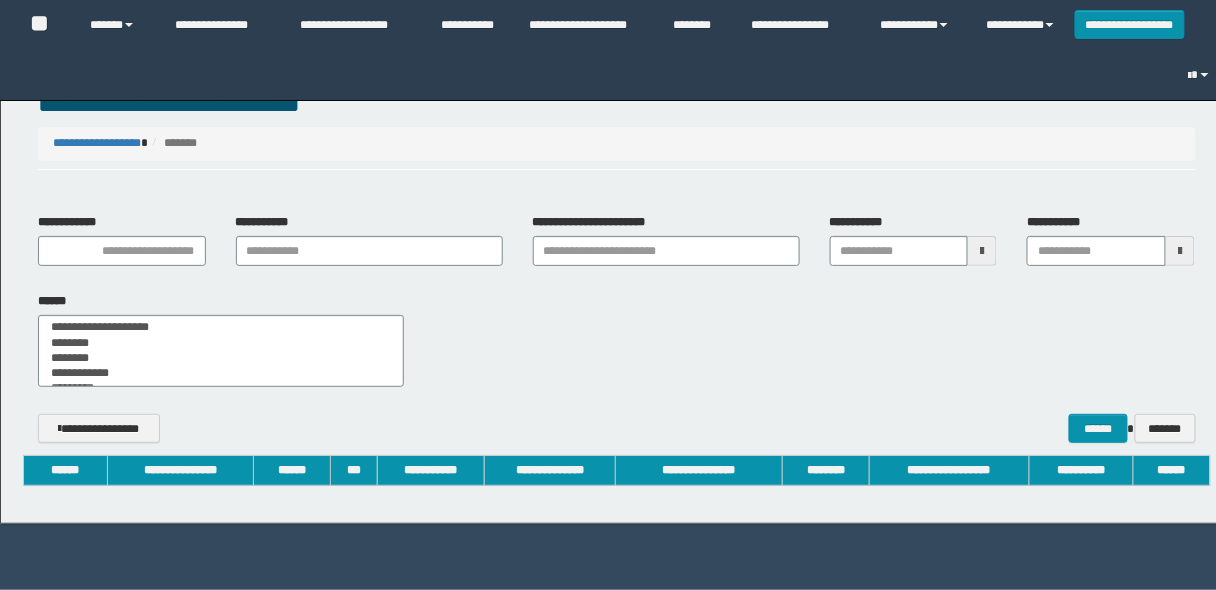 type on "**********" 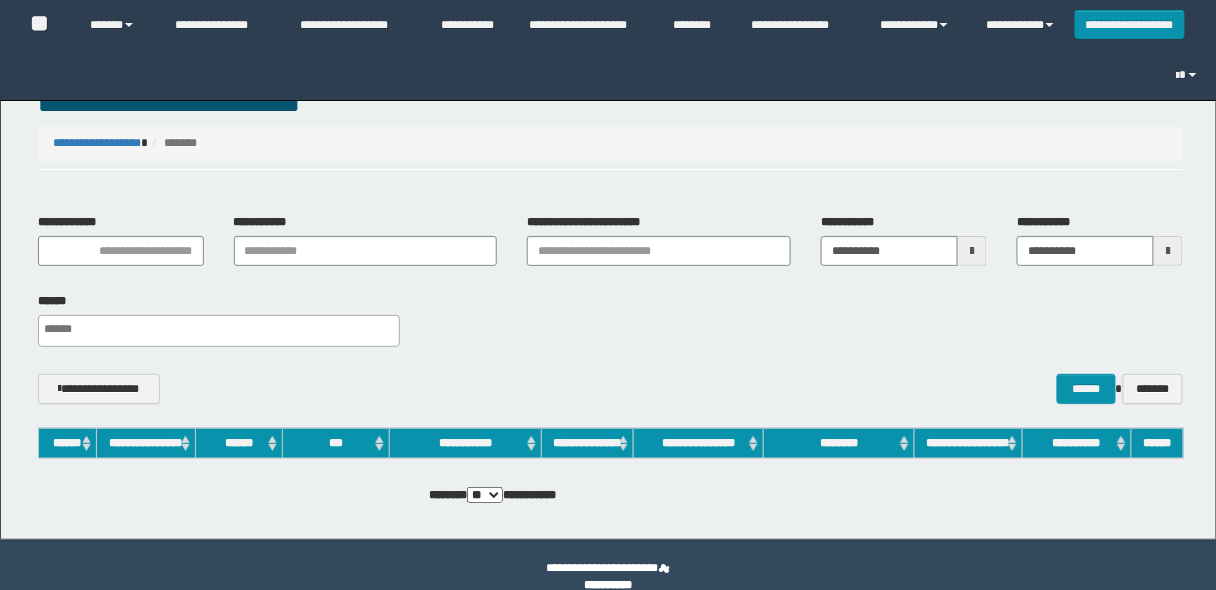 scroll, scrollTop: 0, scrollLeft: 0, axis: both 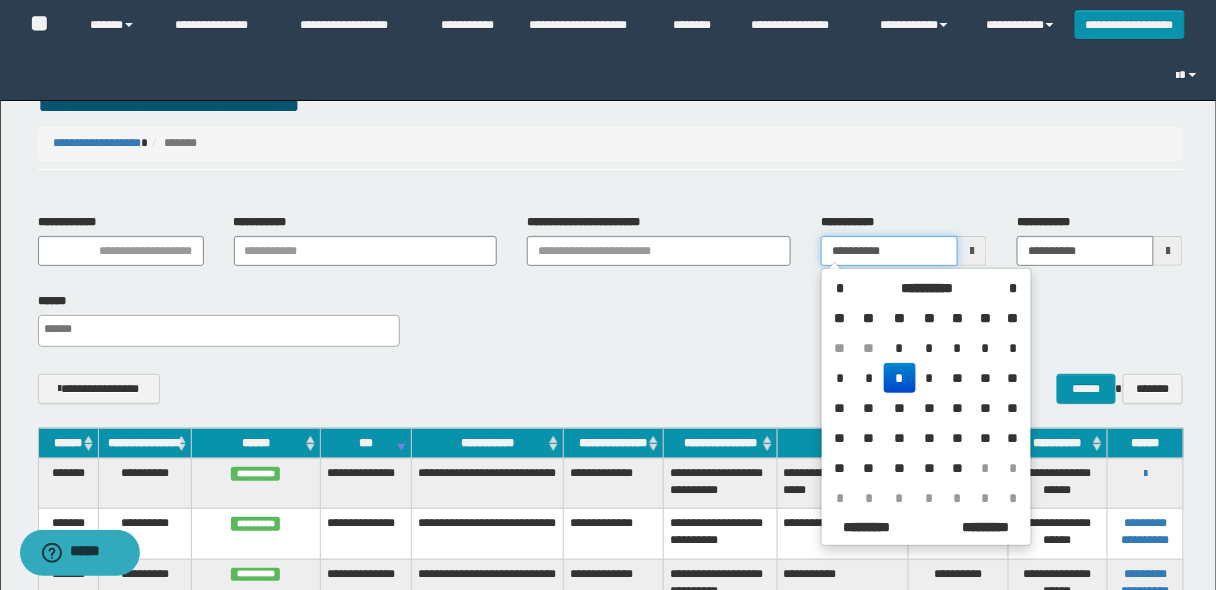 click on "**********" at bounding box center [889, 251] 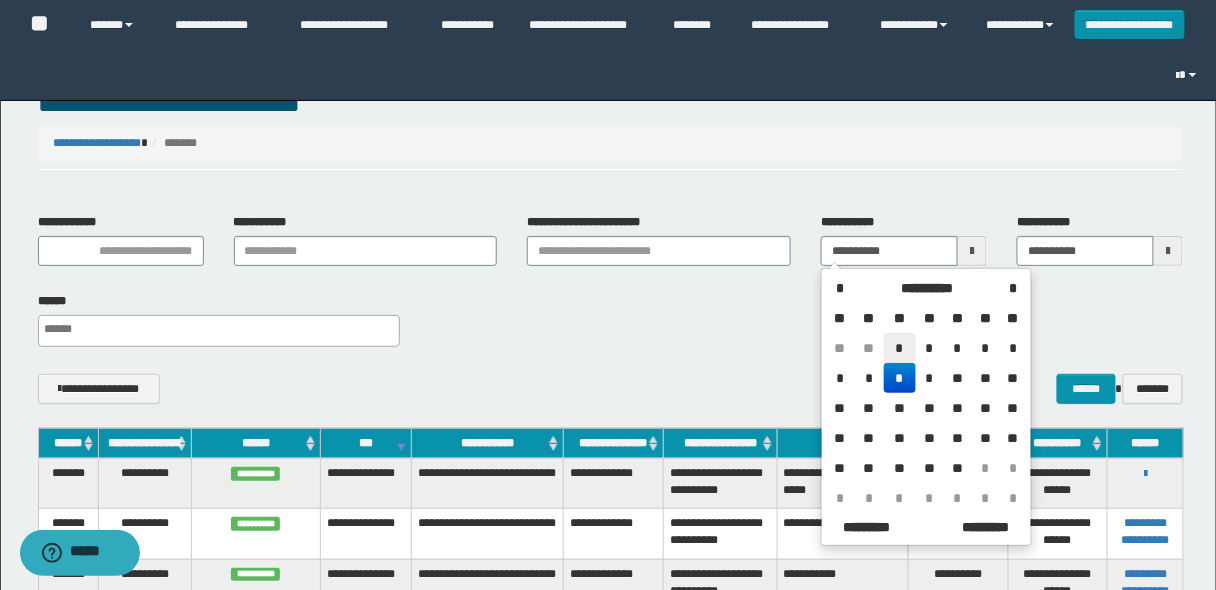 click on "*" at bounding box center [900, 348] 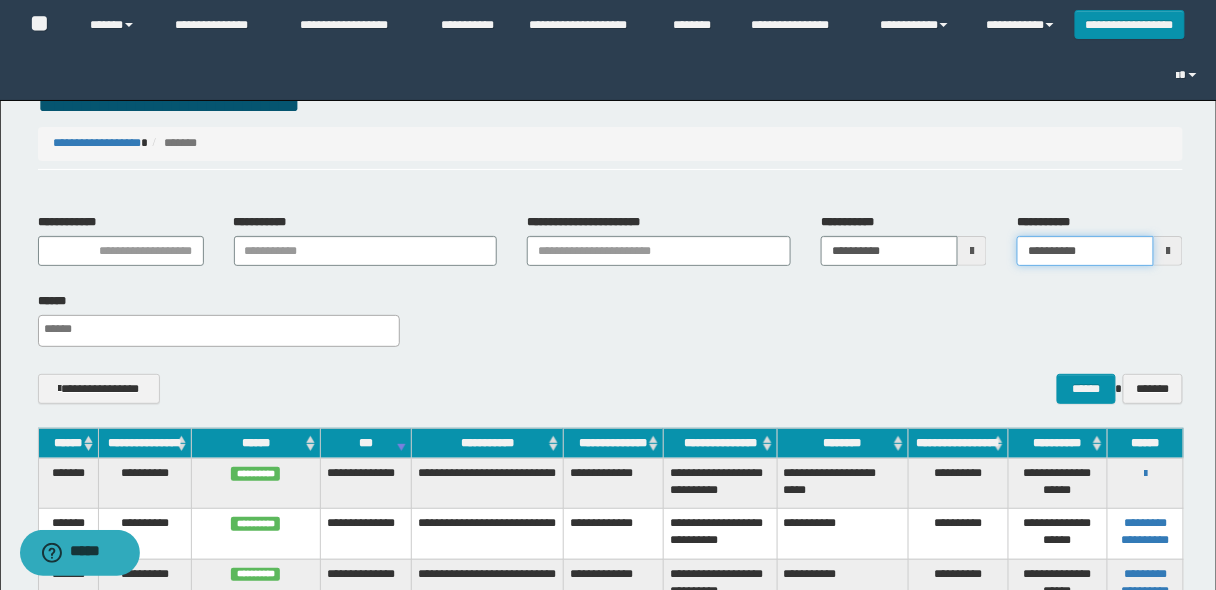click on "**********" at bounding box center [1085, 251] 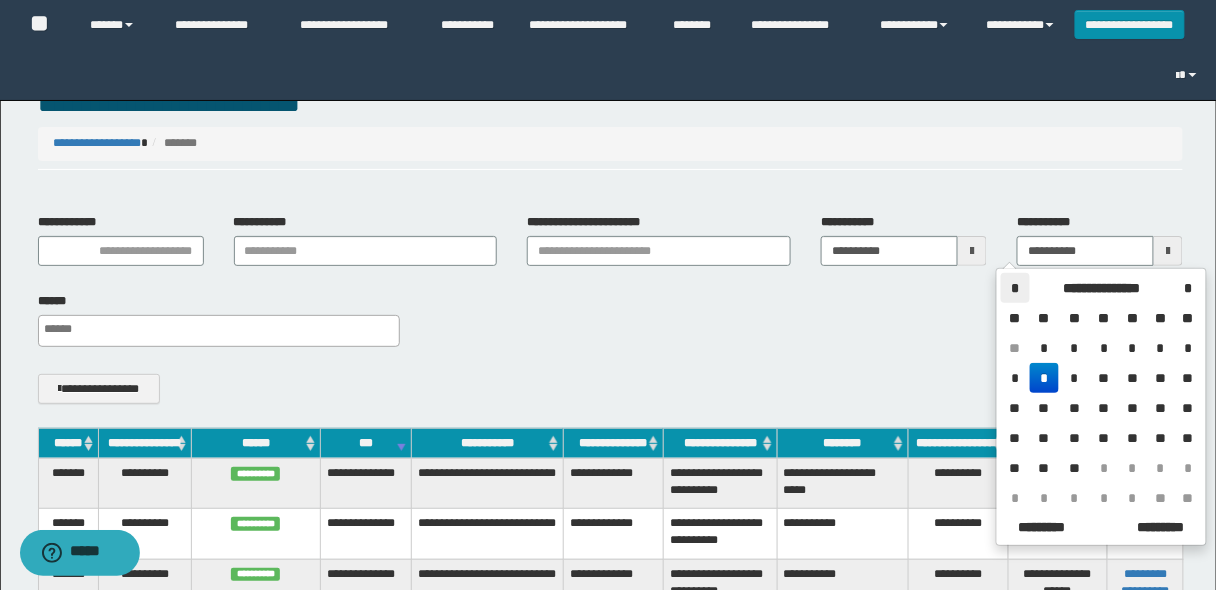 click on "*" at bounding box center (1015, 288) 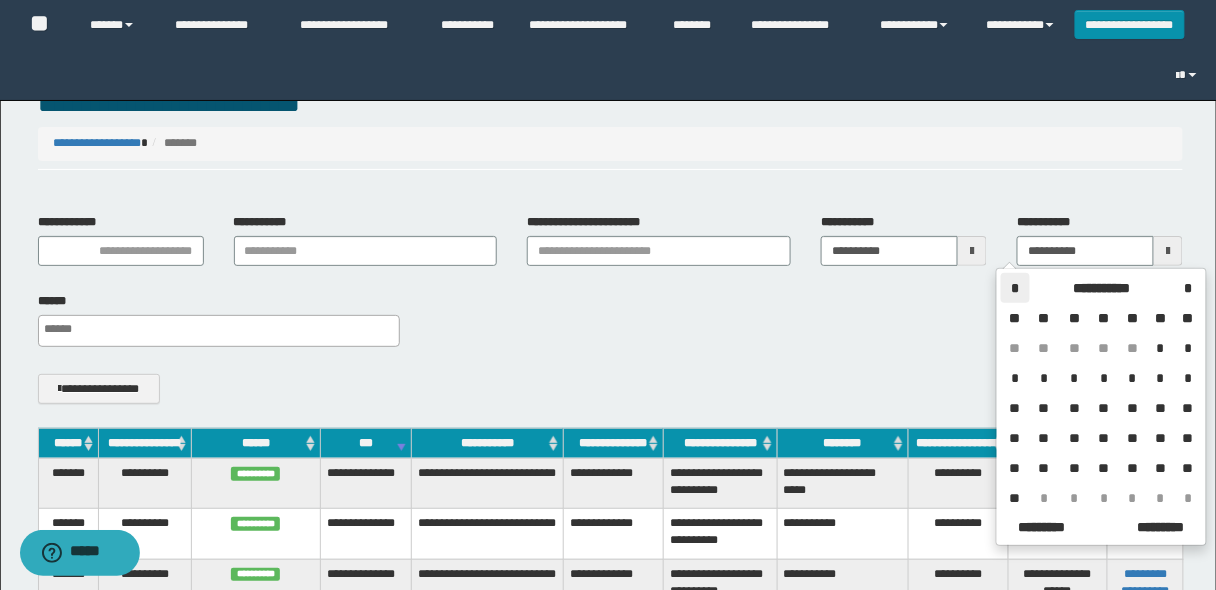 click on "*" at bounding box center (1015, 288) 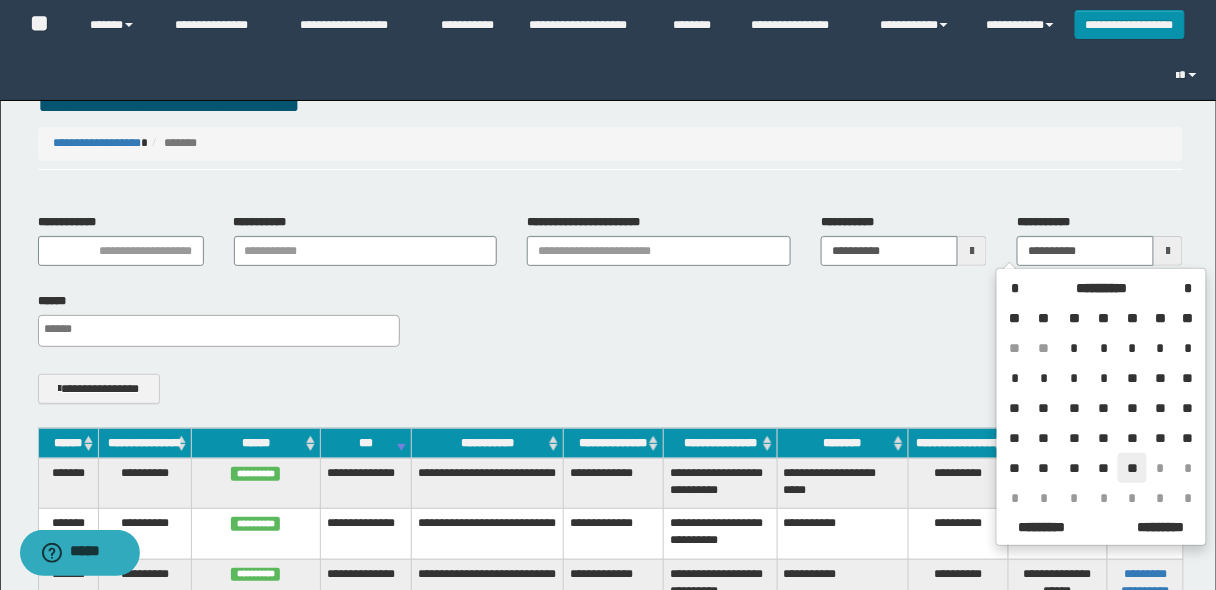 click on "**" at bounding box center (1132, 468) 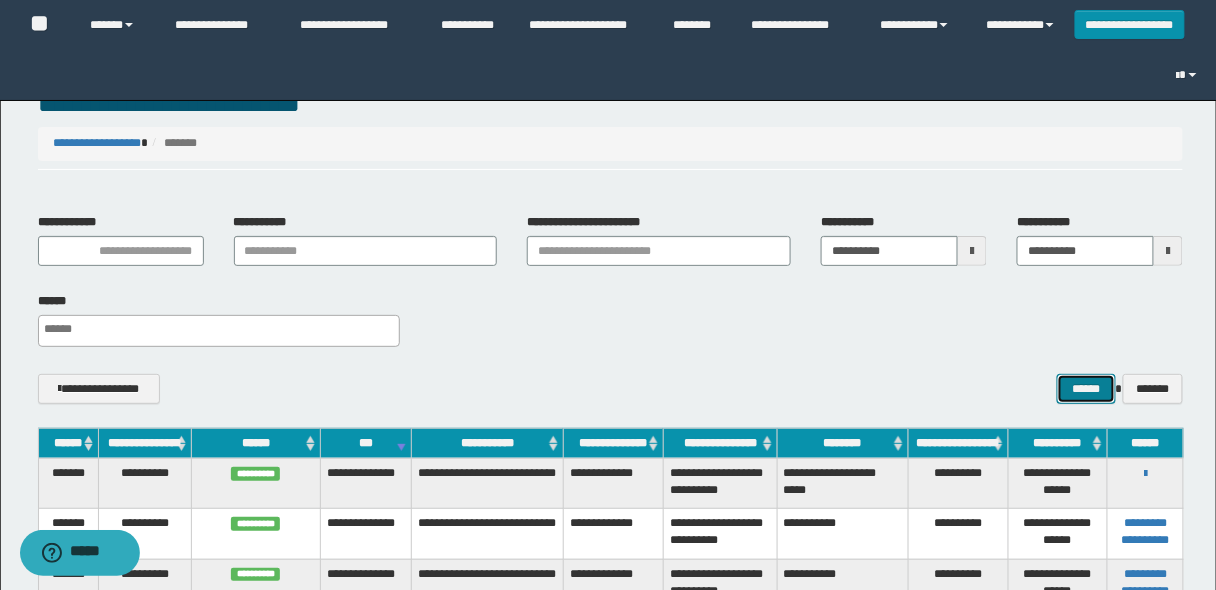 click on "******" at bounding box center [1086, 388] 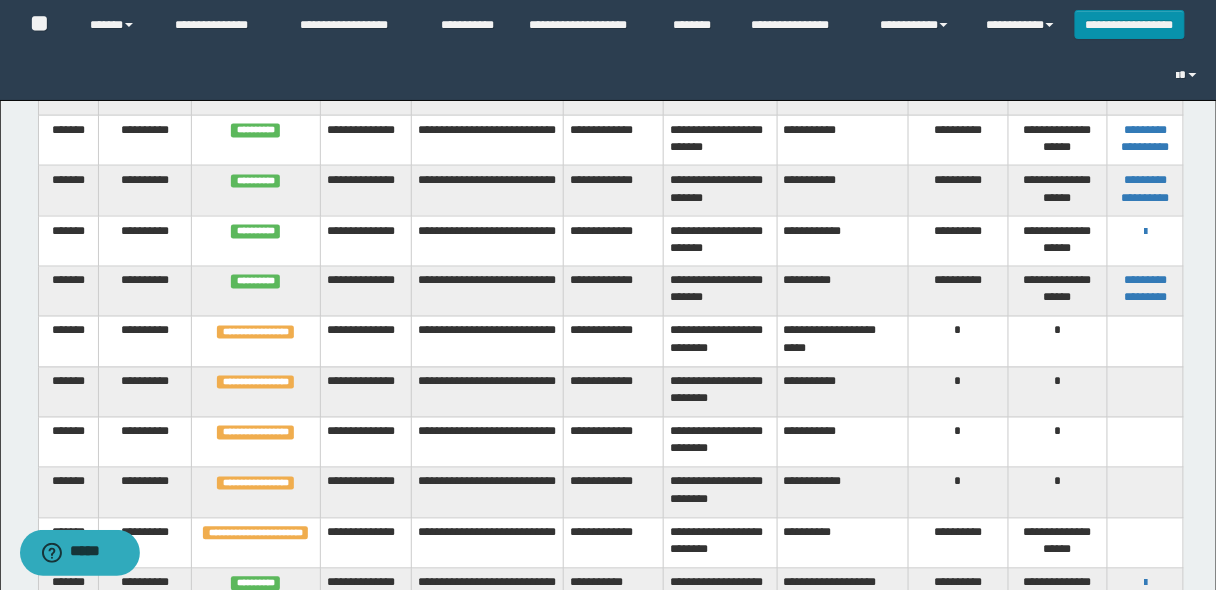 scroll, scrollTop: 215, scrollLeft: 0, axis: vertical 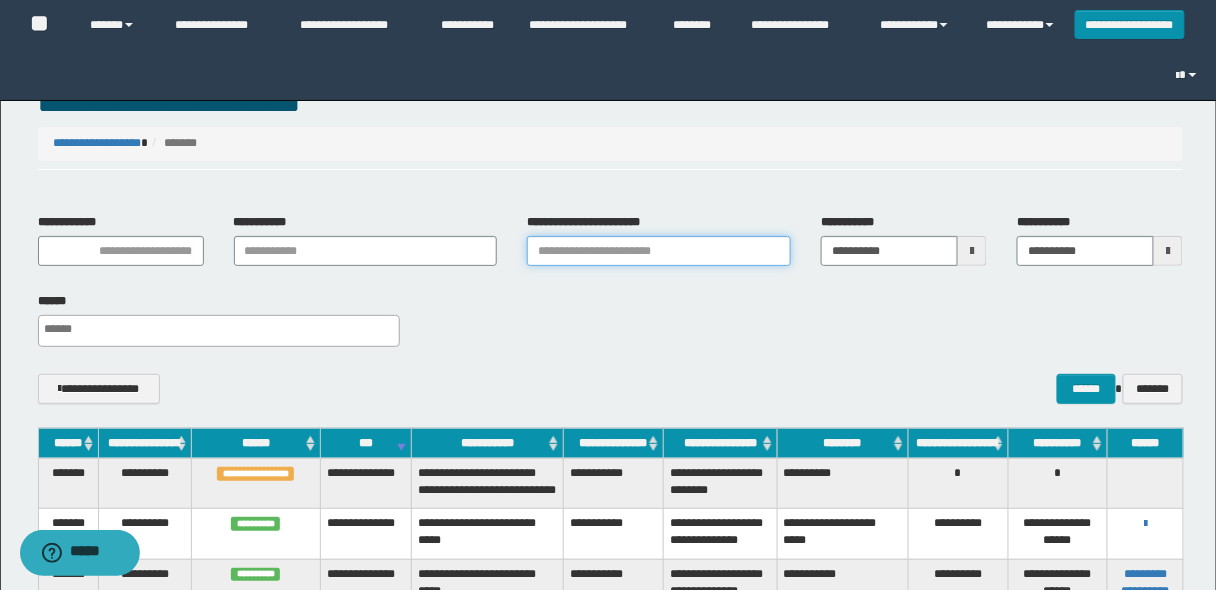 click on "**********" at bounding box center [659, 251] 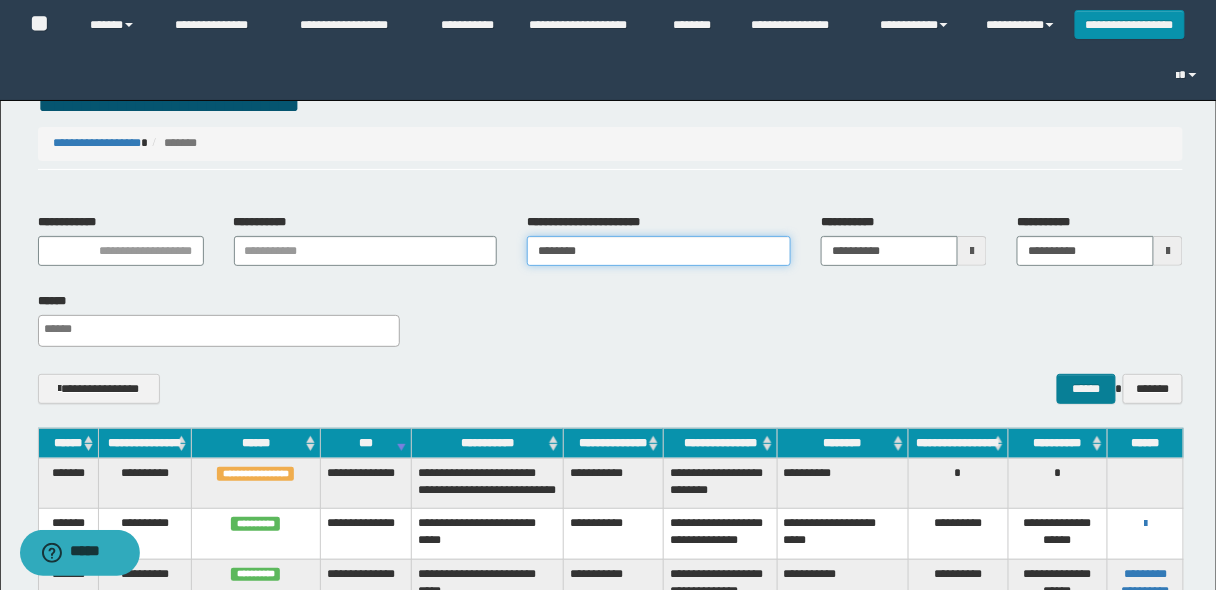 type on "********" 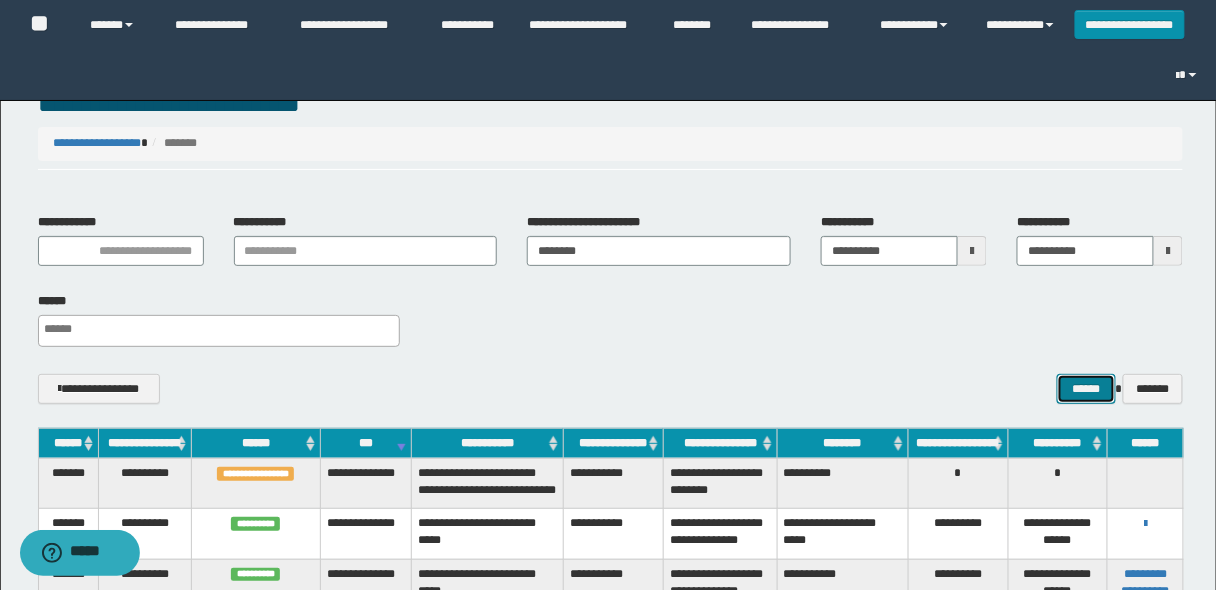 click on "******" at bounding box center (1086, 388) 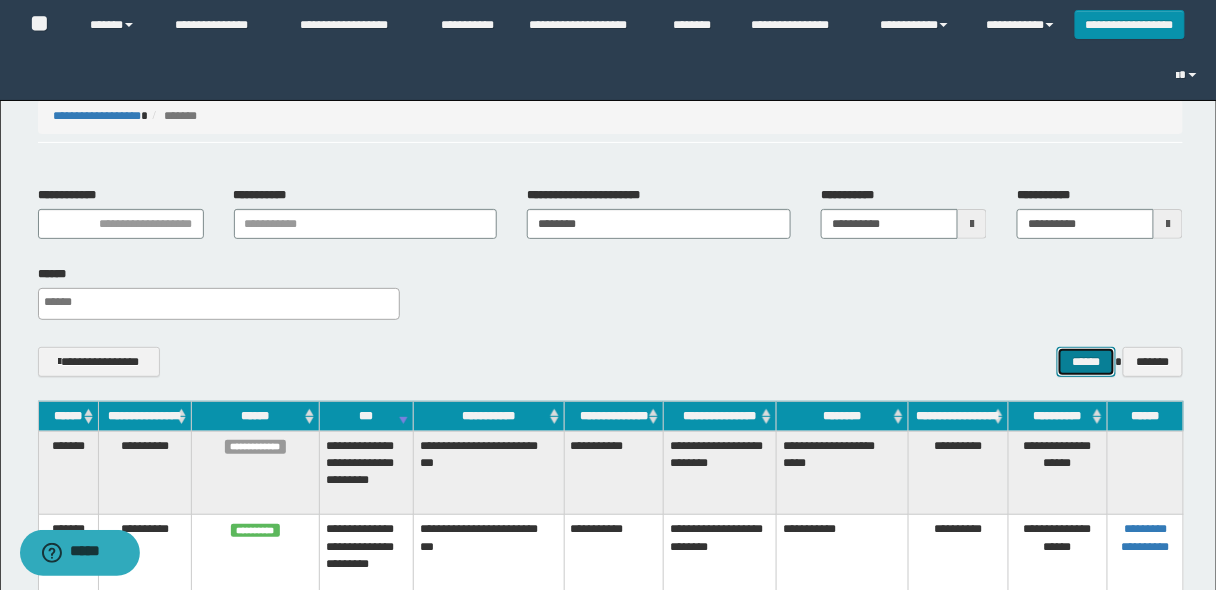scroll, scrollTop: 0, scrollLeft: 0, axis: both 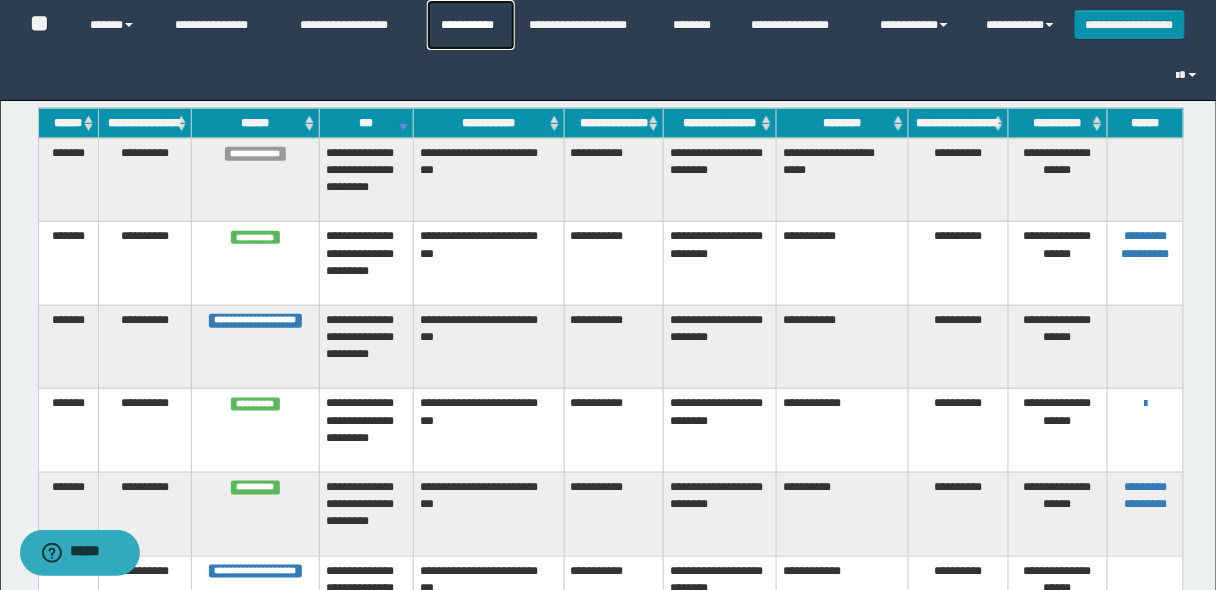 click on "**********" at bounding box center [471, 25] 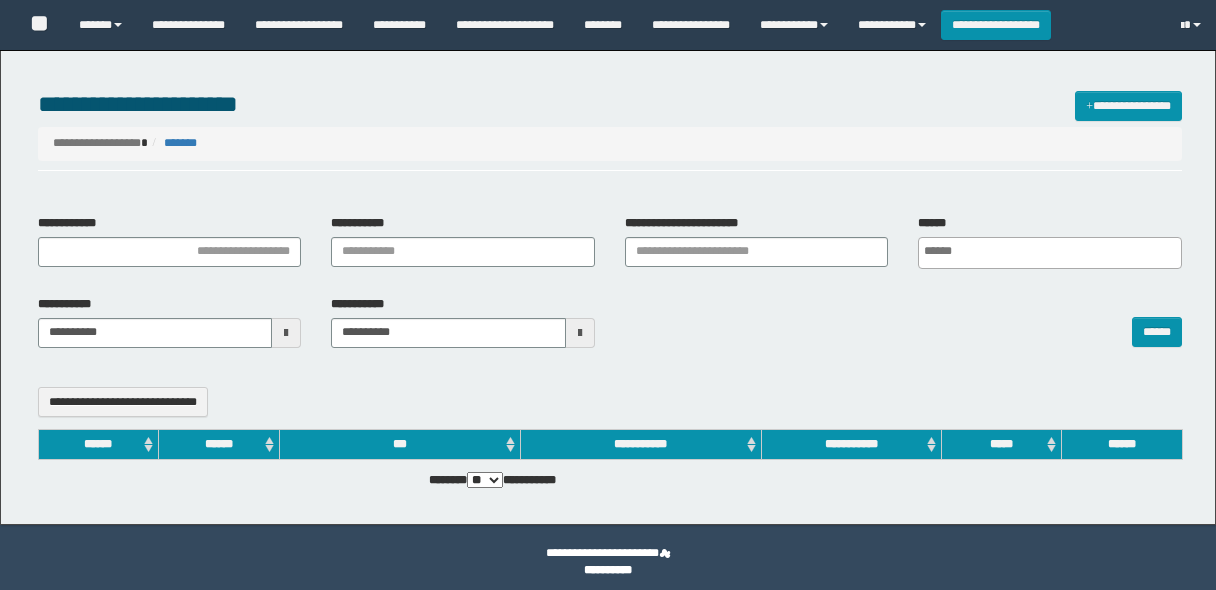 select 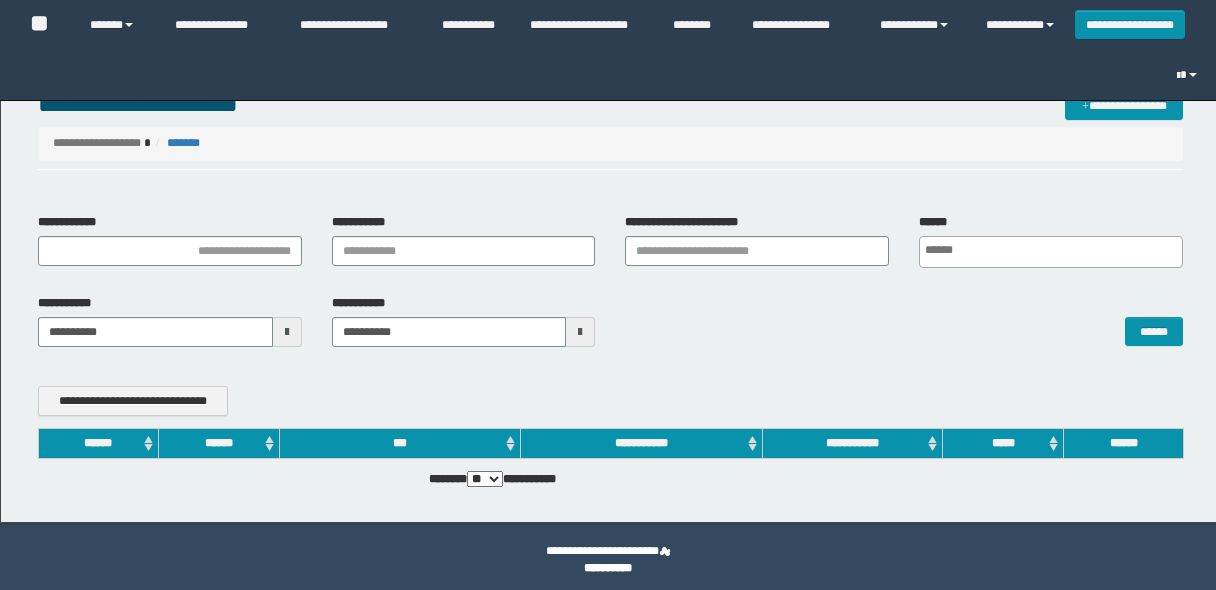 scroll, scrollTop: 0, scrollLeft: 0, axis: both 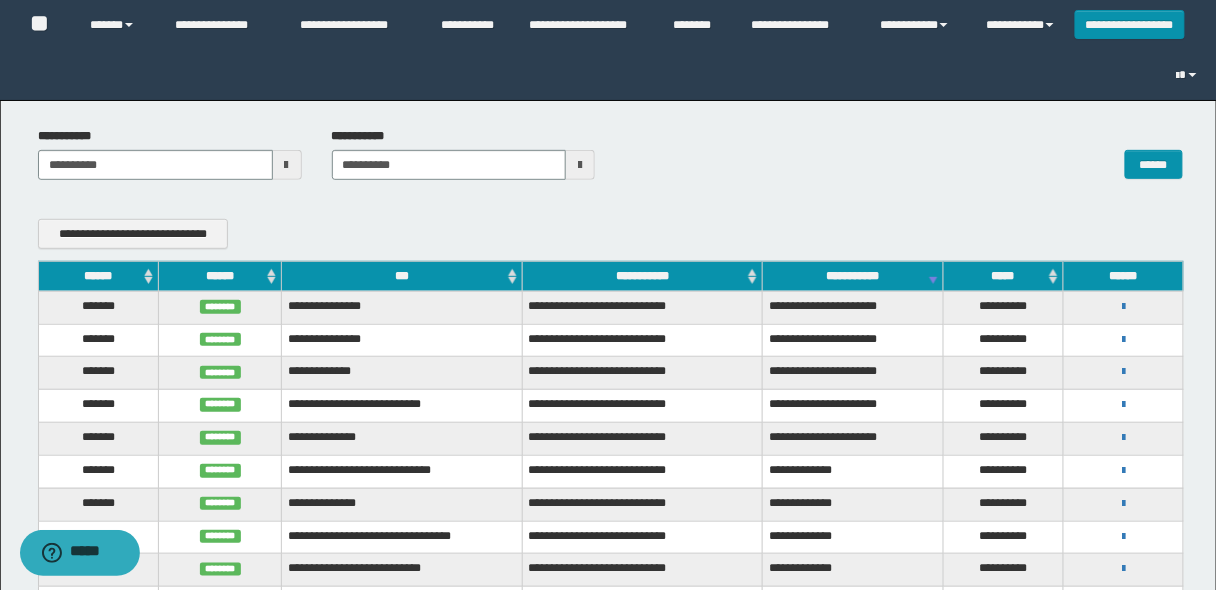 click on "******" at bounding box center [98, 276] 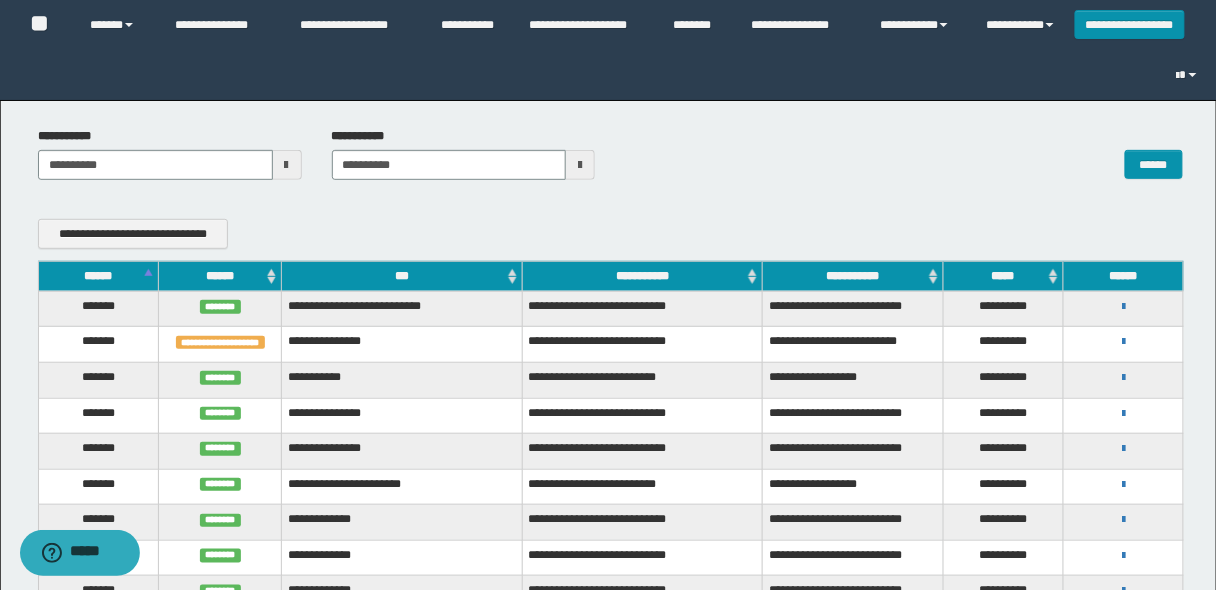 click on "******" at bounding box center [98, 276] 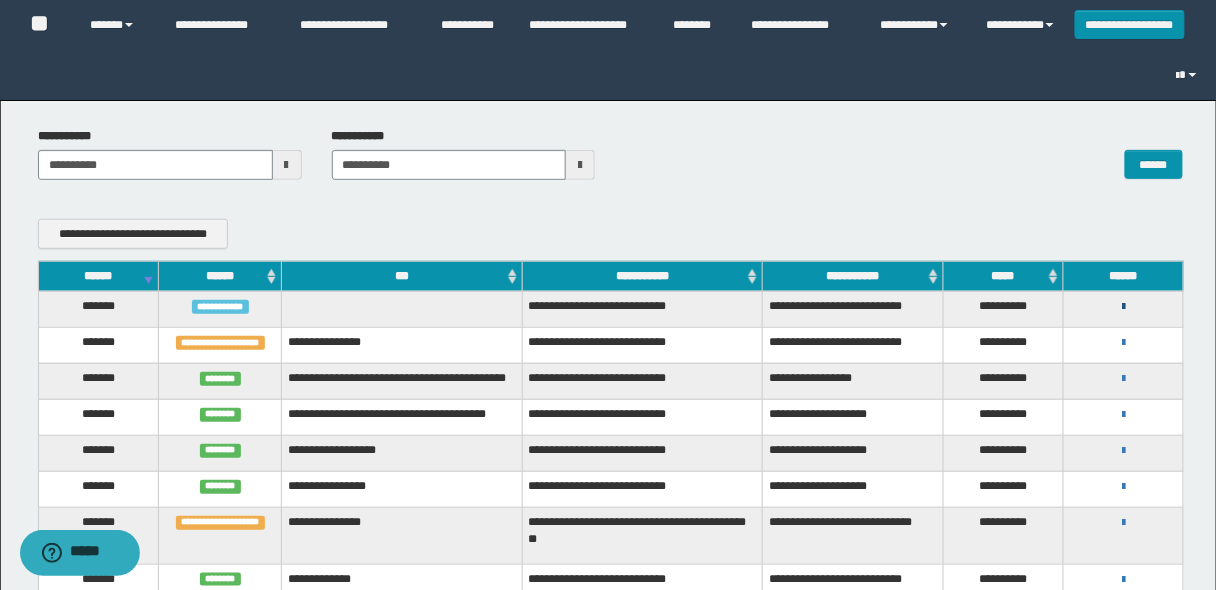 click at bounding box center [1123, 307] 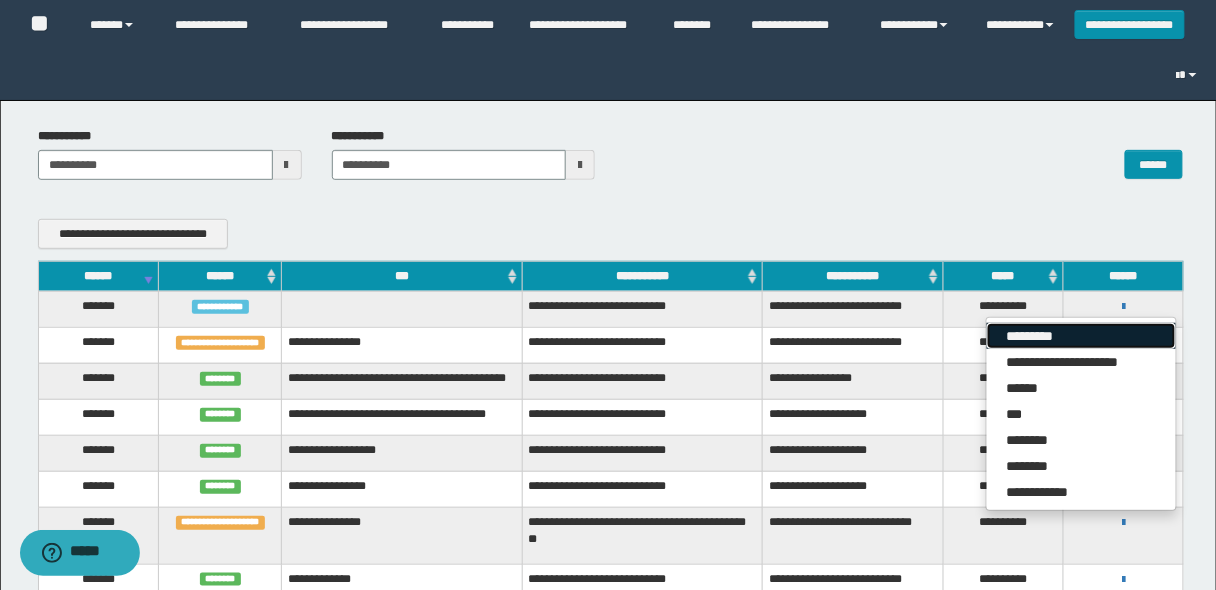 click on "*********" at bounding box center (1081, 336) 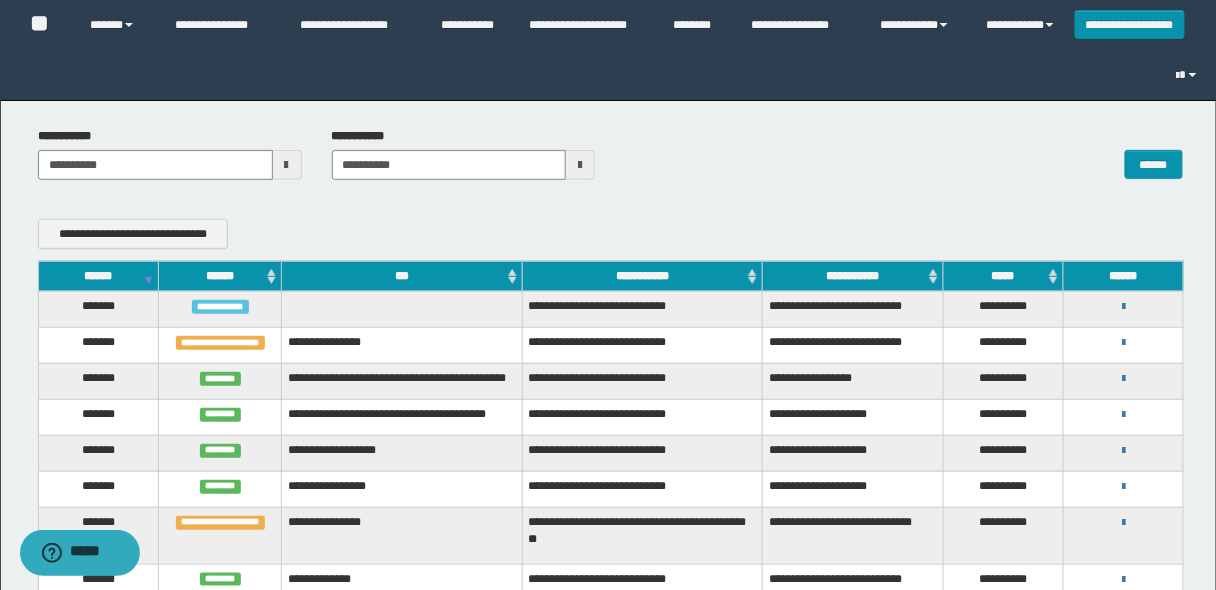 click on "******" at bounding box center [98, 276] 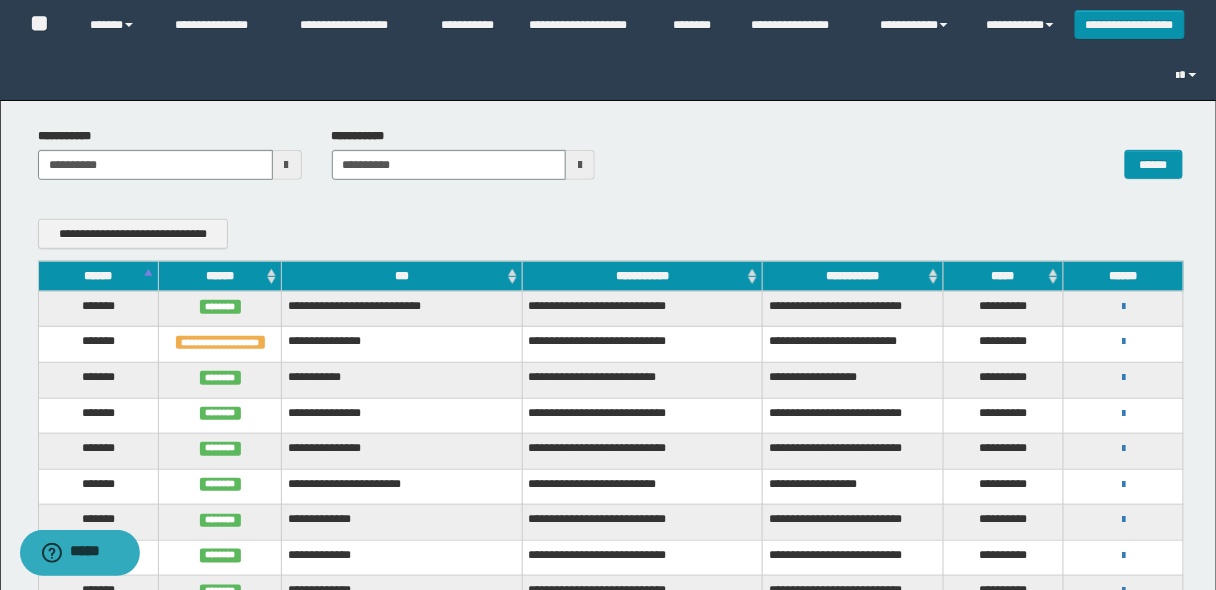 click on "******" at bounding box center [98, 276] 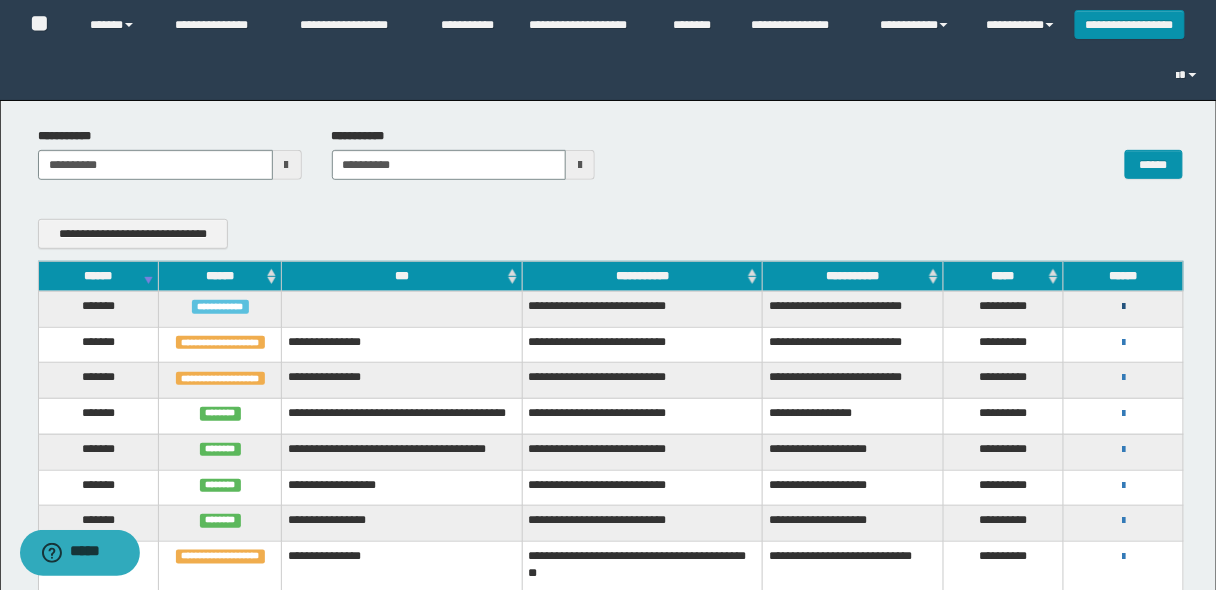 click at bounding box center (1123, 307) 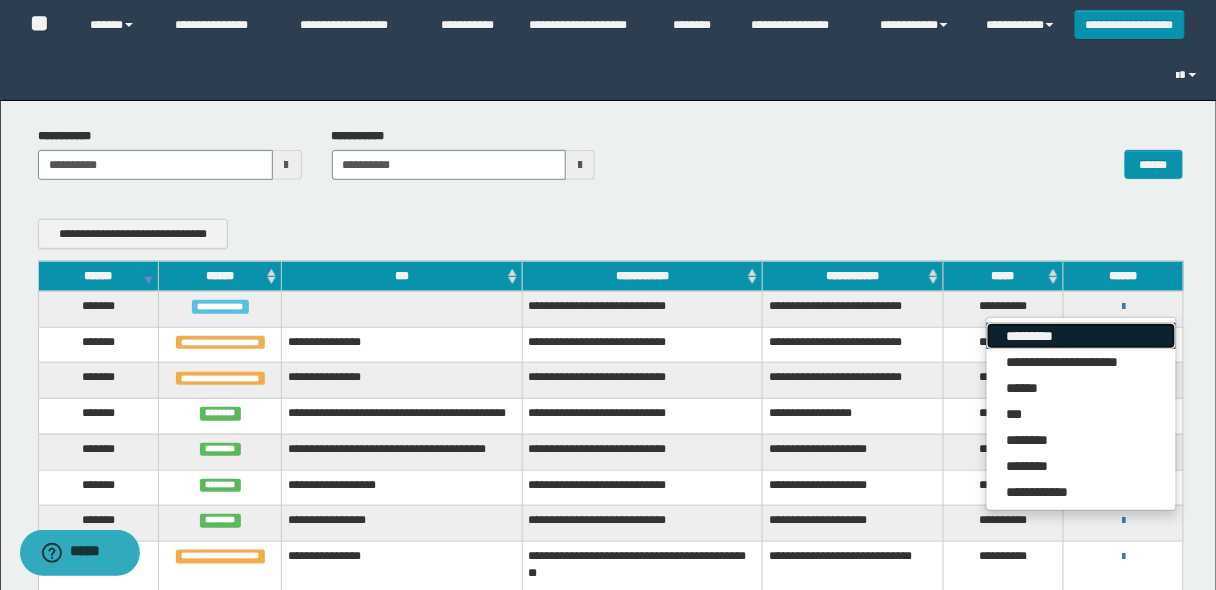 click on "*********" at bounding box center [1081, 336] 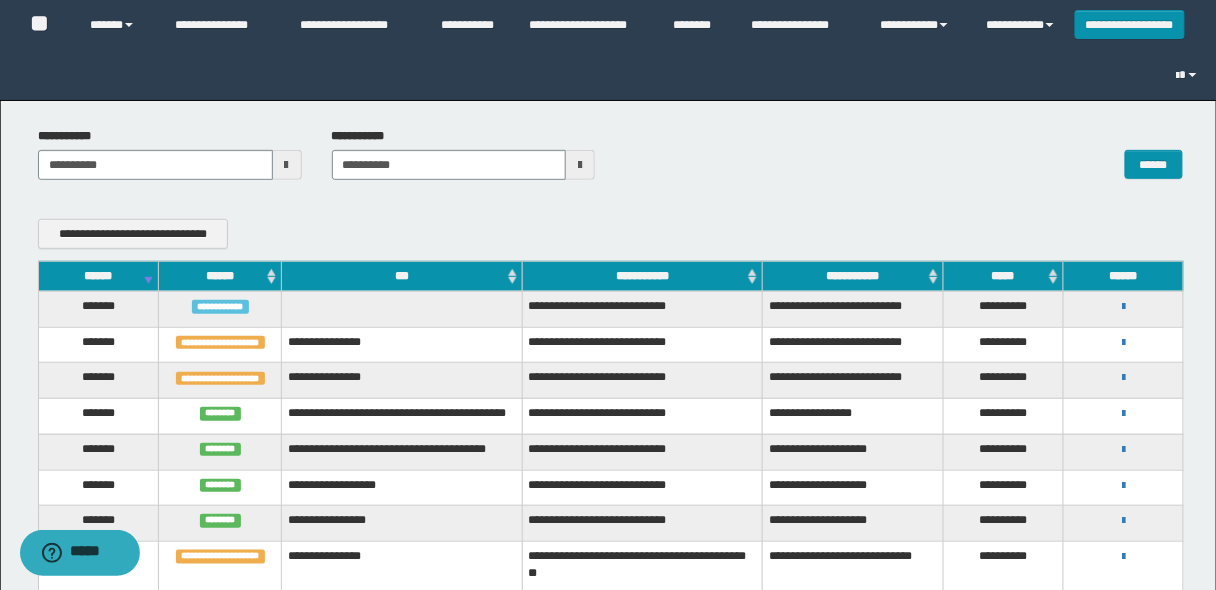 click on "******" at bounding box center (98, 276) 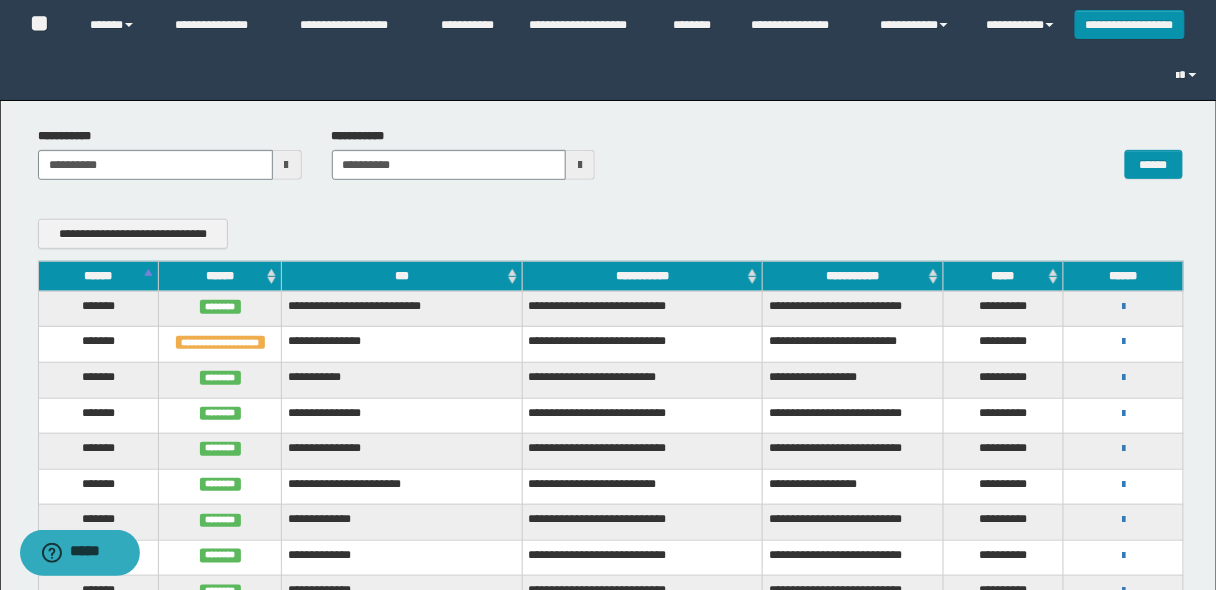 click on "******" at bounding box center (98, 276) 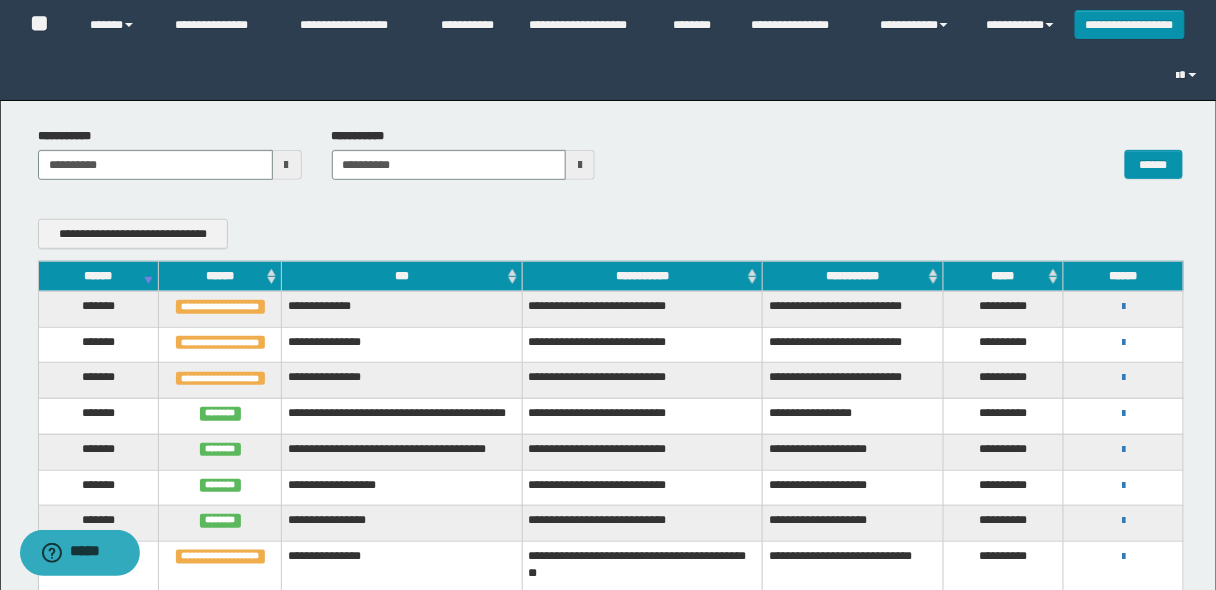 click on "******" at bounding box center [98, 276] 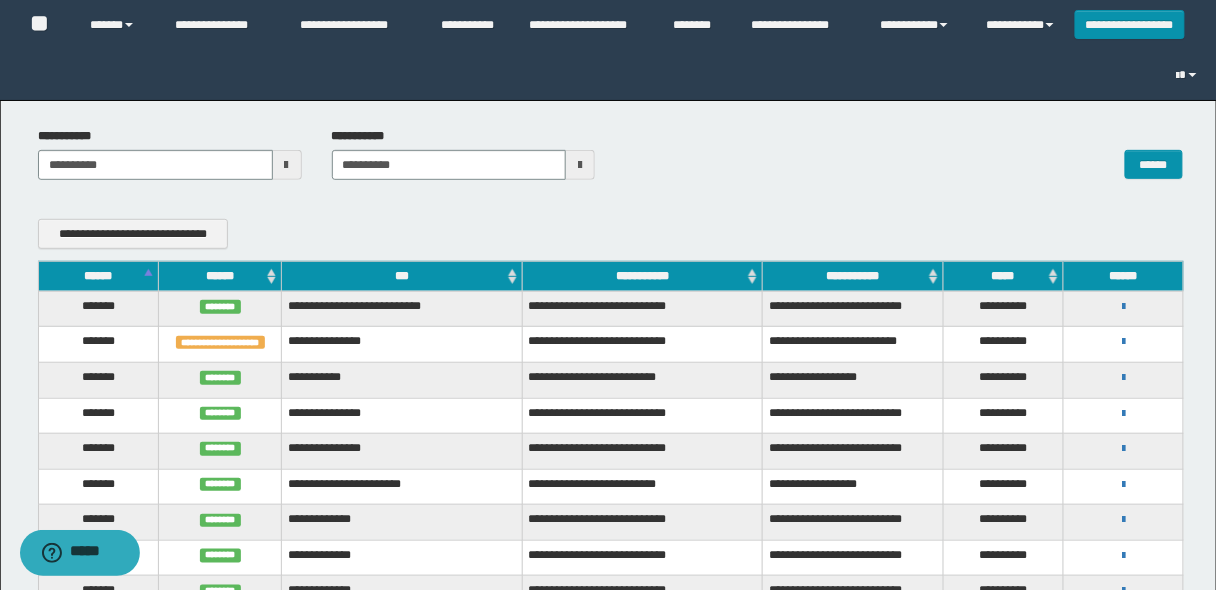 click on "******" at bounding box center [98, 276] 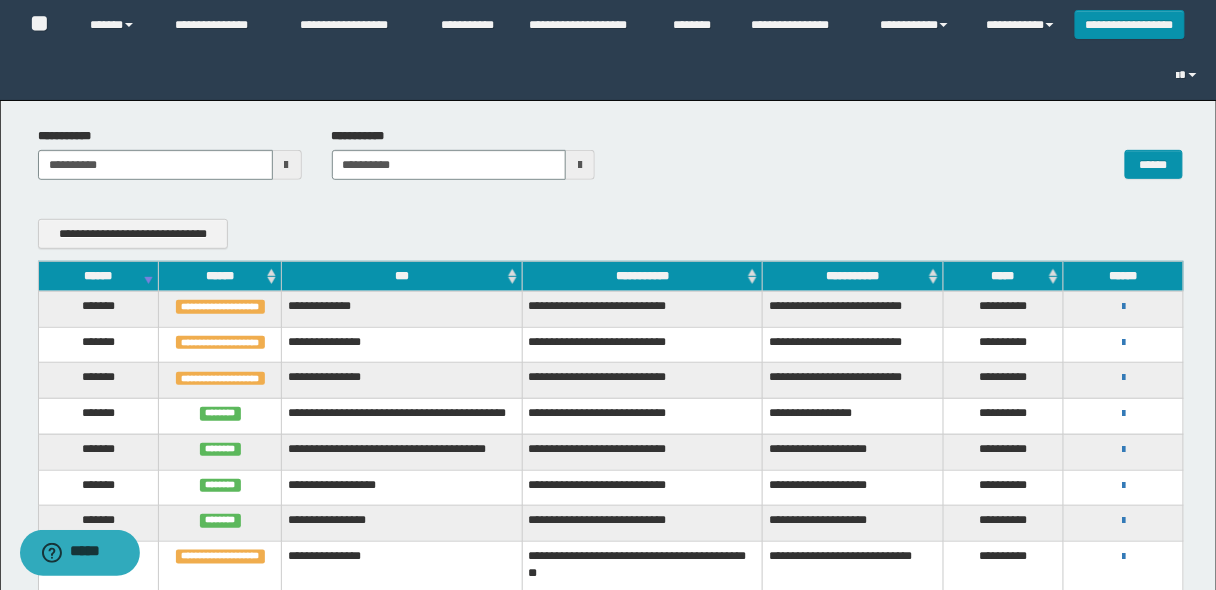click on "******" at bounding box center [98, 276] 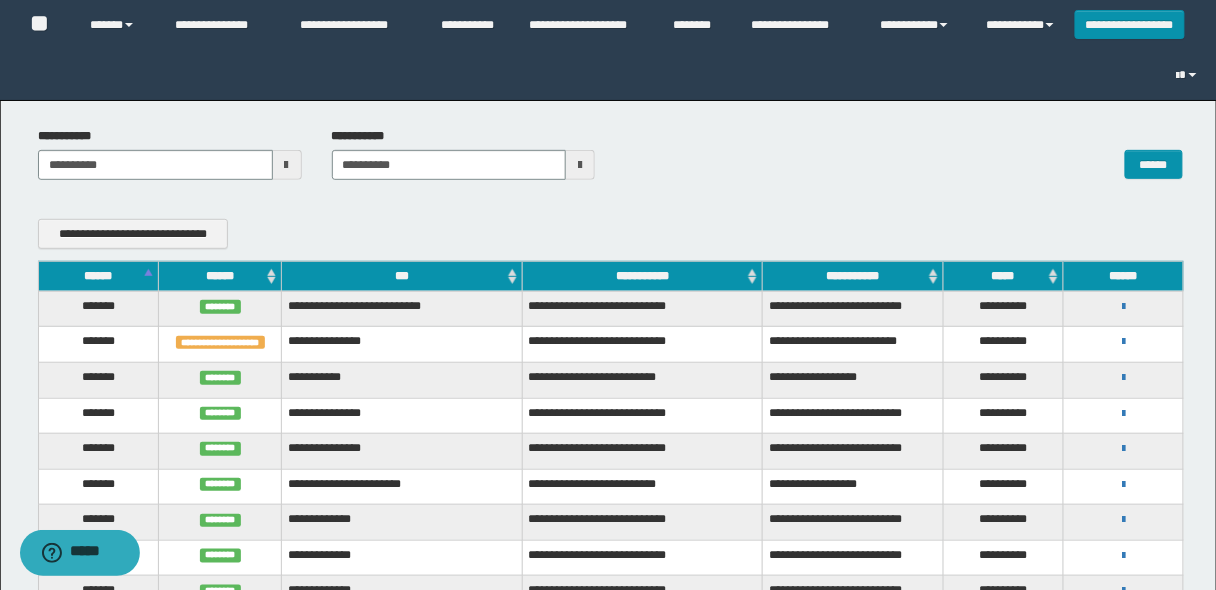 click on "******" at bounding box center [98, 276] 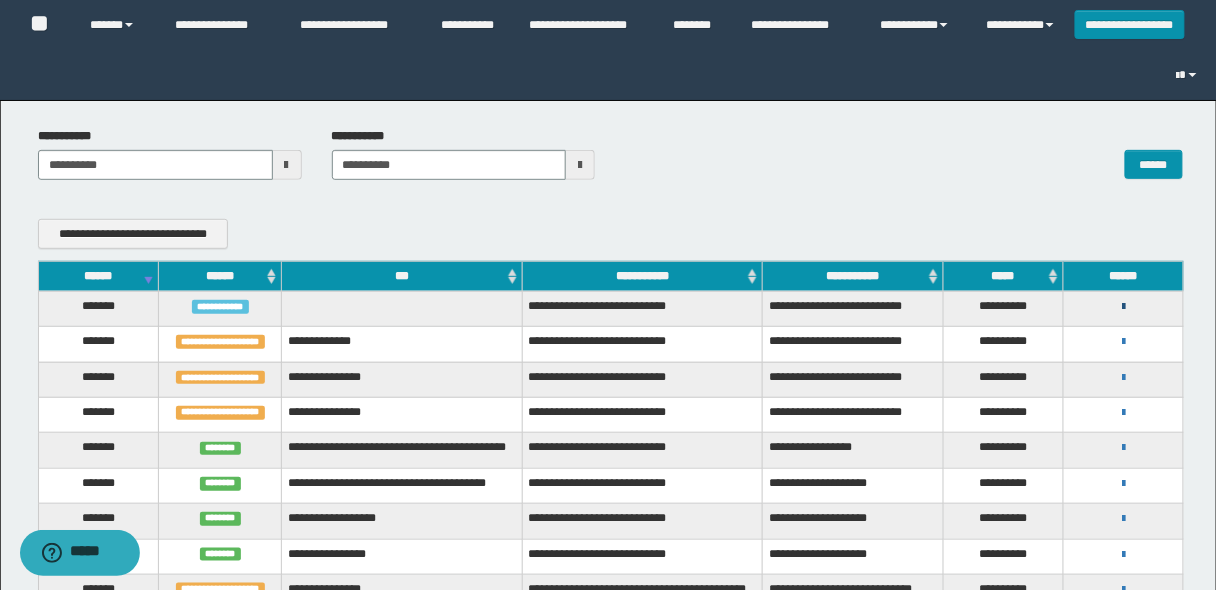 click at bounding box center [1123, 307] 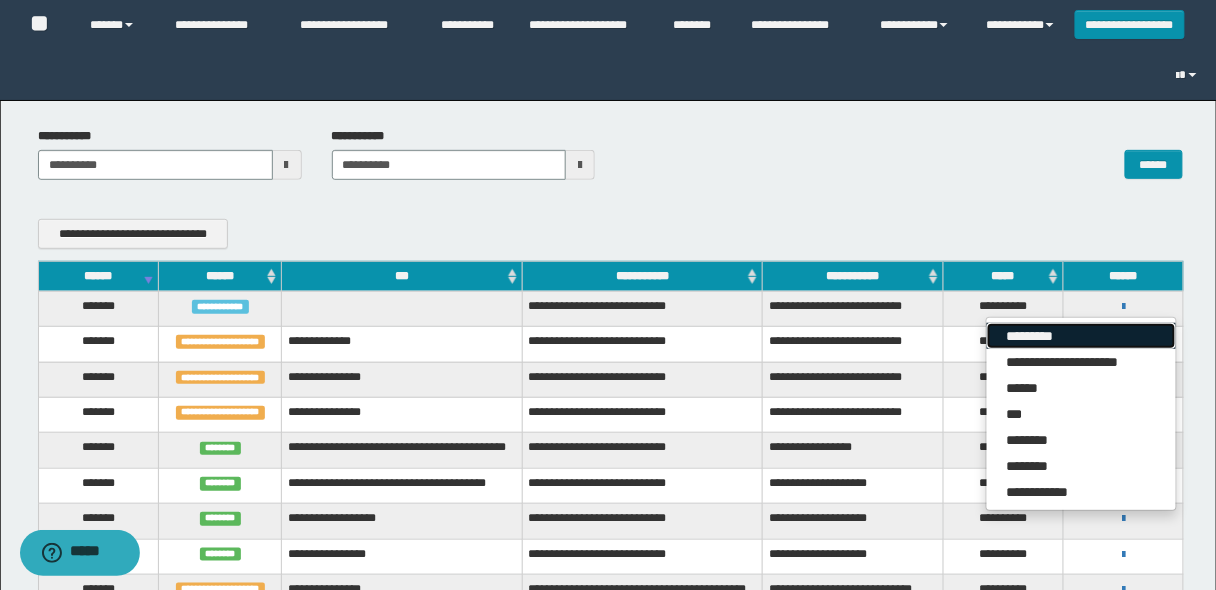 click on "*********" at bounding box center [1081, 336] 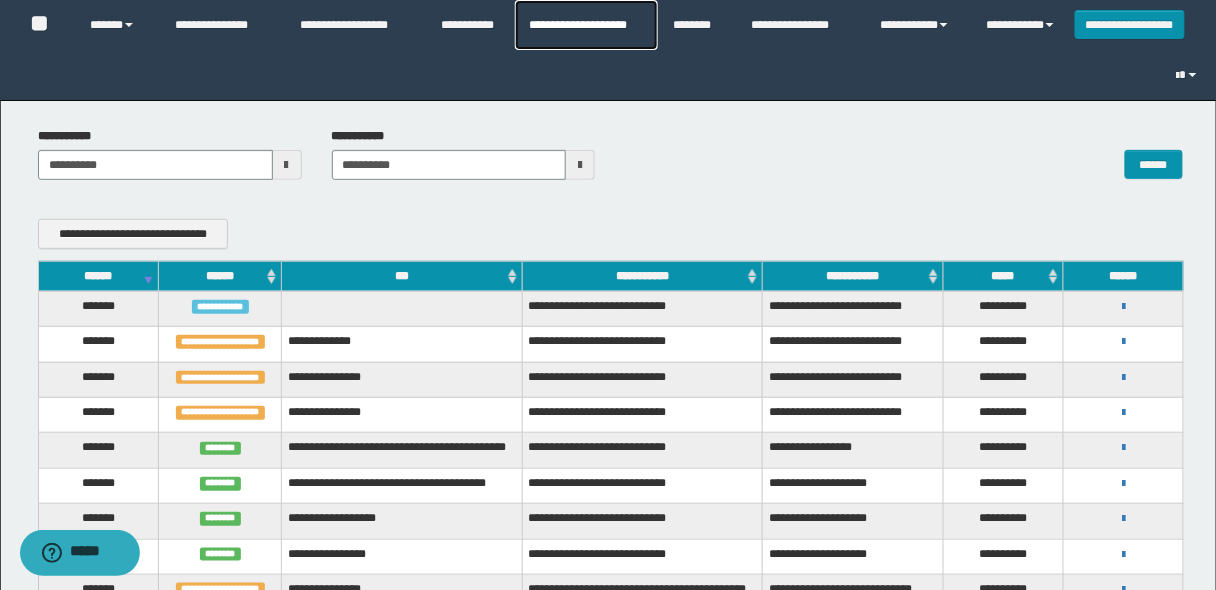 click on "**********" at bounding box center [586, 25] 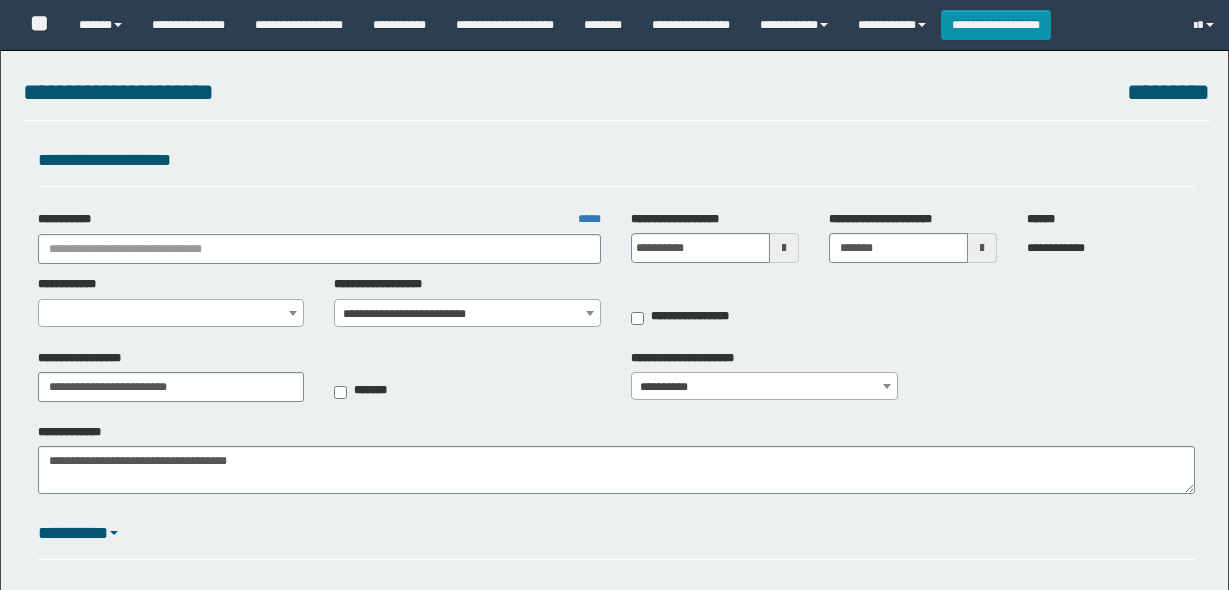 select on "****" 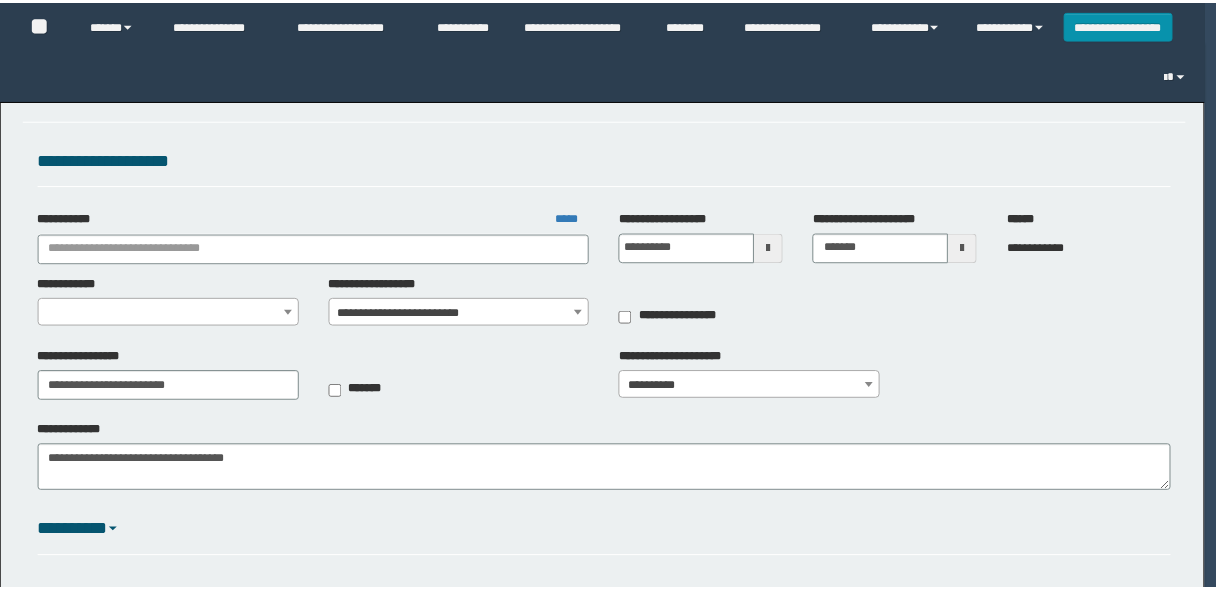 scroll, scrollTop: 0, scrollLeft: 0, axis: both 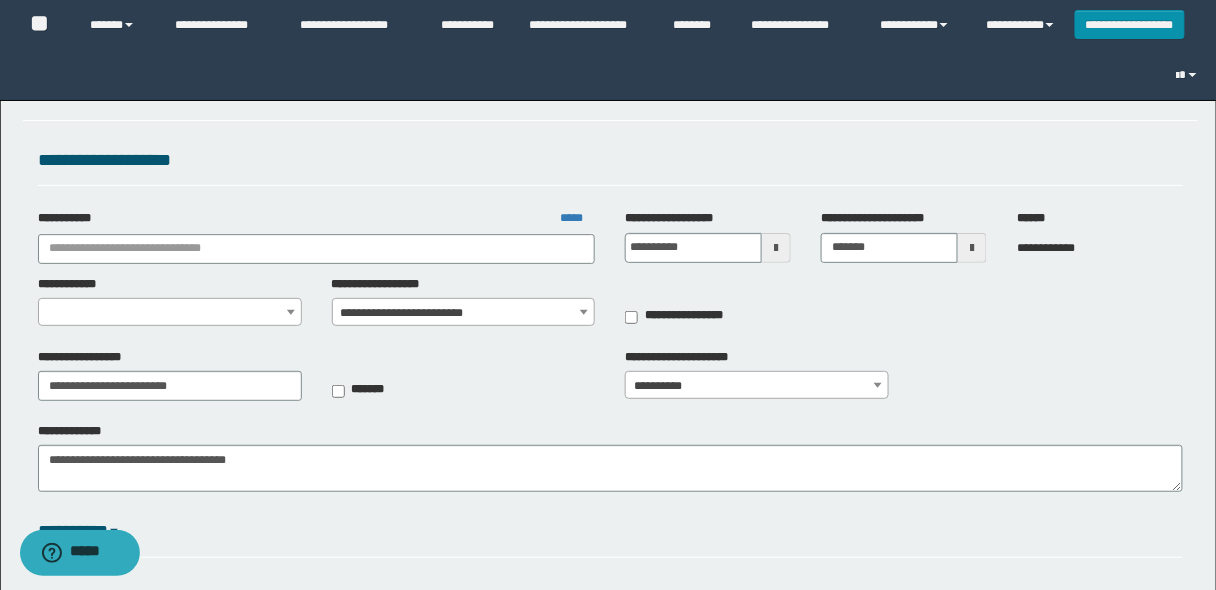 type on "**********" 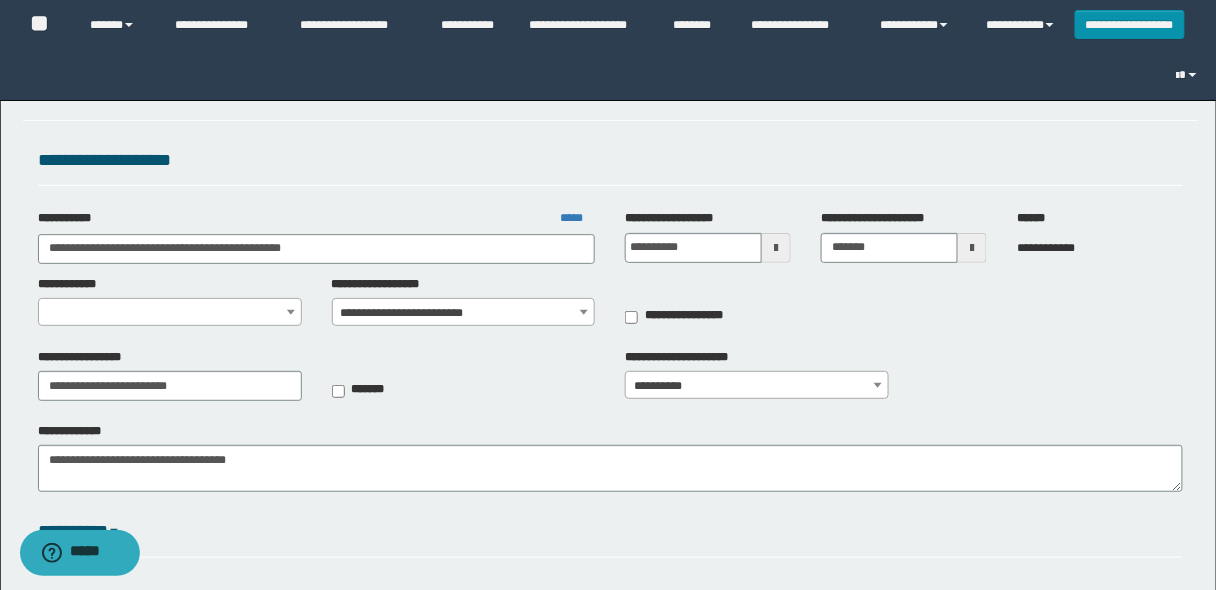 select on "*" 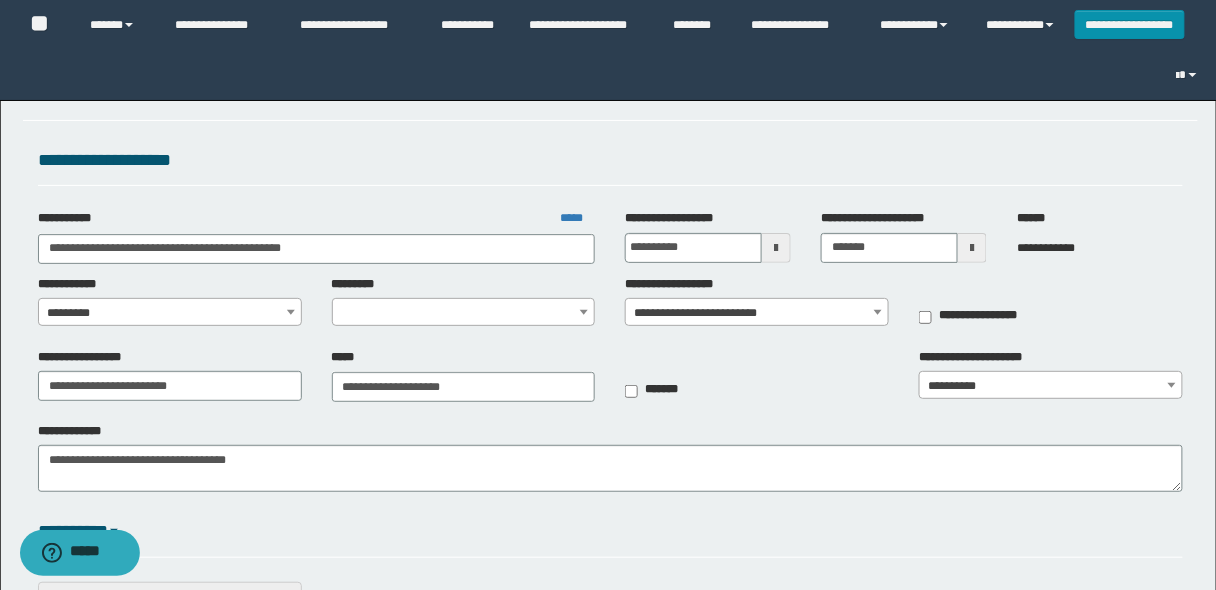 select on "*" 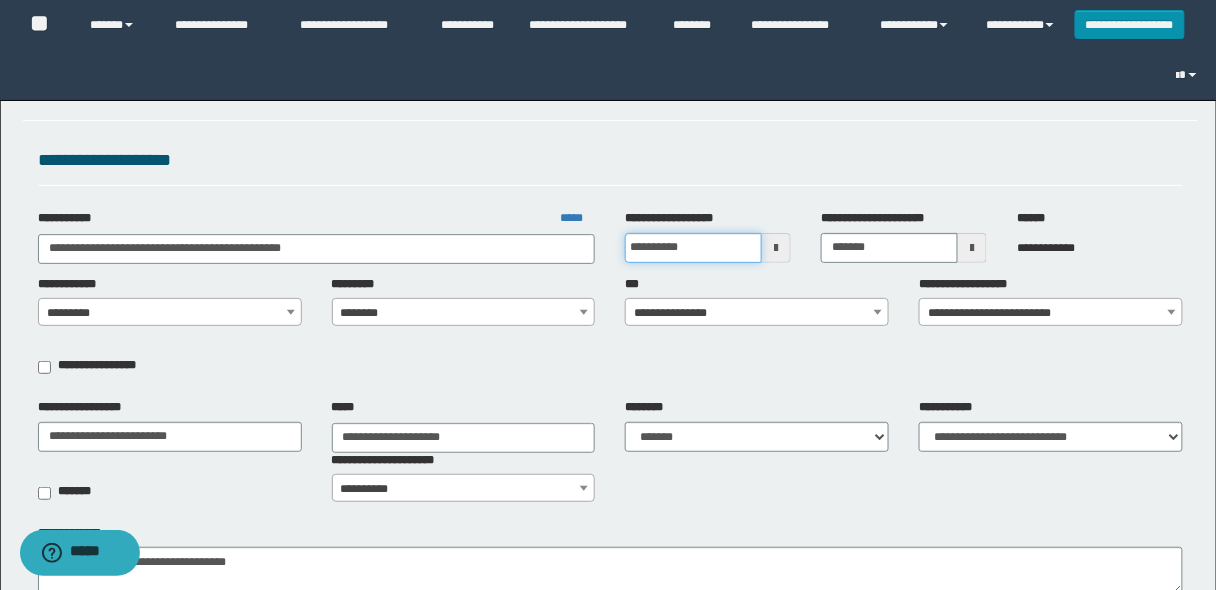 click on "**********" at bounding box center (693, 248) 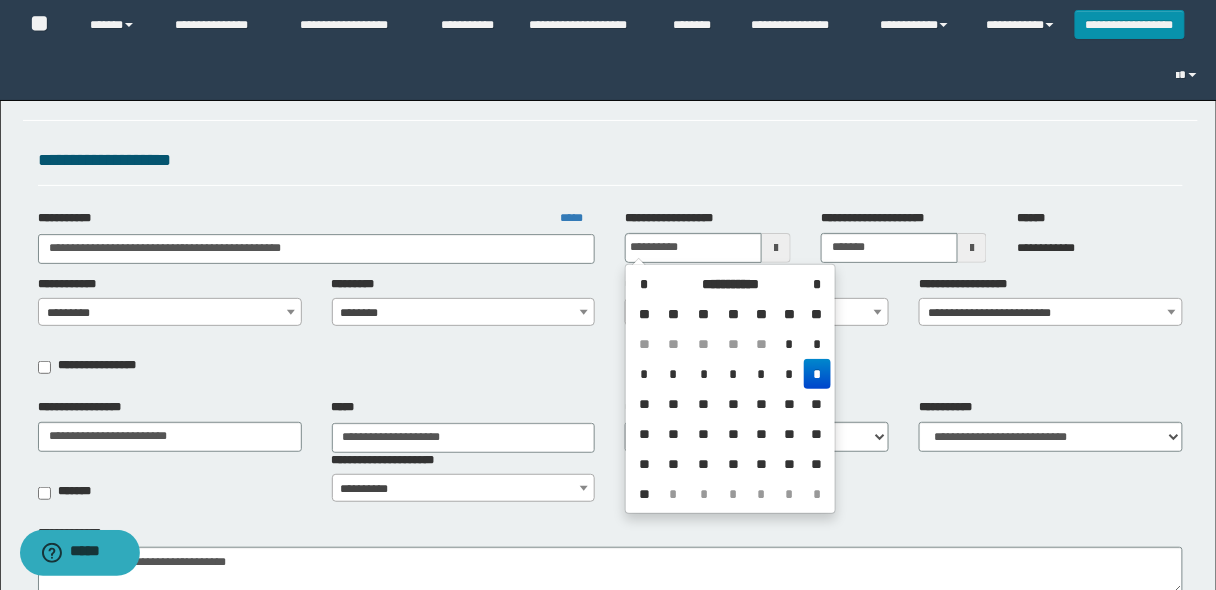 click on "*" at bounding box center [790, 374] 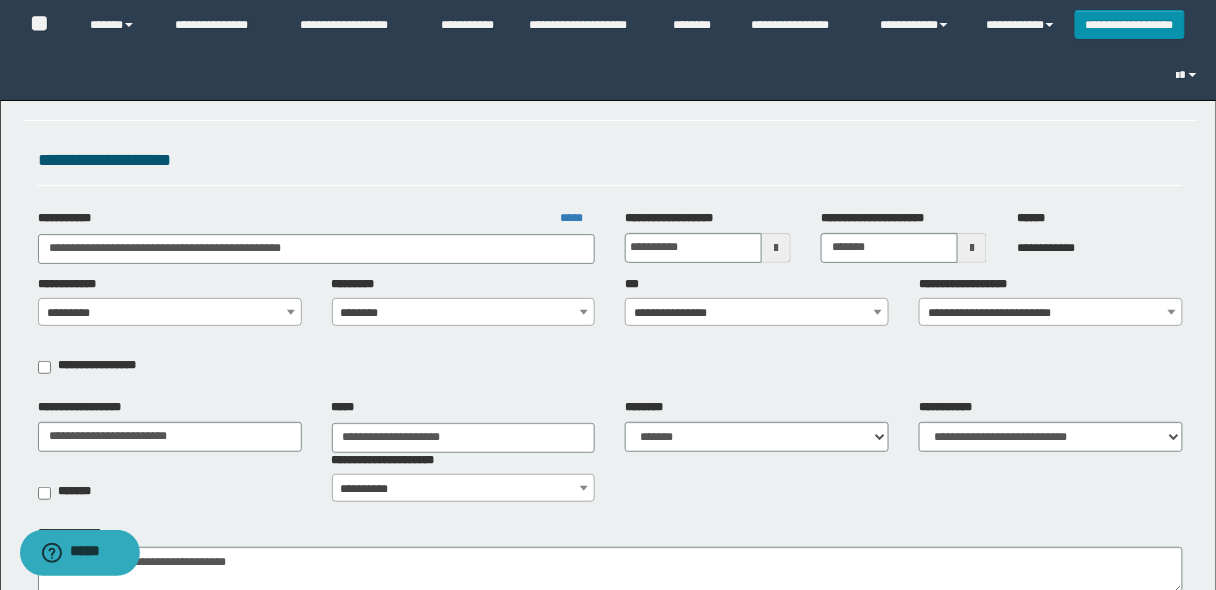 click on "**********" at bounding box center [757, 313] 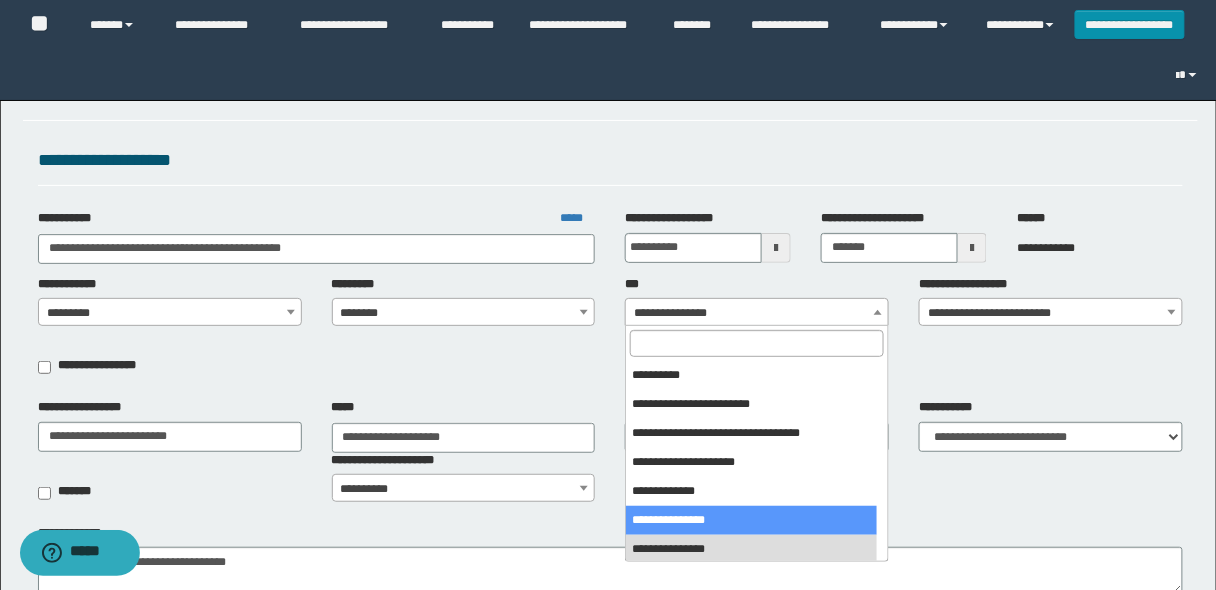 select on "***" 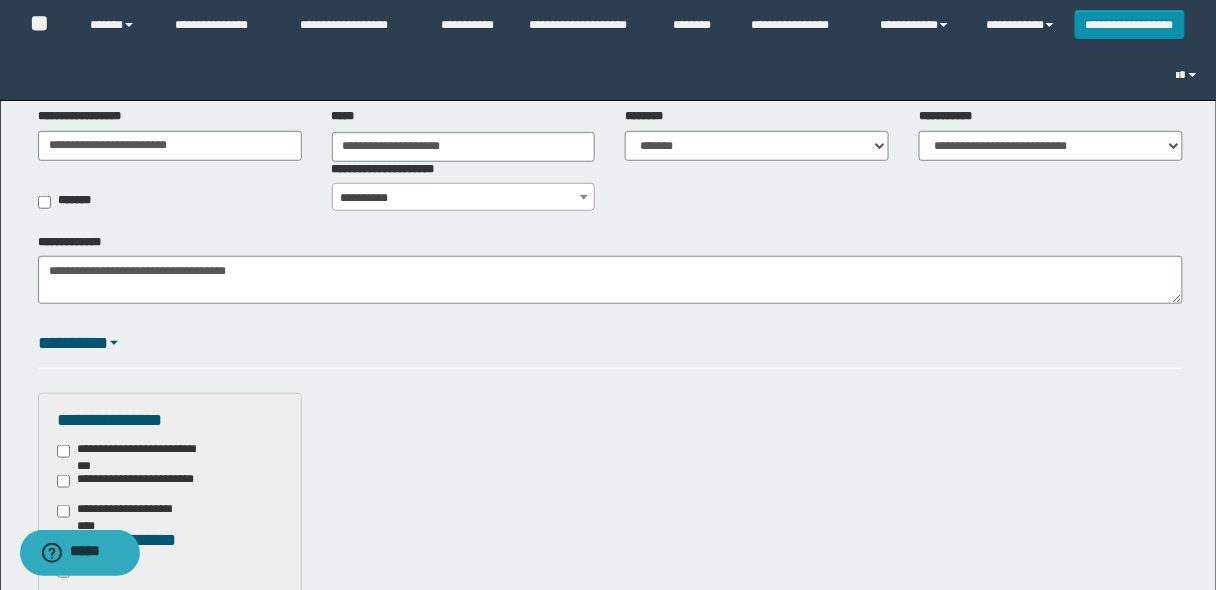 scroll, scrollTop: 320, scrollLeft: 0, axis: vertical 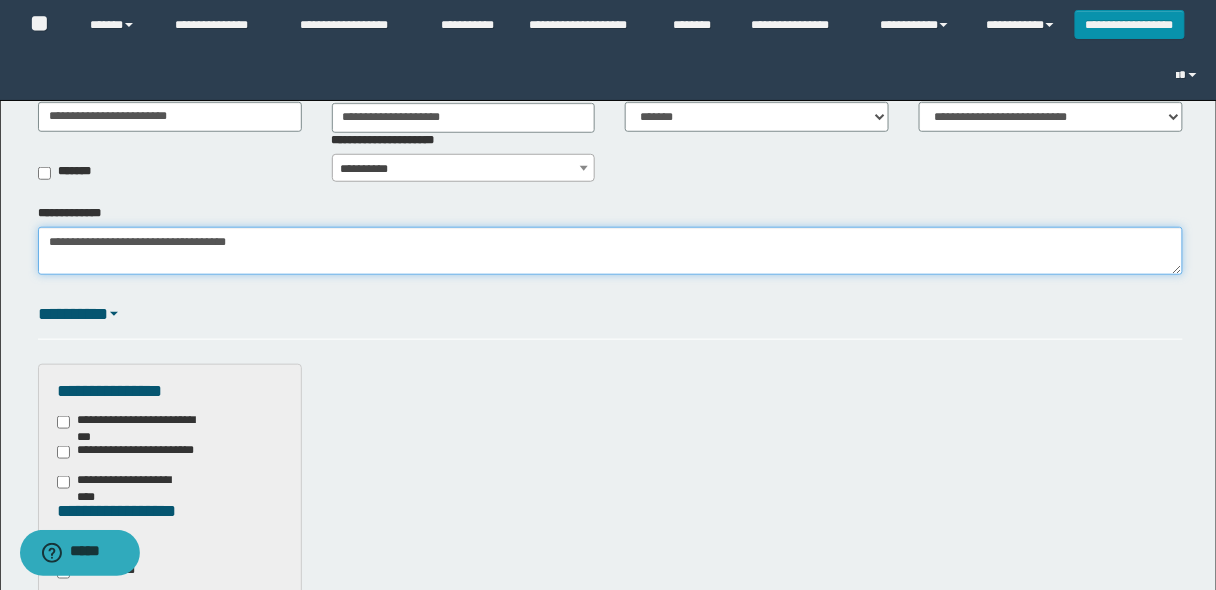 drag, startPoint x: 320, startPoint y: 242, endPoint x: 0, endPoint y: 261, distance: 320.56357 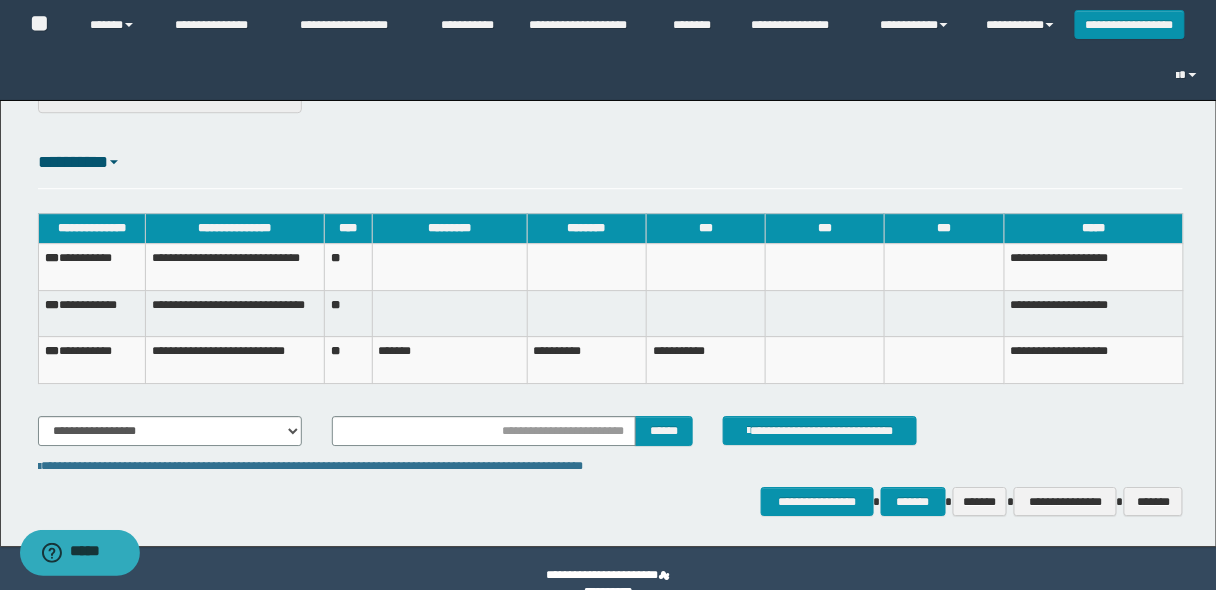 scroll, scrollTop: 1395, scrollLeft: 0, axis: vertical 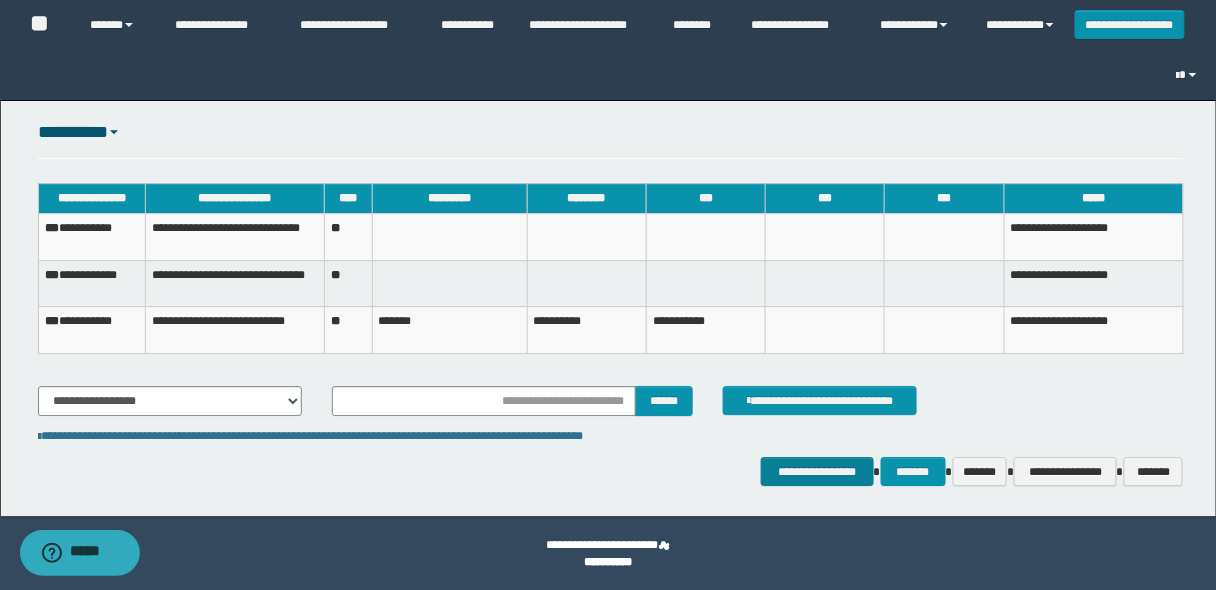 type 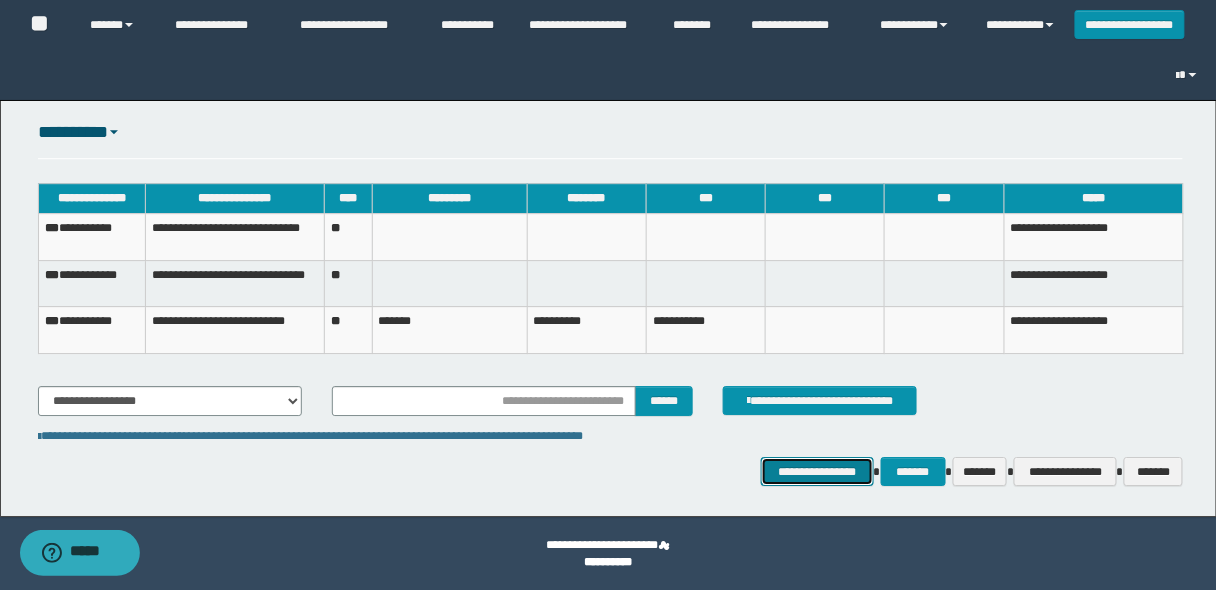click on "**********" at bounding box center [817, 471] 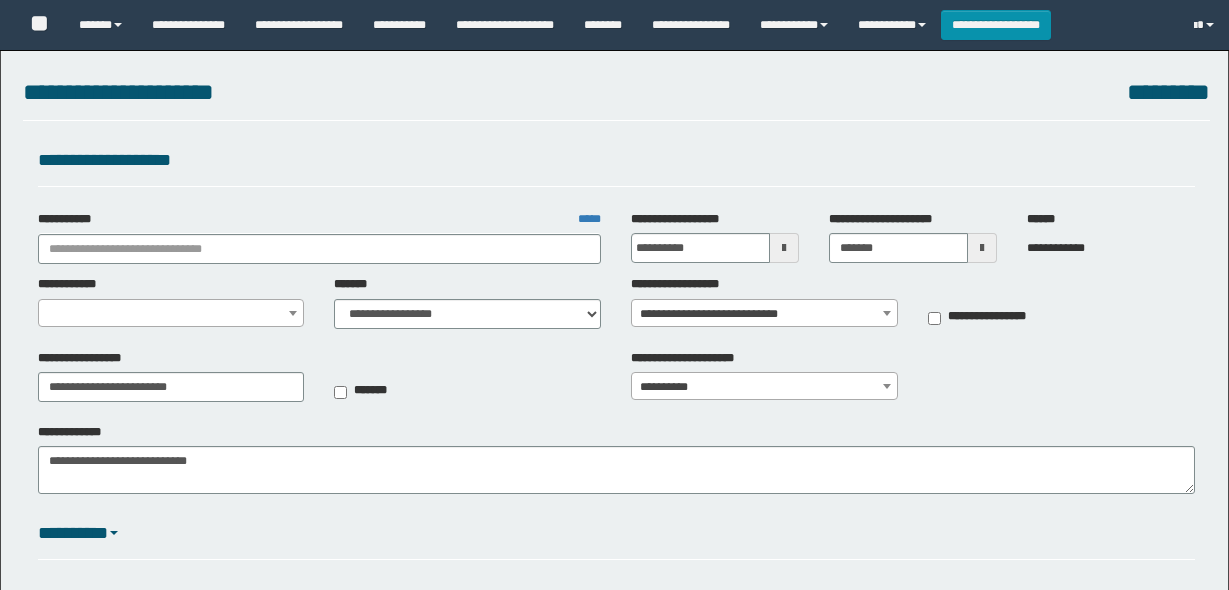select on "*" 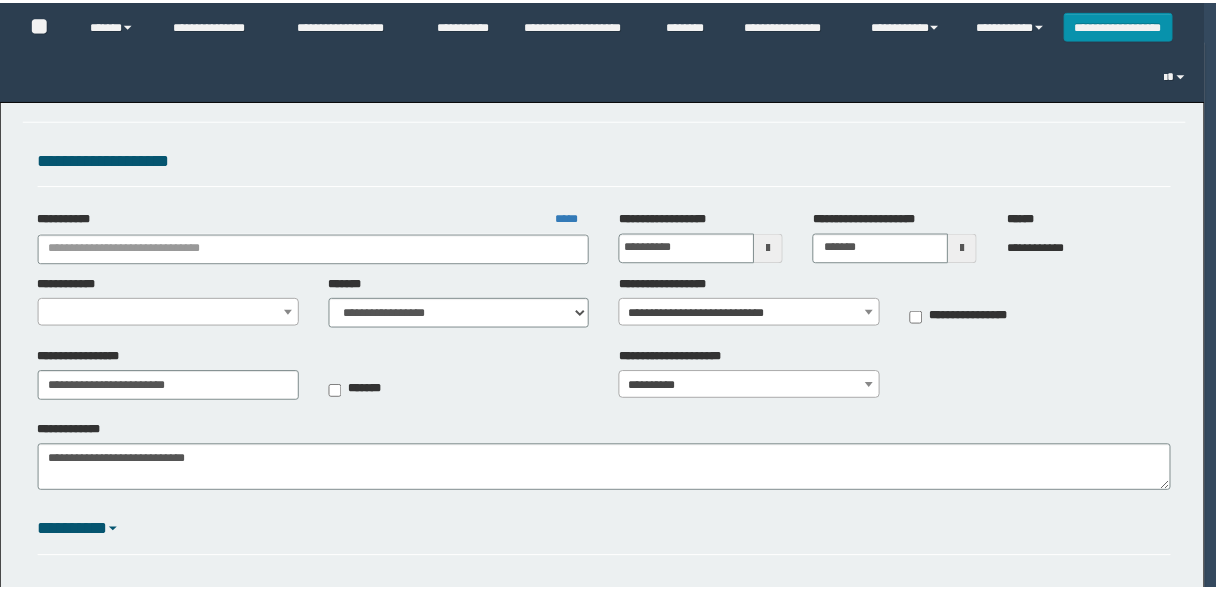 scroll, scrollTop: 0, scrollLeft: 0, axis: both 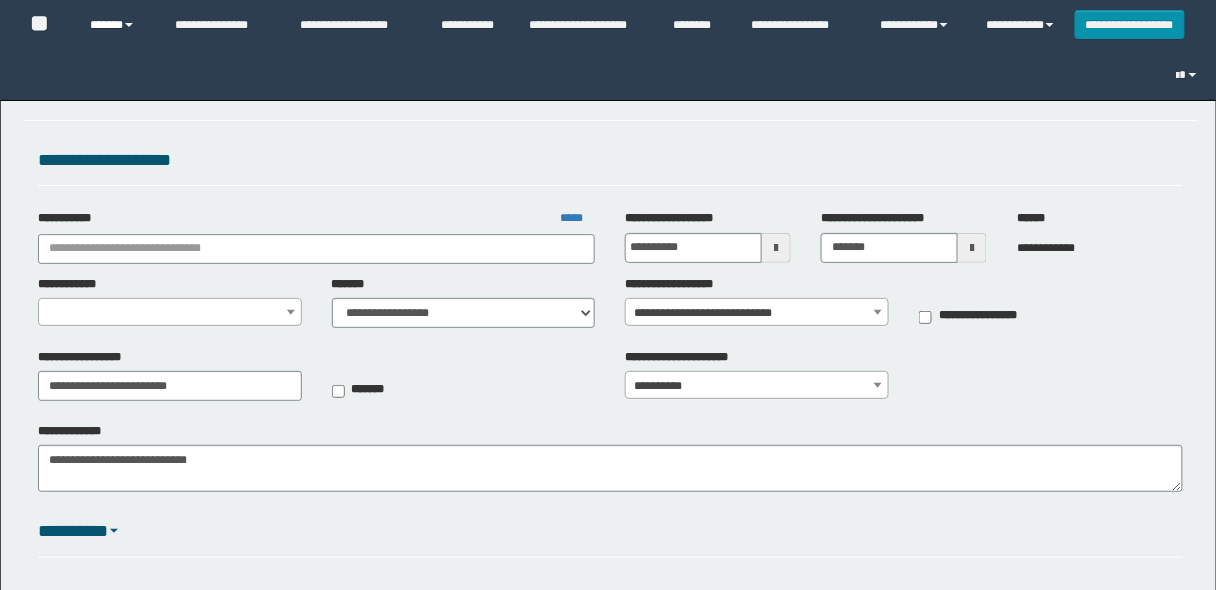 type on "**********" 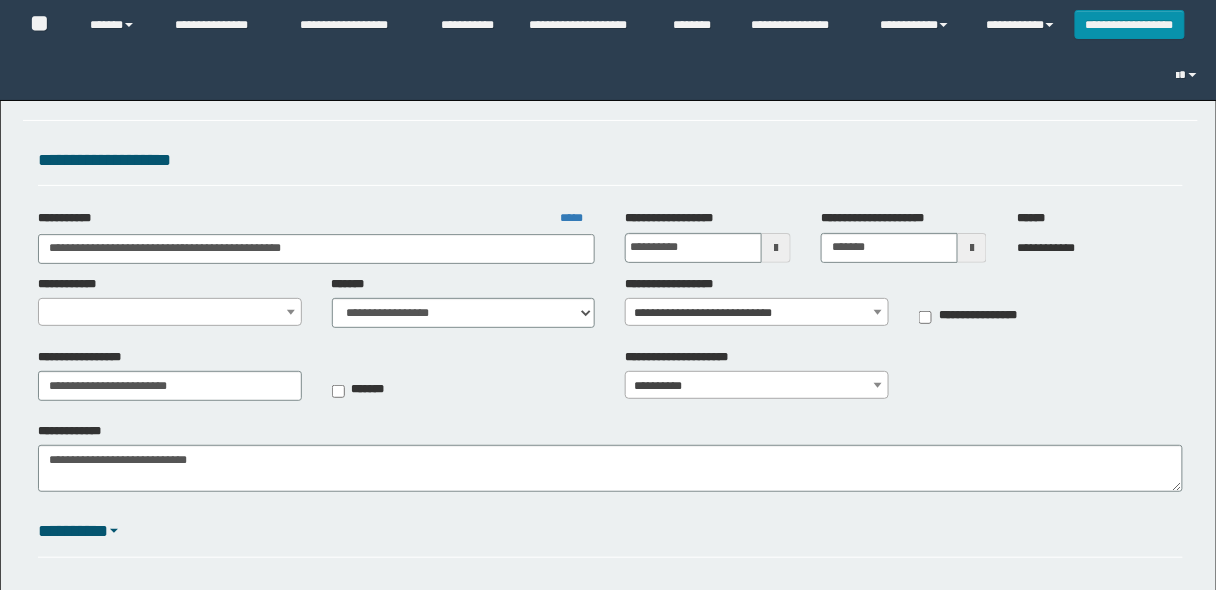 select on "*" 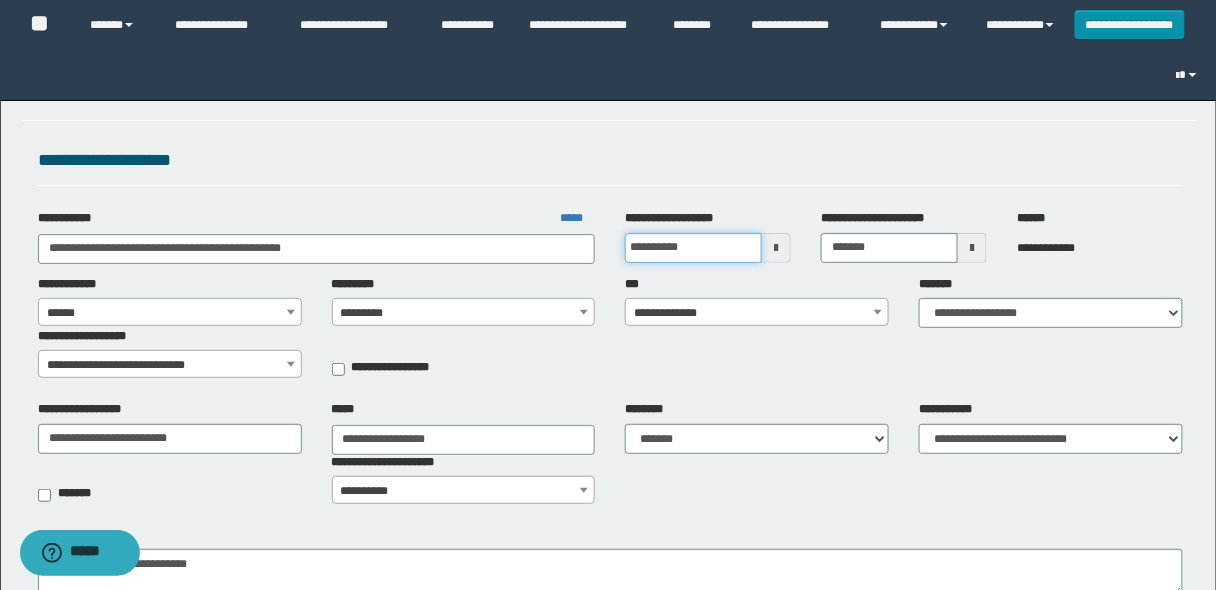 click on "**********" at bounding box center (693, 248) 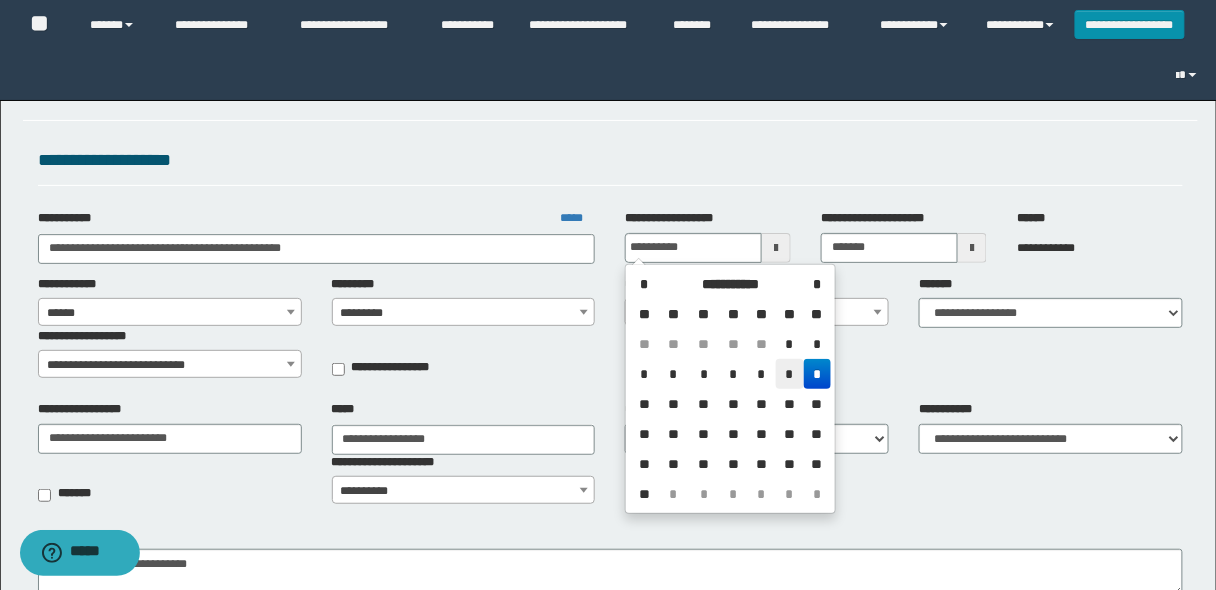 click on "*" at bounding box center (790, 374) 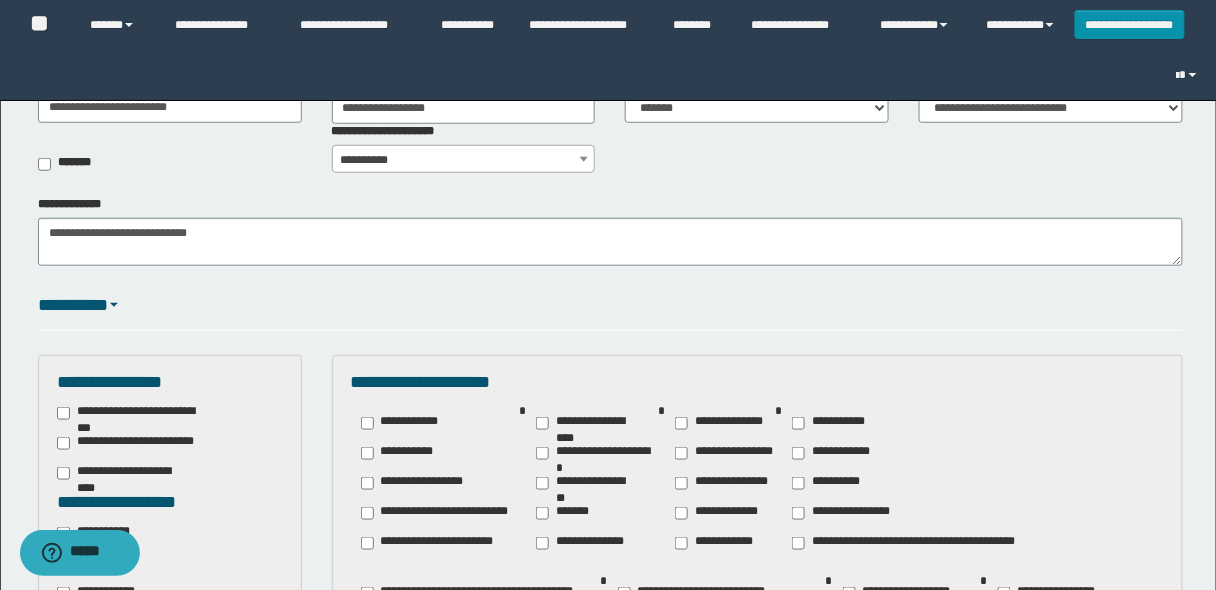 scroll, scrollTop: 240, scrollLeft: 0, axis: vertical 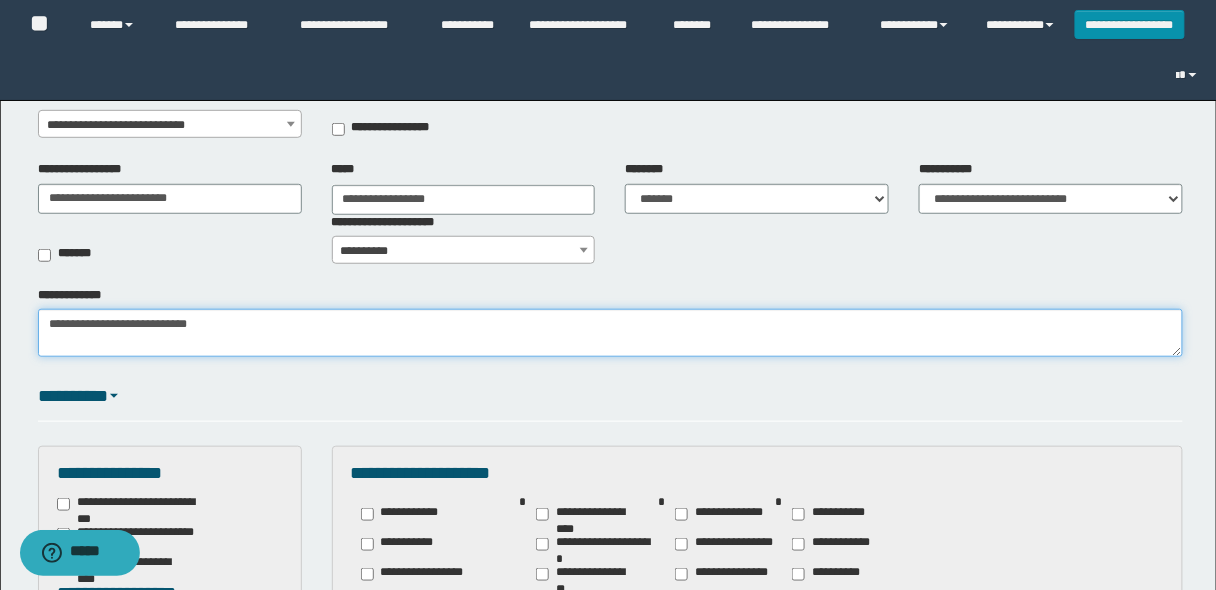 drag, startPoint x: 266, startPoint y: 326, endPoint x: 0, endPoint y: 254, distance: 275.57214 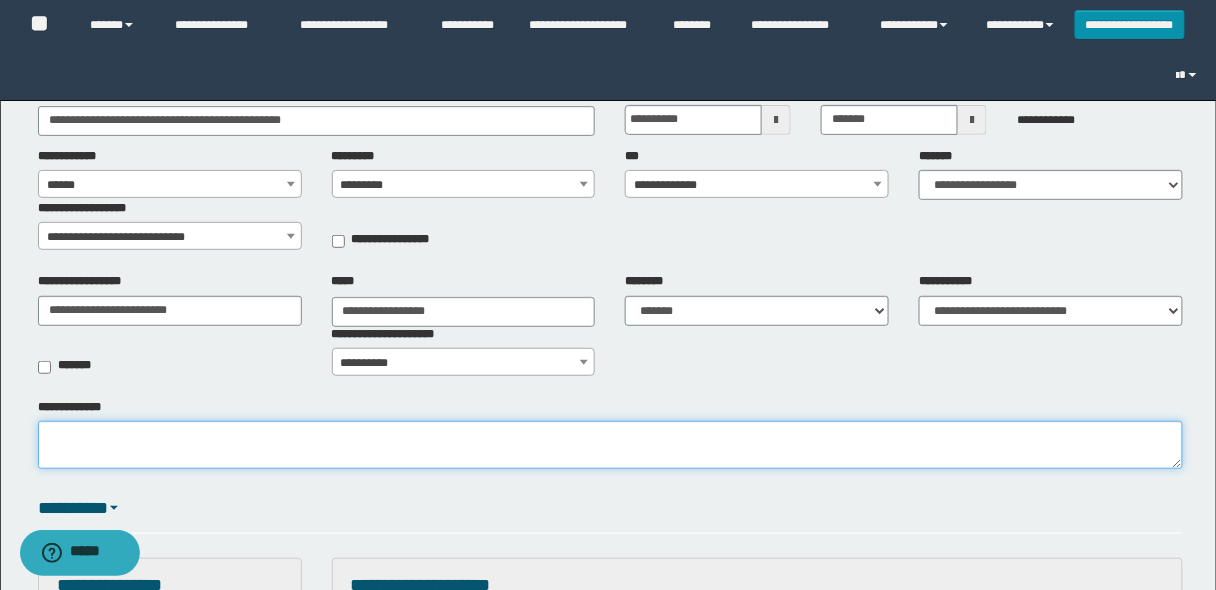 scroll, scrollTop: 80, scrollLeft: 0, axis: vertical 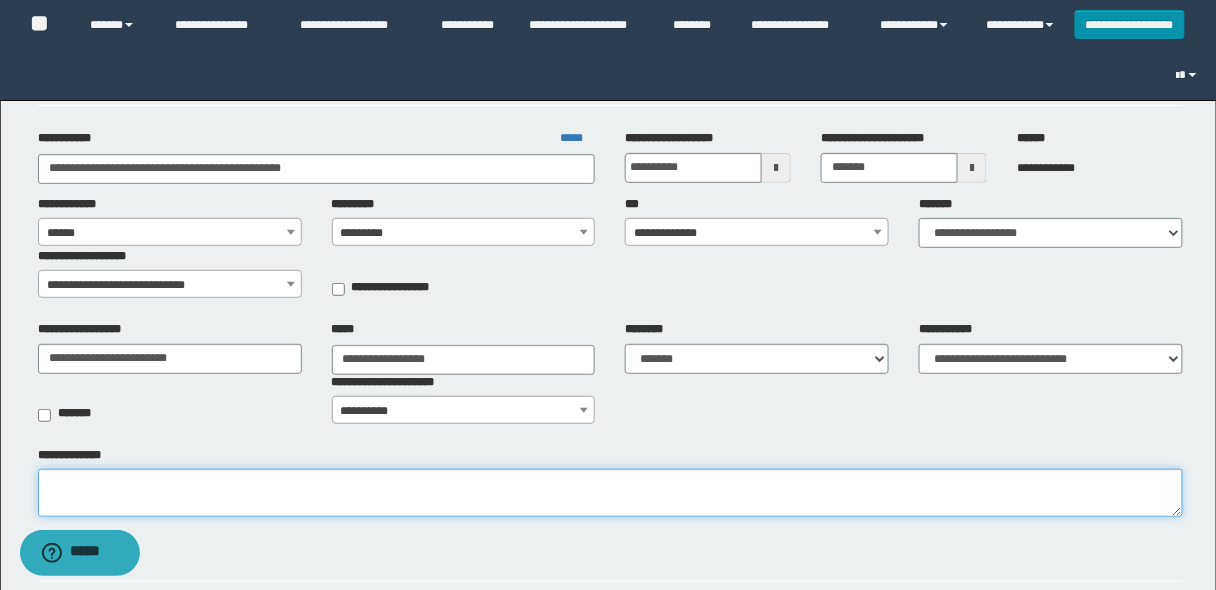 type 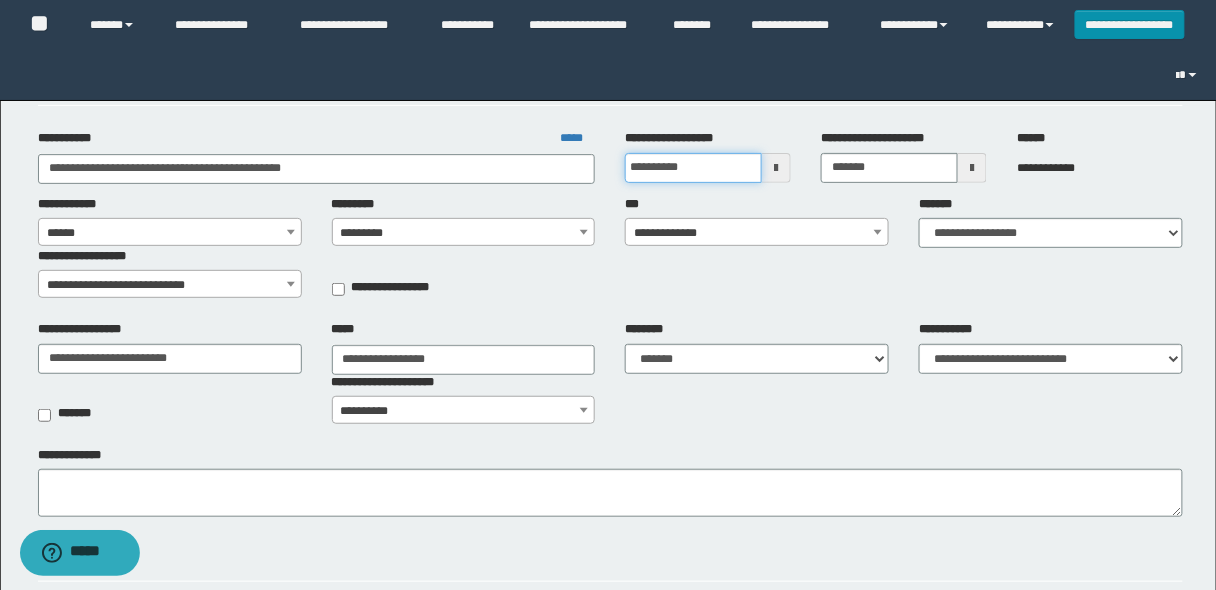 click on "**********" at bounding box center (693, 168) 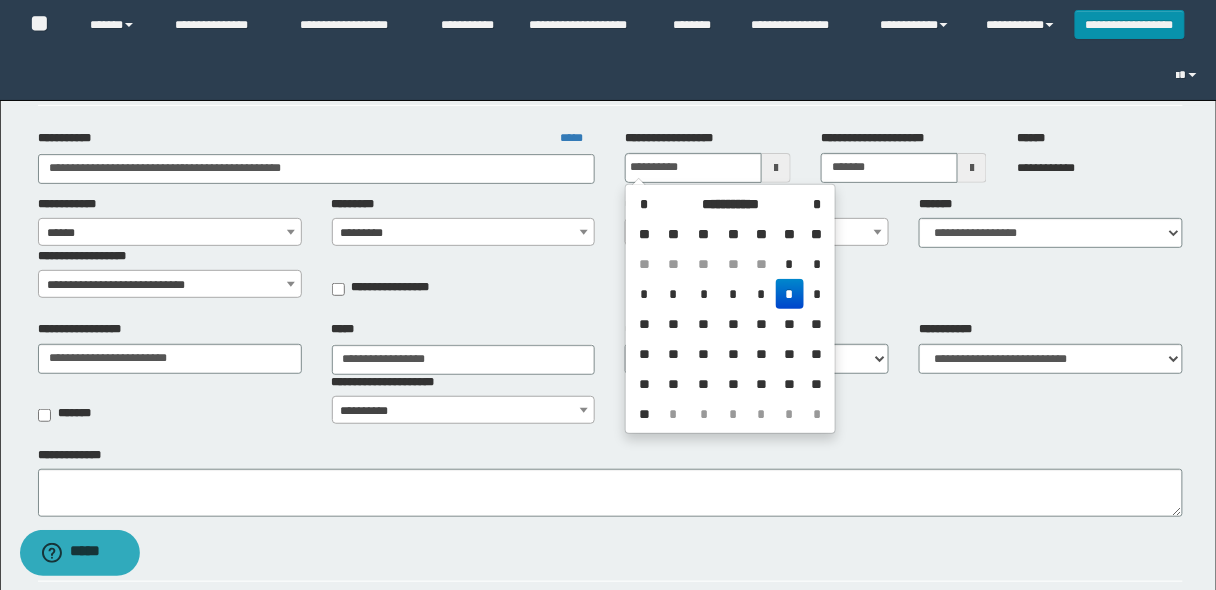 click on "**********" at bounding box center [608, 796] 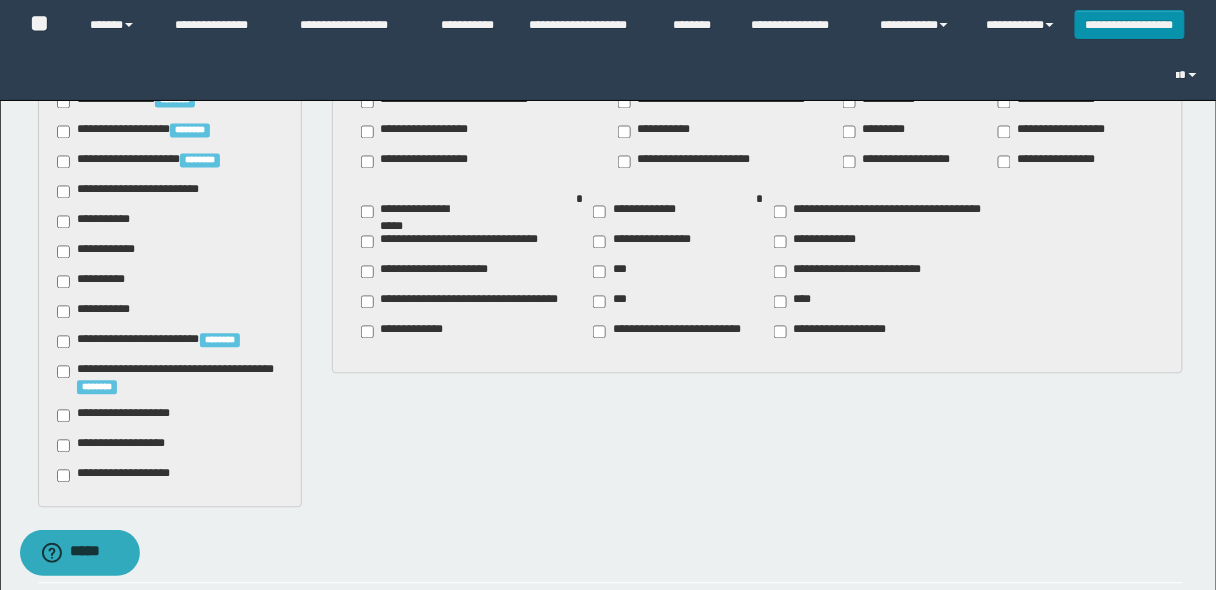 scroll, scrollTop: 880, scrollLeft: 0, axis: vertical 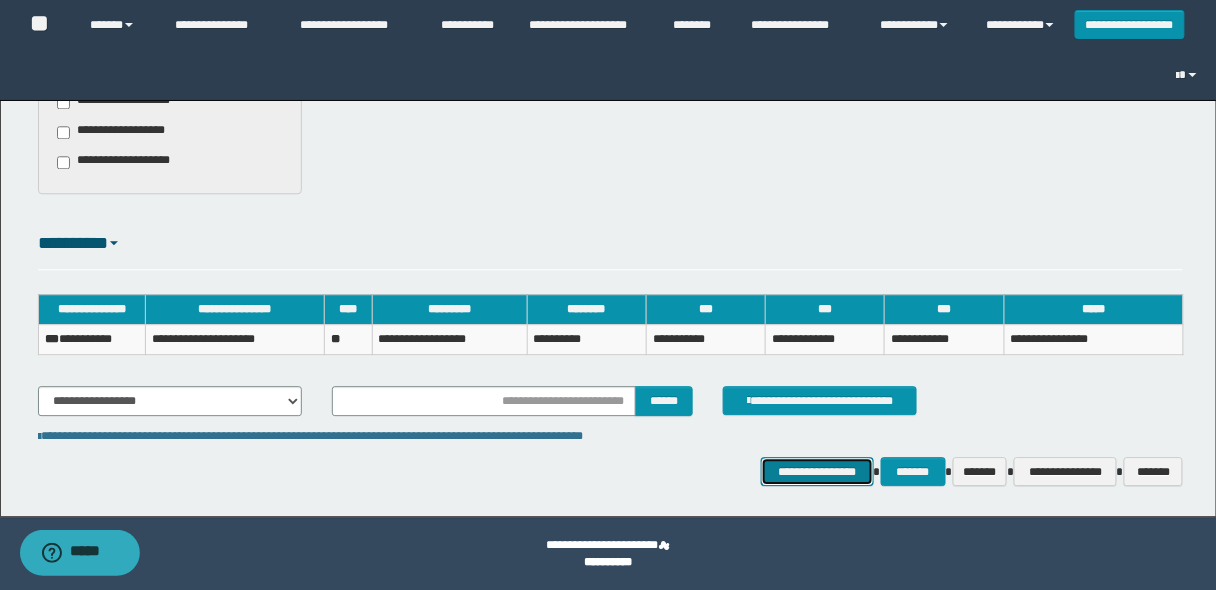 click on "**********" at bounding box center (817, 471) 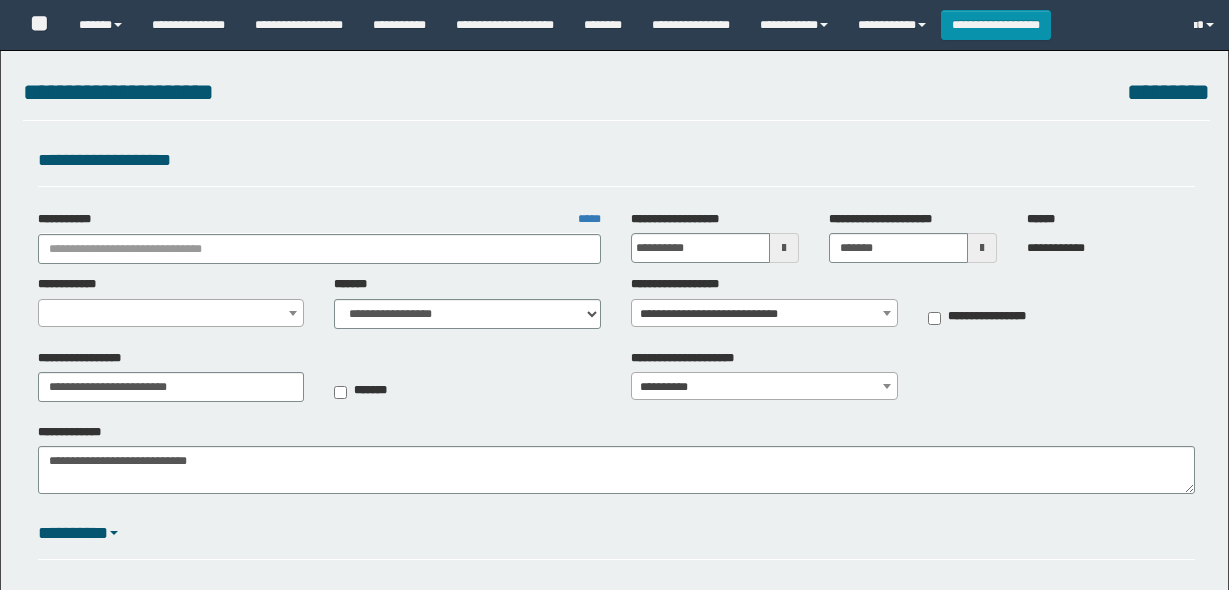 select on "*" 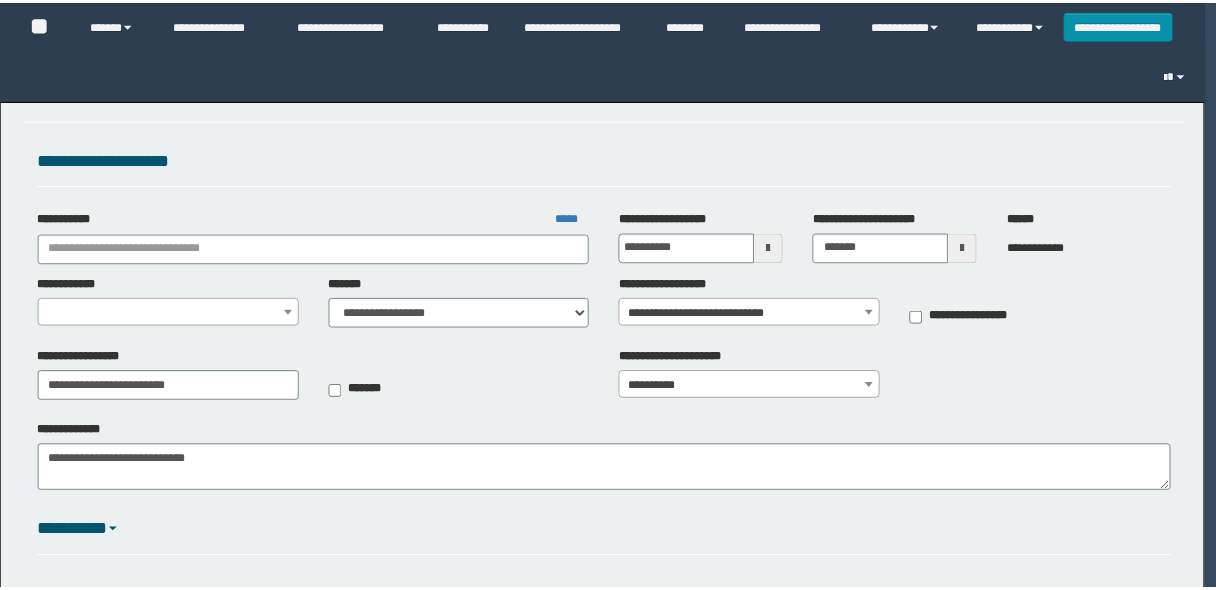 scroll, scrollTop: 0, scrollLeft: 0, axis: both 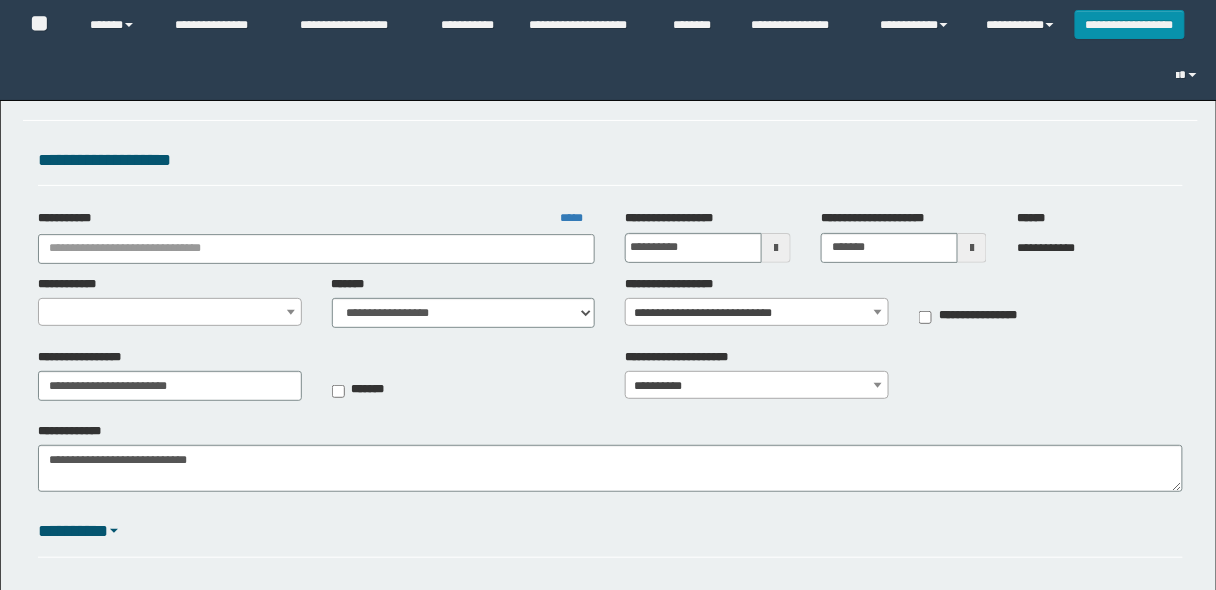 type on "**********" 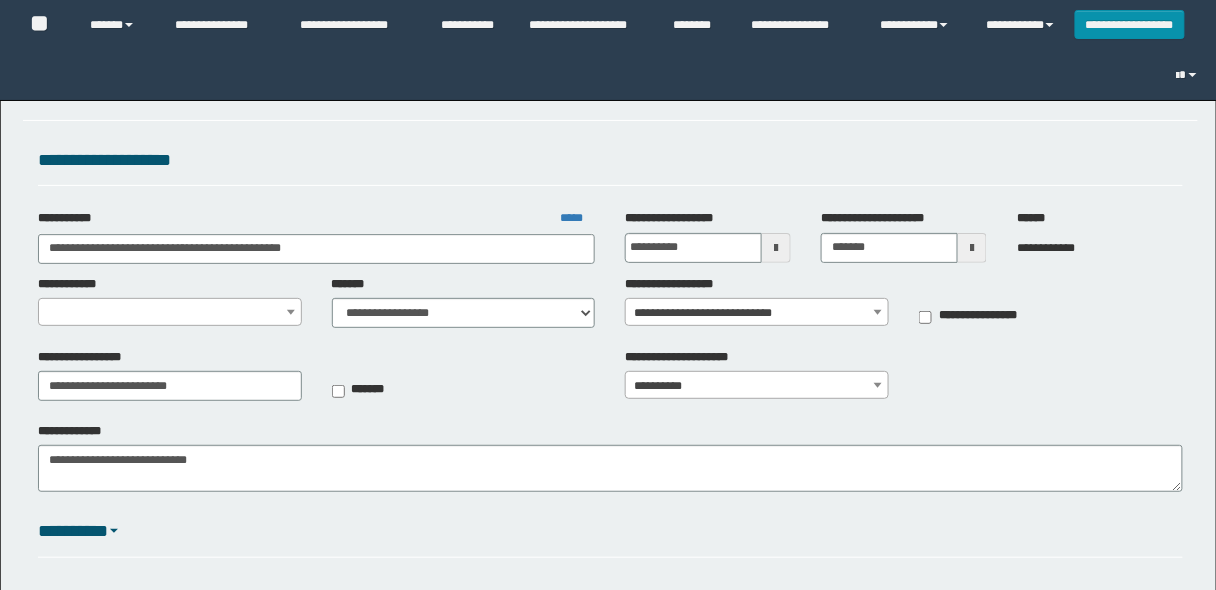 select on "*" 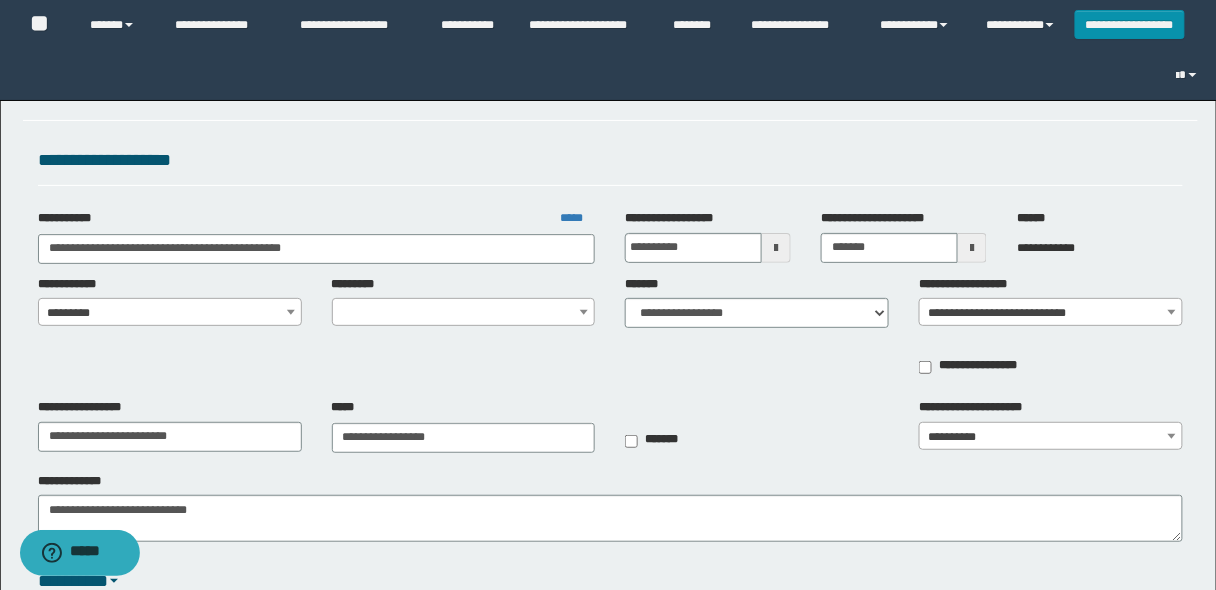 select on "*" 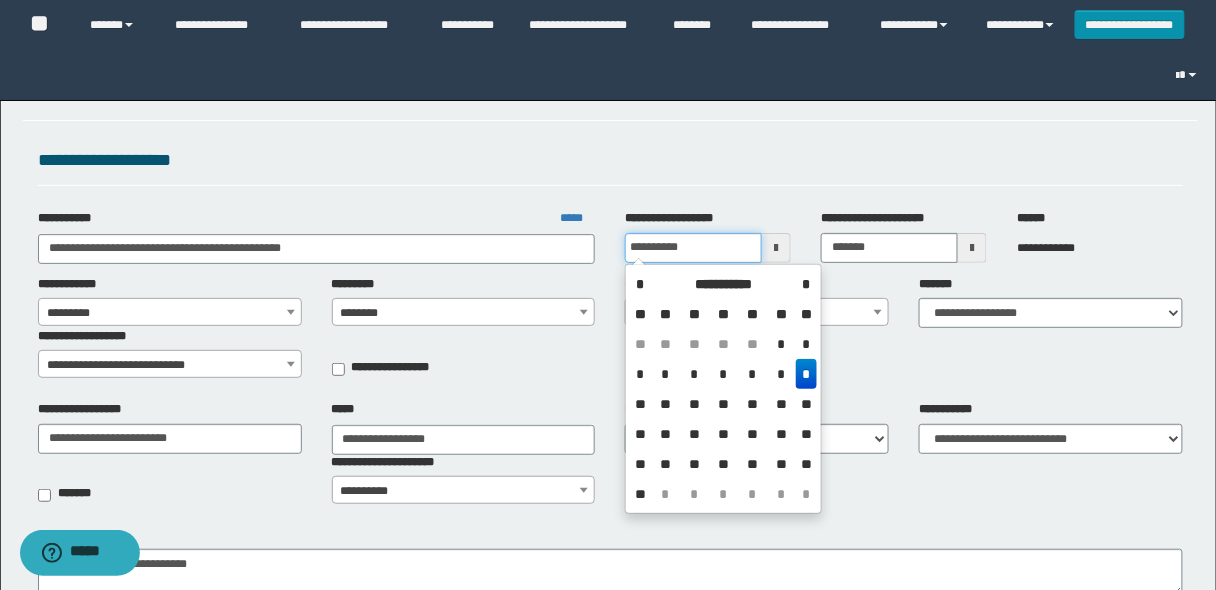 click on "**********" at bounding box center (693, 248) 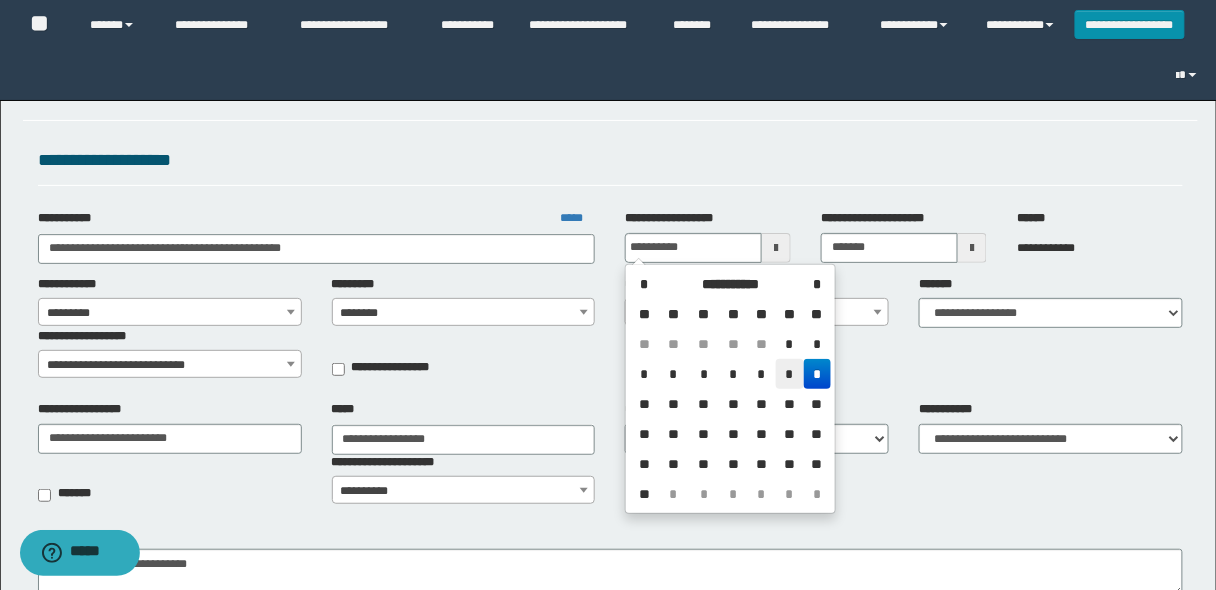 click on "*" at bounding box center (790, 374) 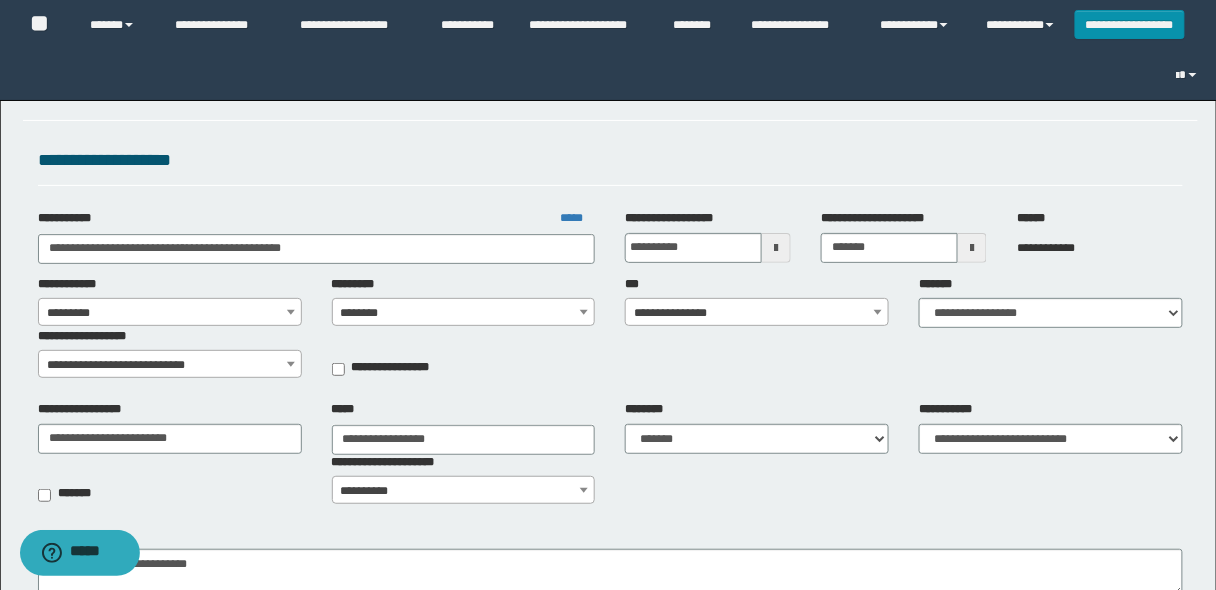 click on "**********" at bounding box center [757, 313] 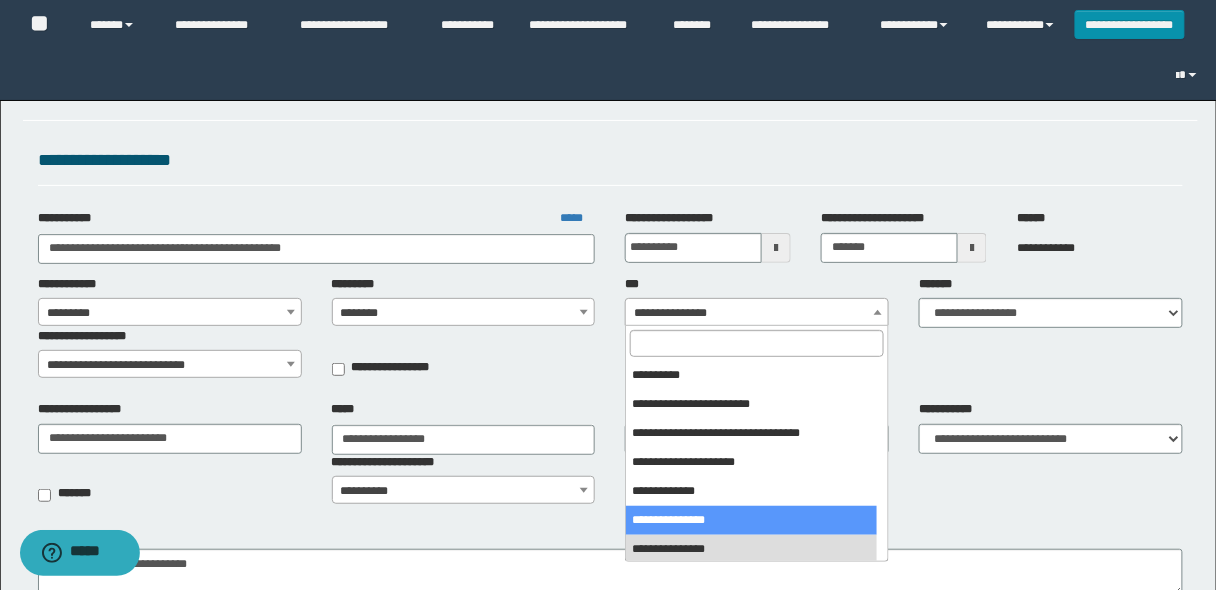 select on "***" 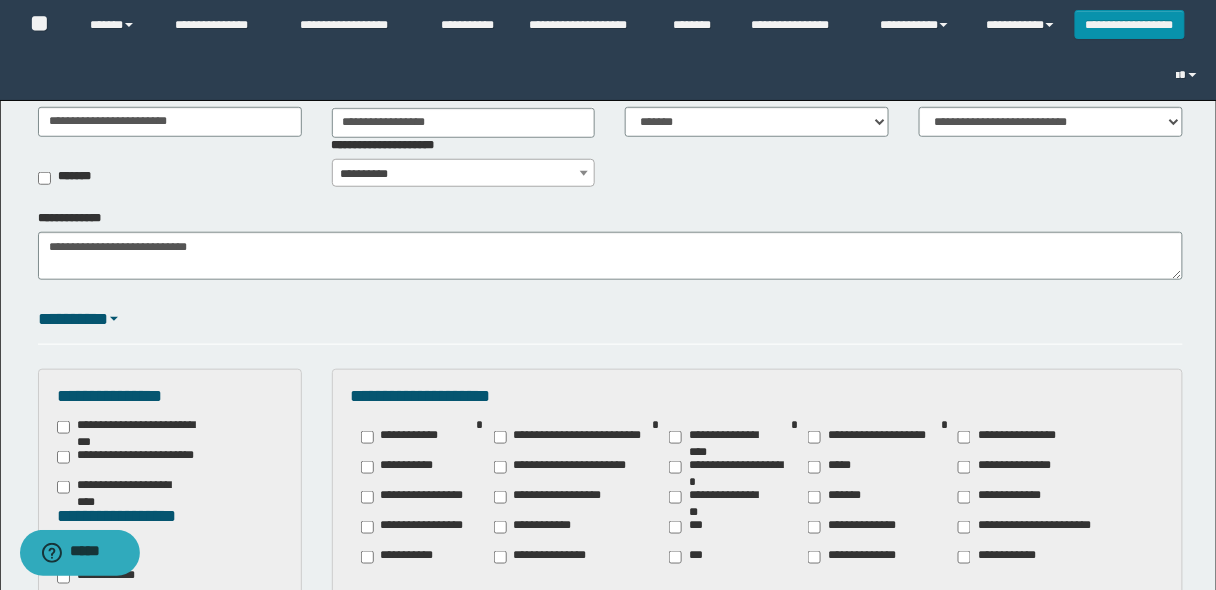 scroll, scrollTop: 320, scrollLeft: 0, axis: vertical 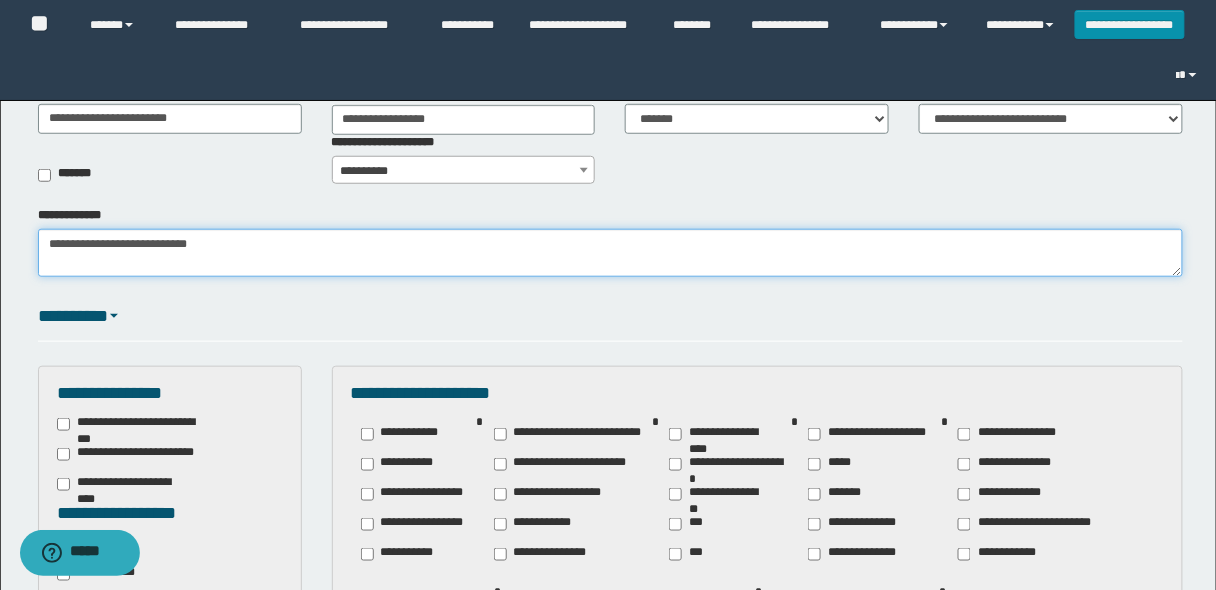 drag, startPoint x: 261, startPoint y: 246, endPoint x: 0, endPoint y: 274, distance: 262.49762 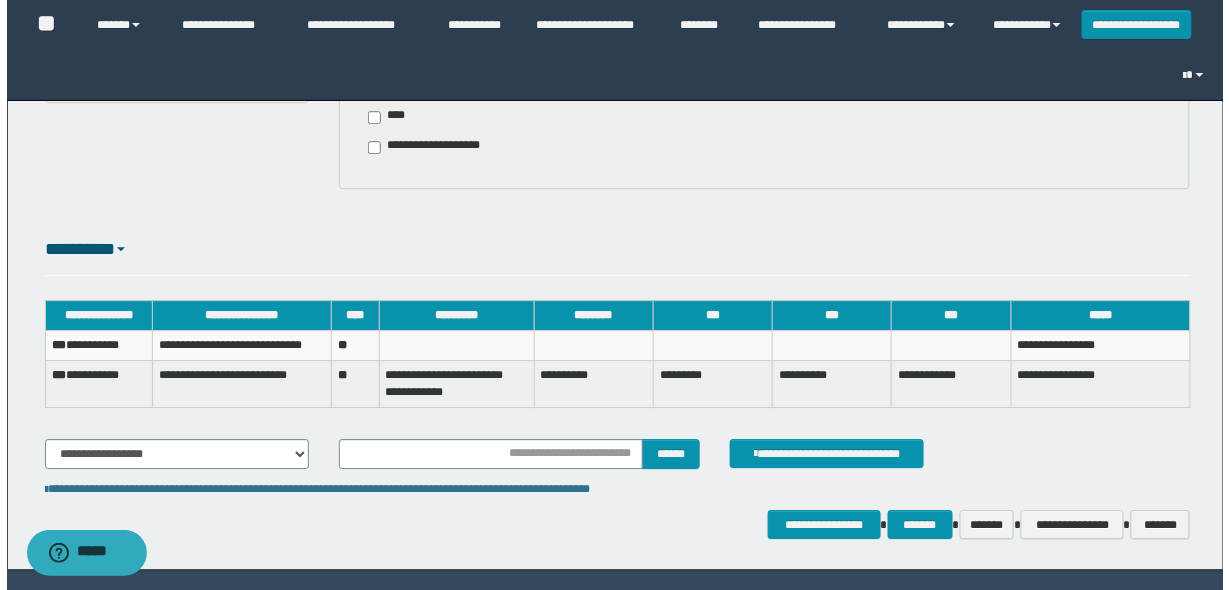 scroll, scrollTop: 1431, scrollLeft: 0, axis: vertical 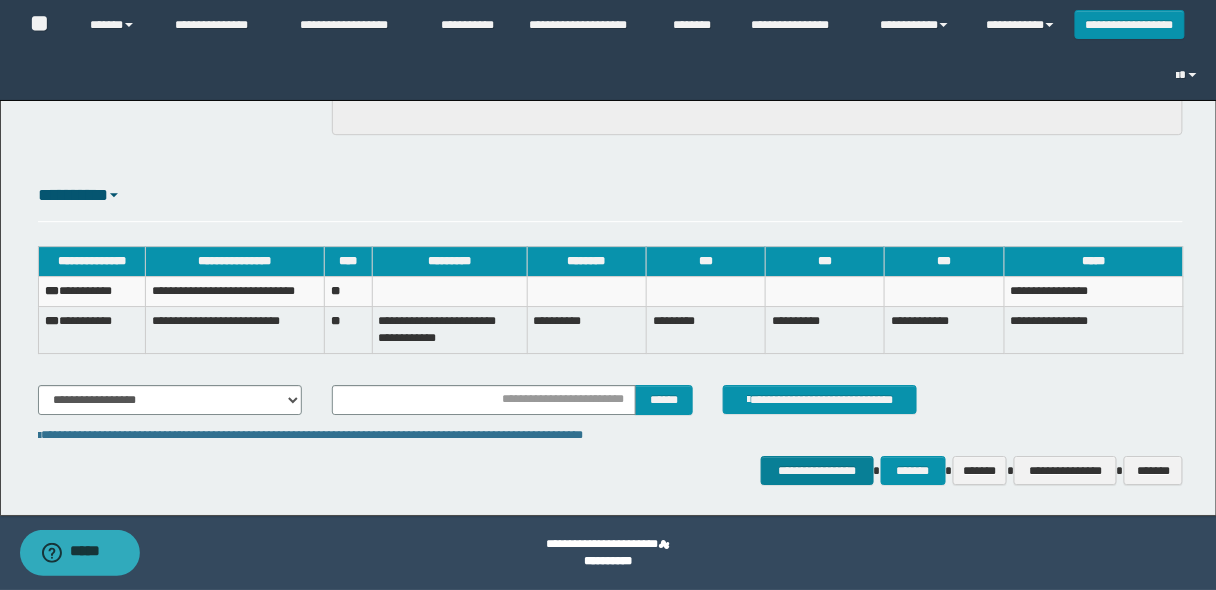 type 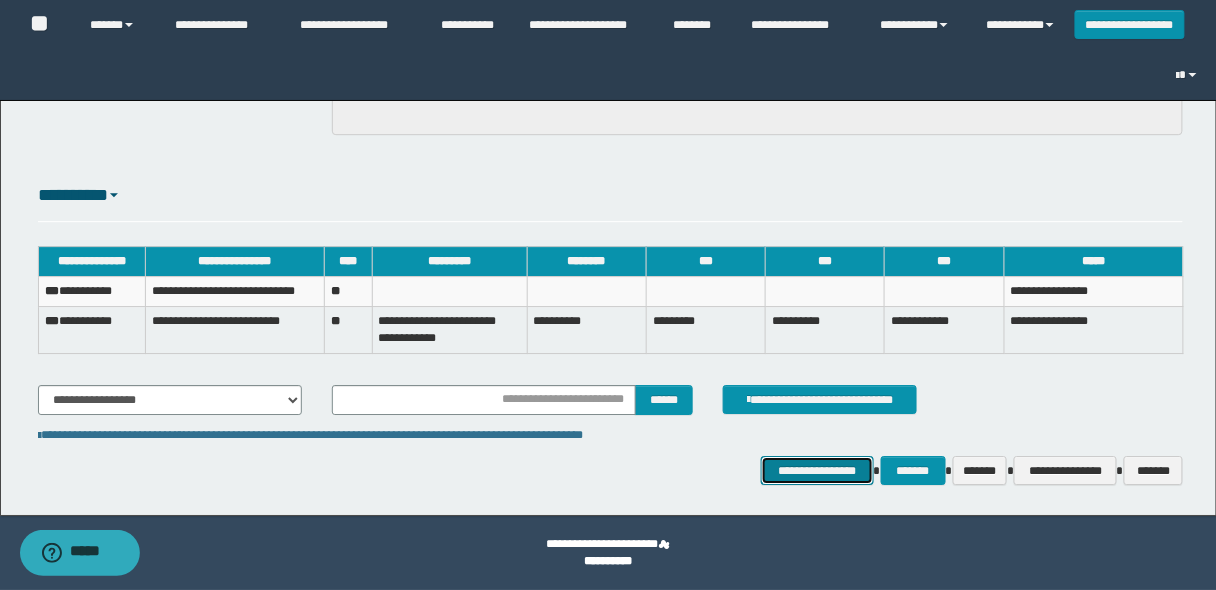 click on "**********" at bounding box center (817, 470) 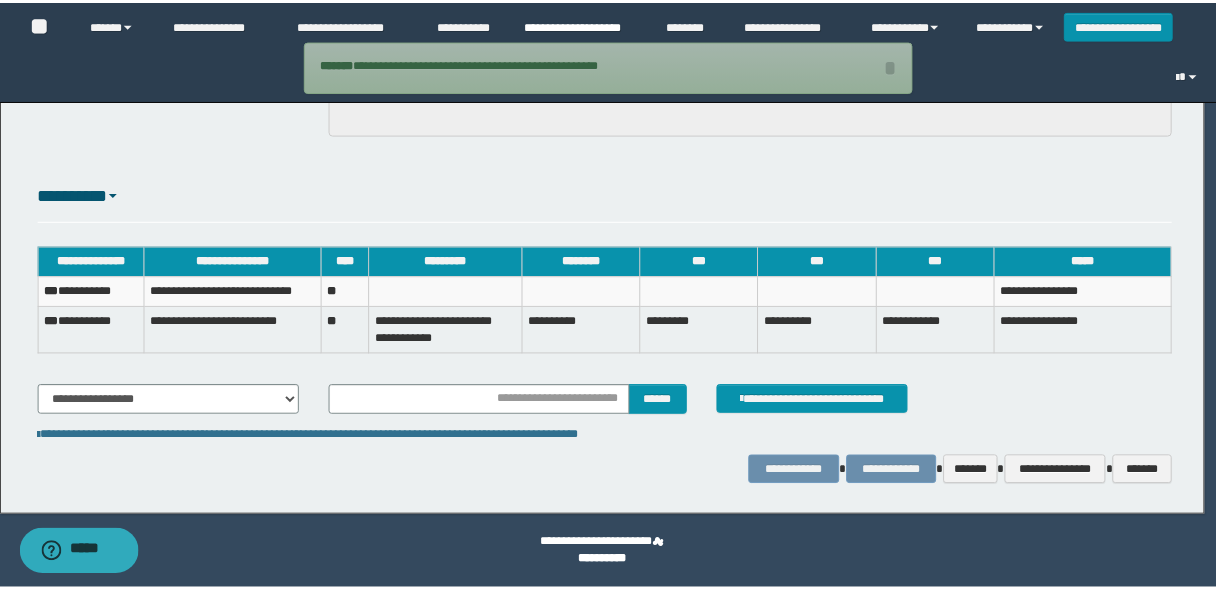 scroll, scrollTop: 1333, scrollLeft: 0, axis: vertical 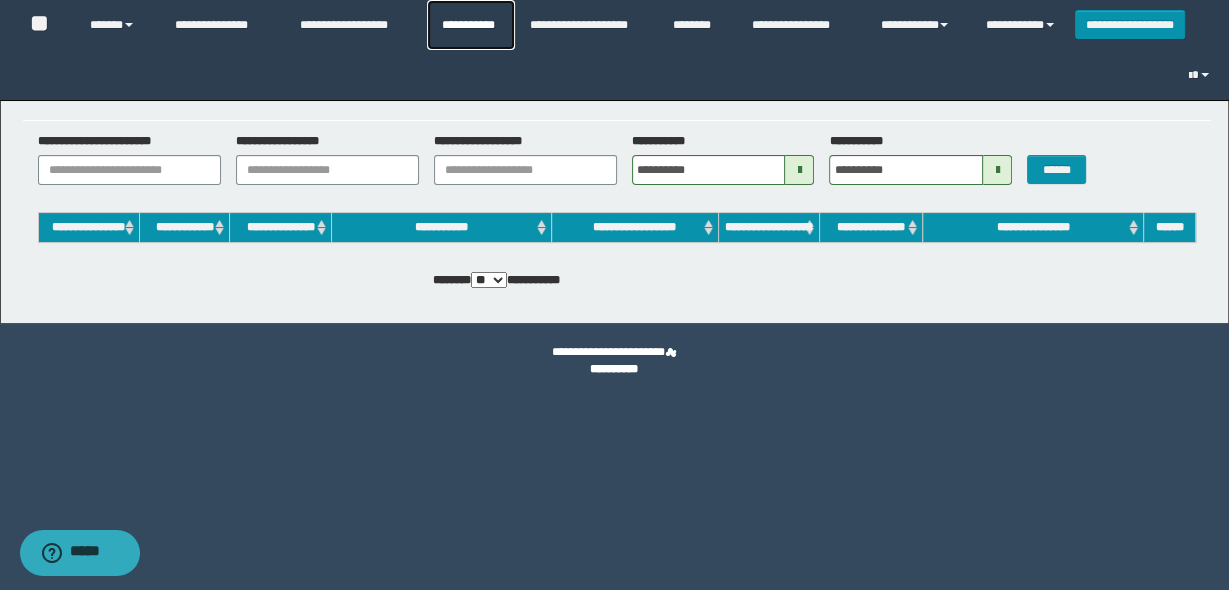 click on "**********" at bounding box center (471, 25) 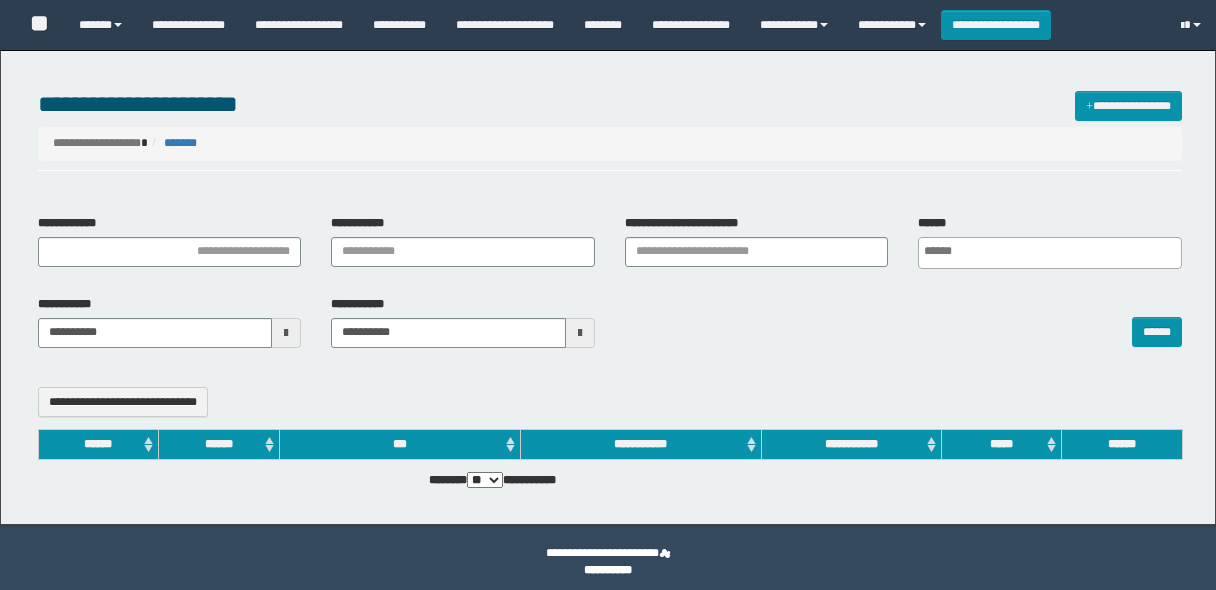 select 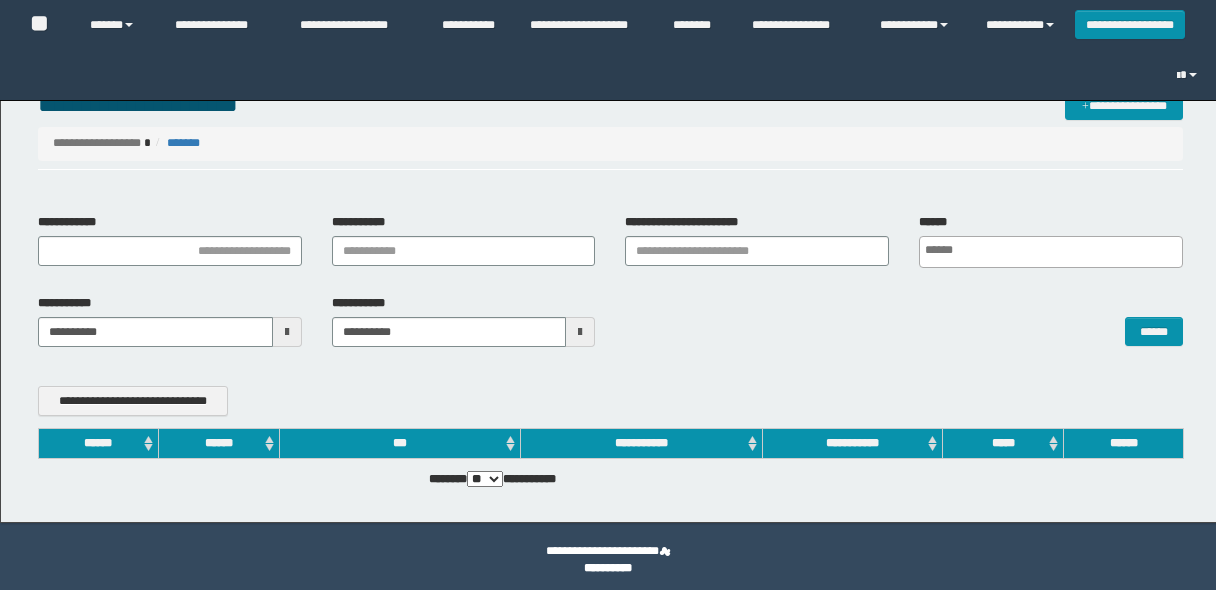 scroll, scrollTop: 0, scrollLeft: 0, axis: both 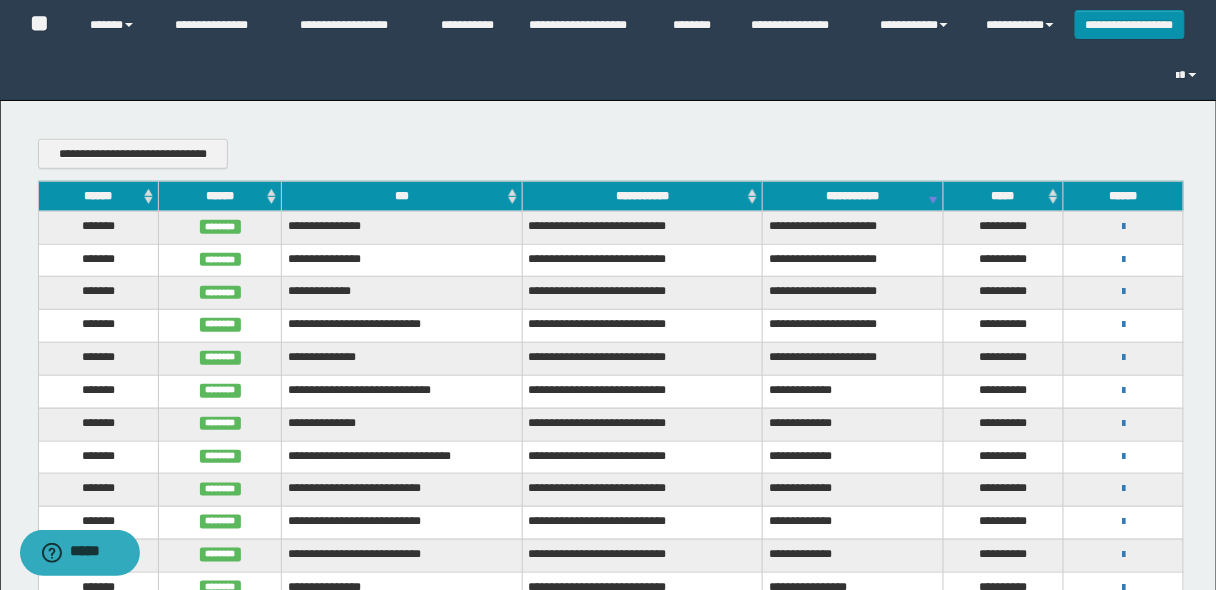 click on "******" at bounding box center (98, 196) 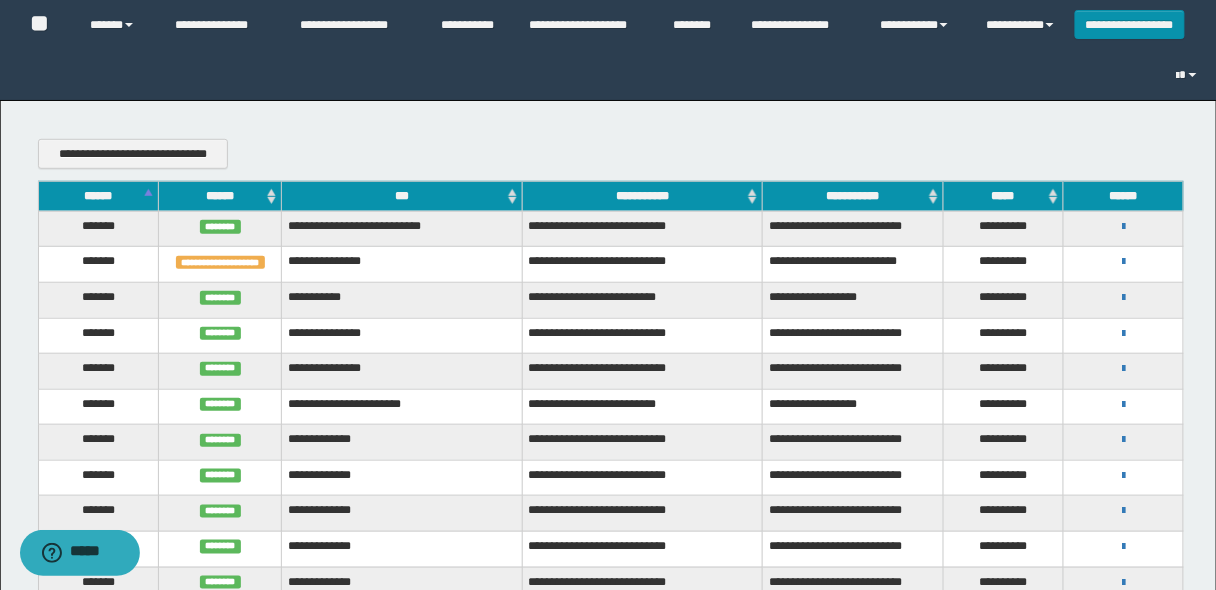 click on "******" at bounding box center [98, 196] 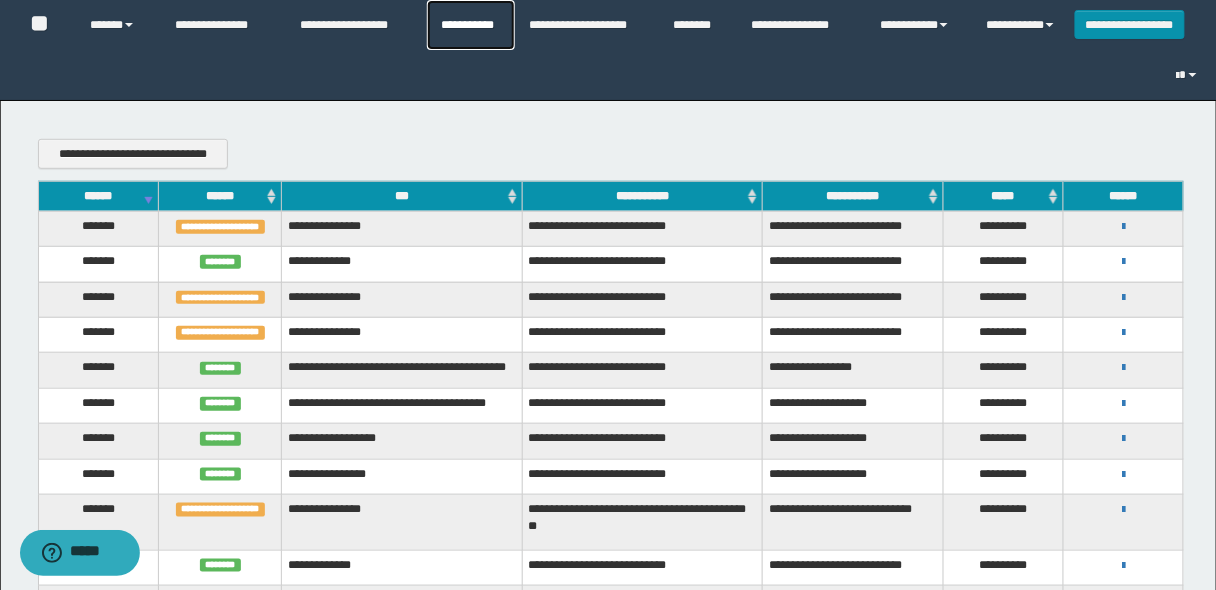 click on "**********" at bounding box center [471, 25] 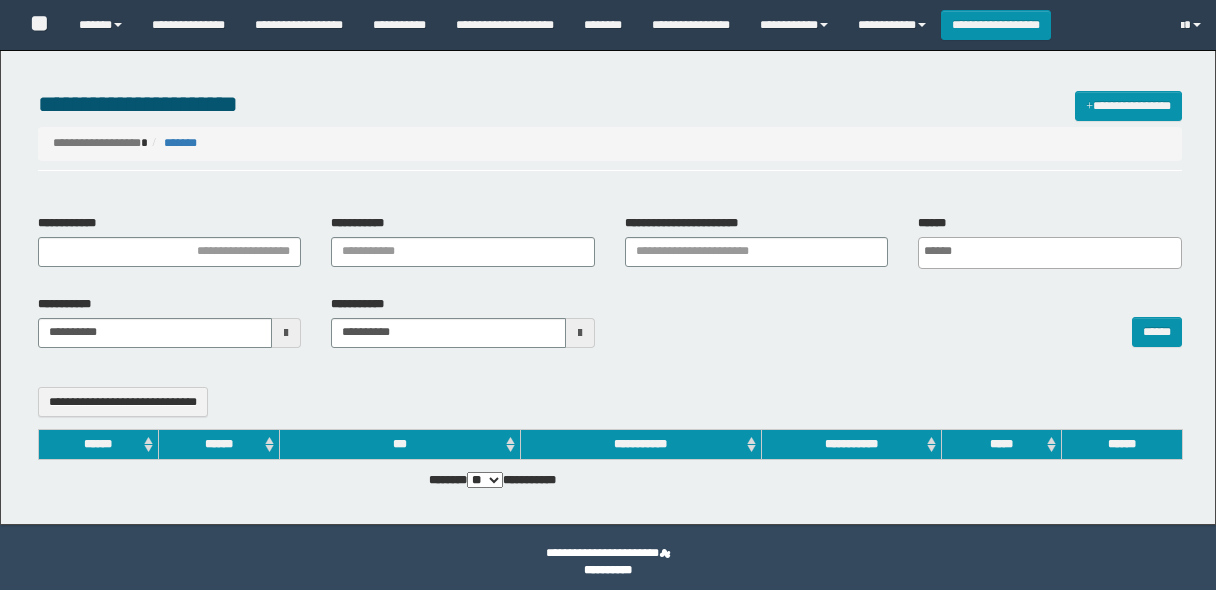 select 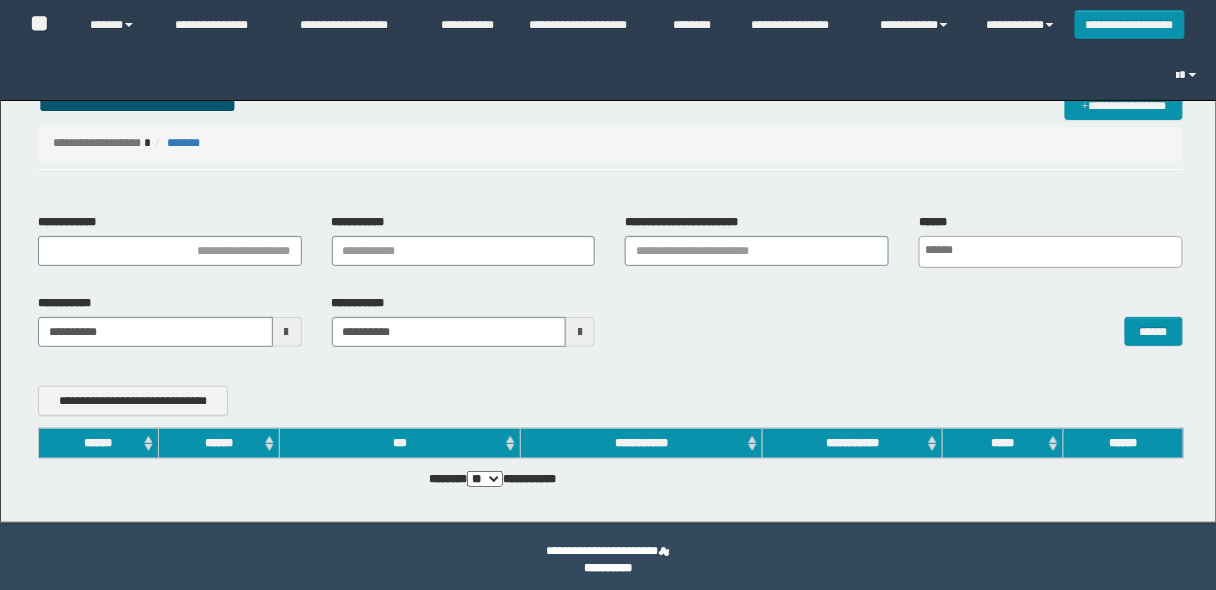 scroll, scrollTop: 0, scrollLeft: 0, axis: both 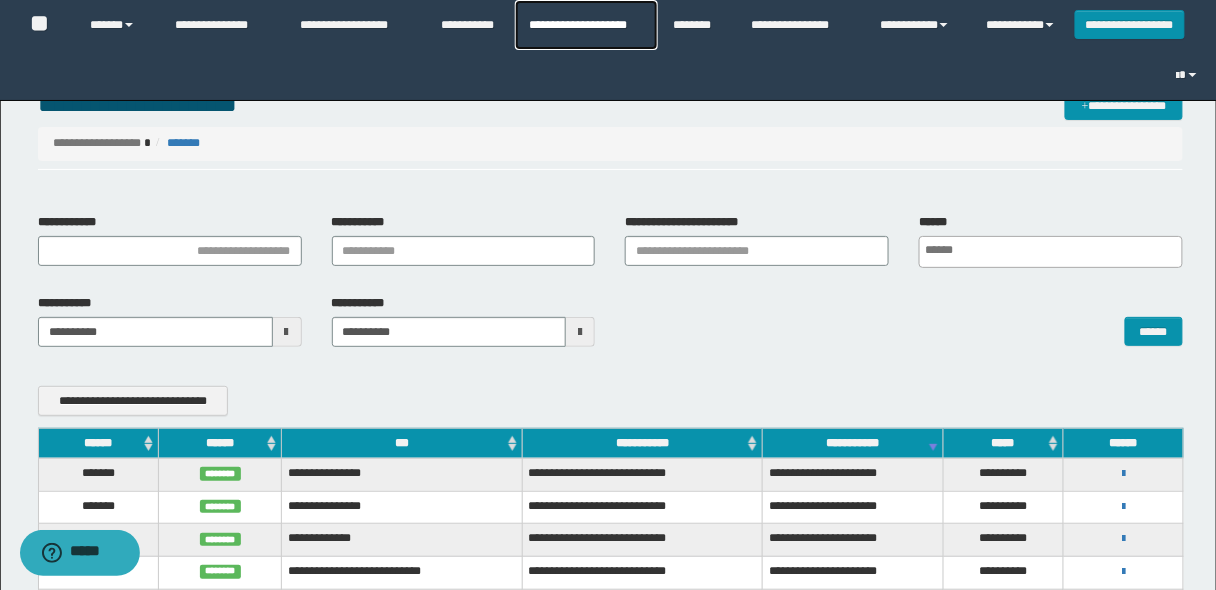 click on "**********" at bounding box center [586, 25] 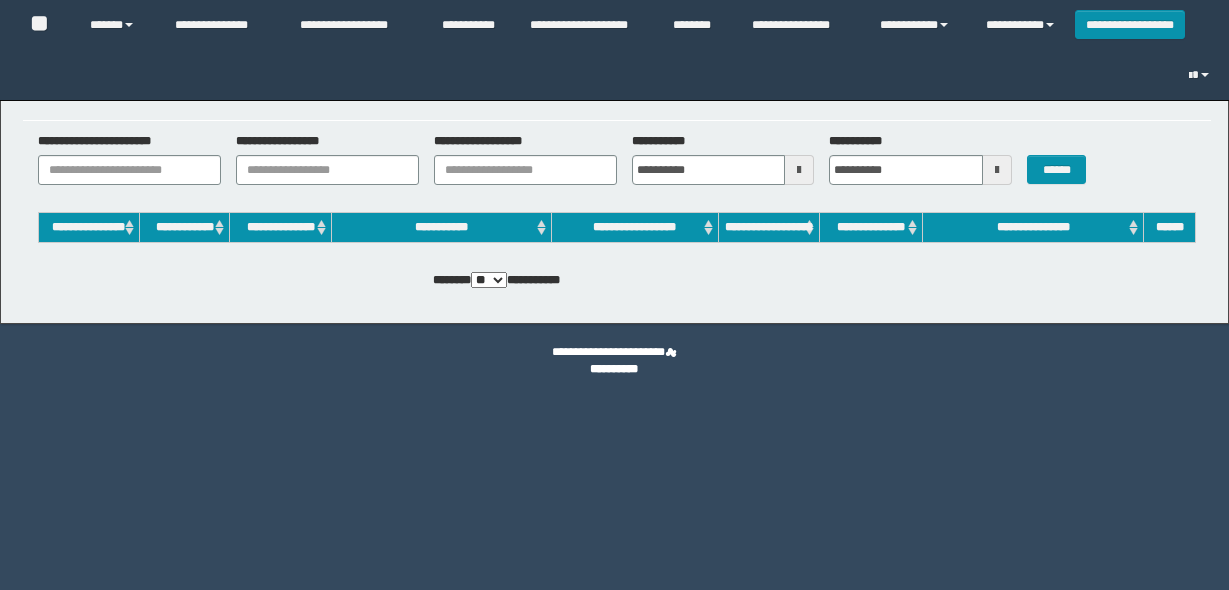 scroll, scrollTop: 0, scrollLeft: 0, axis: both 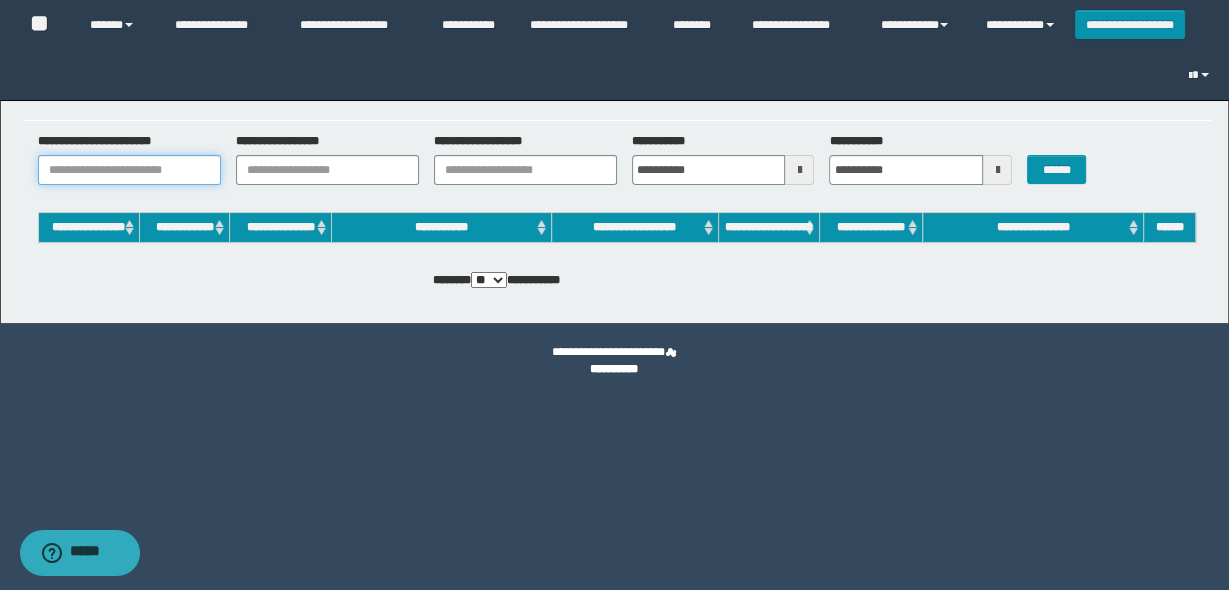 click on "**********" at bounding box center [129, 170] 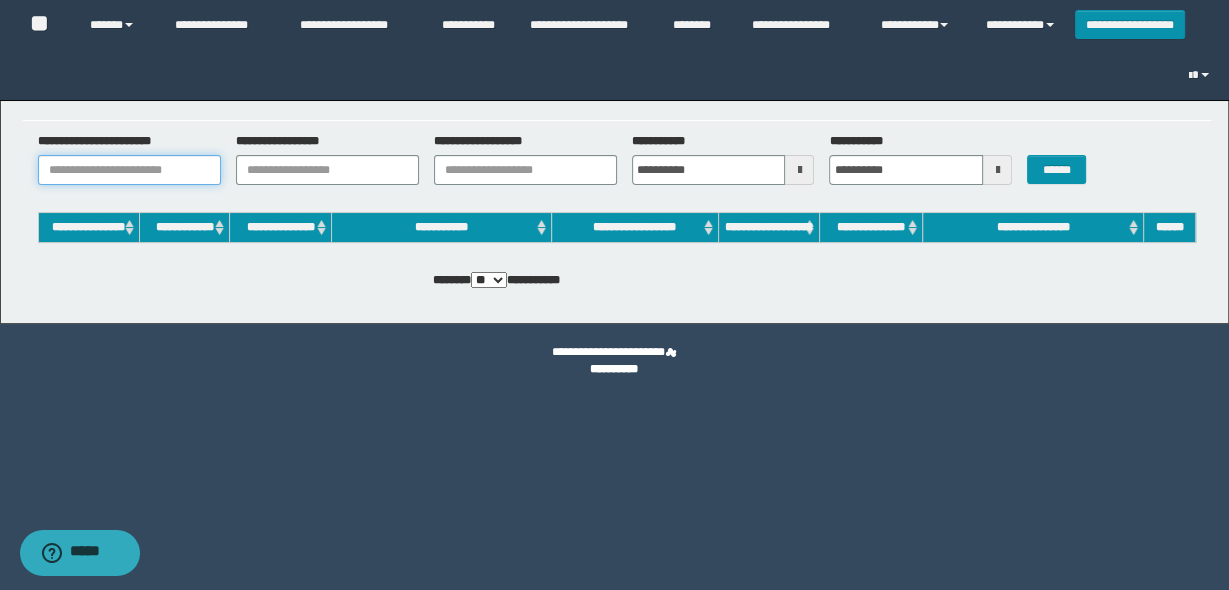 paste on "*********" 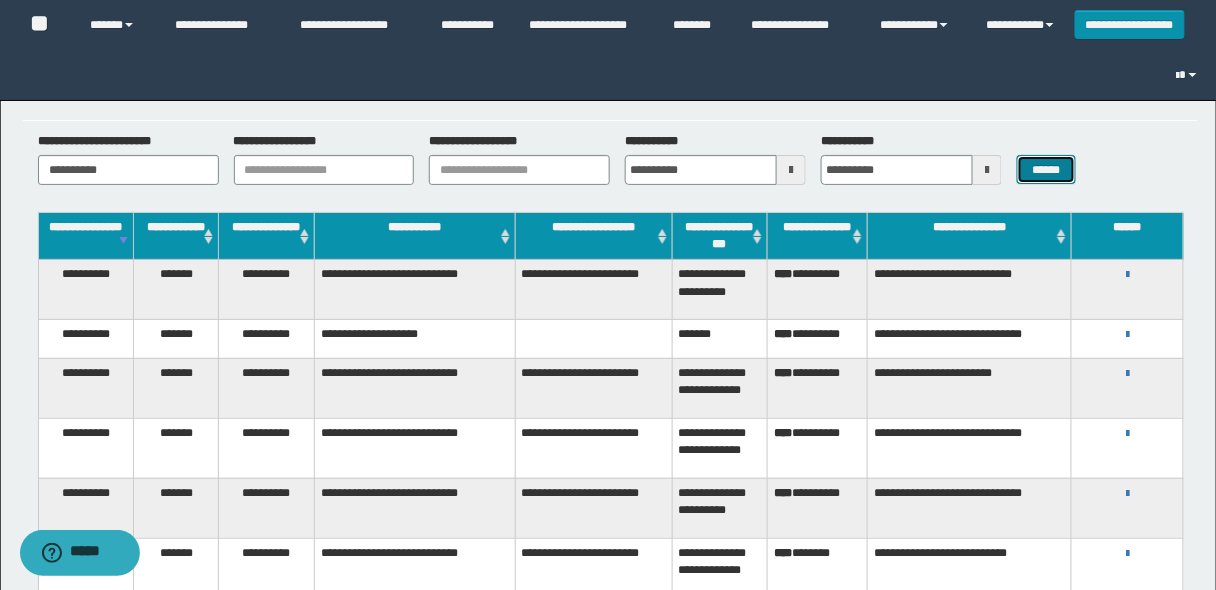 click on "******" at bounding box center (1046, 169) 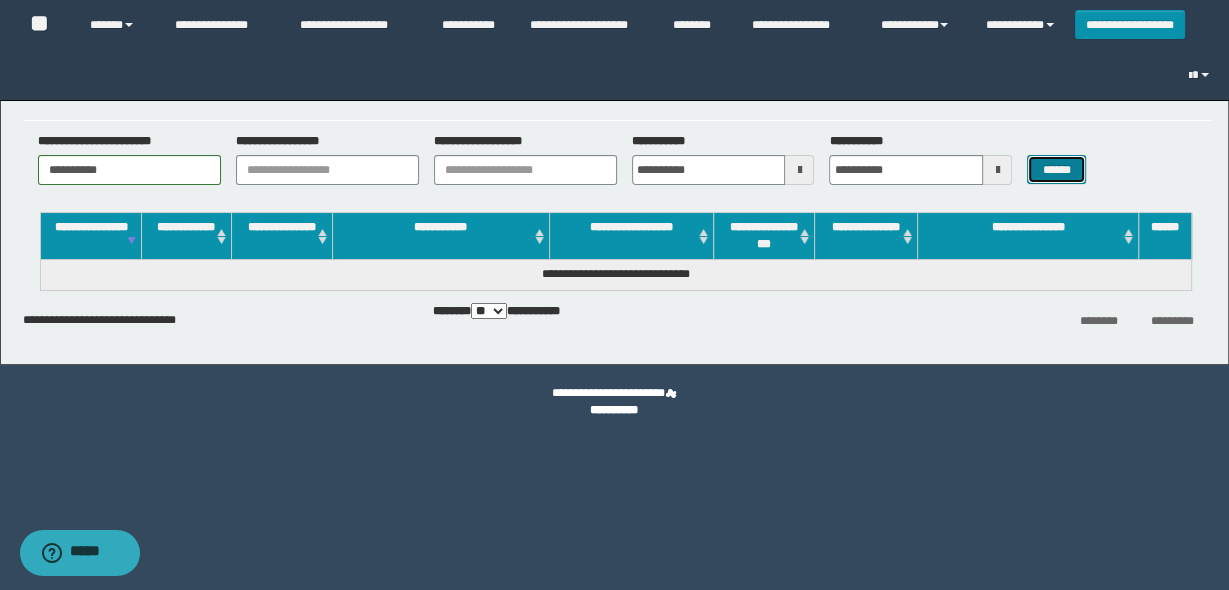 click on "******" at bounding box center (1056, 169) 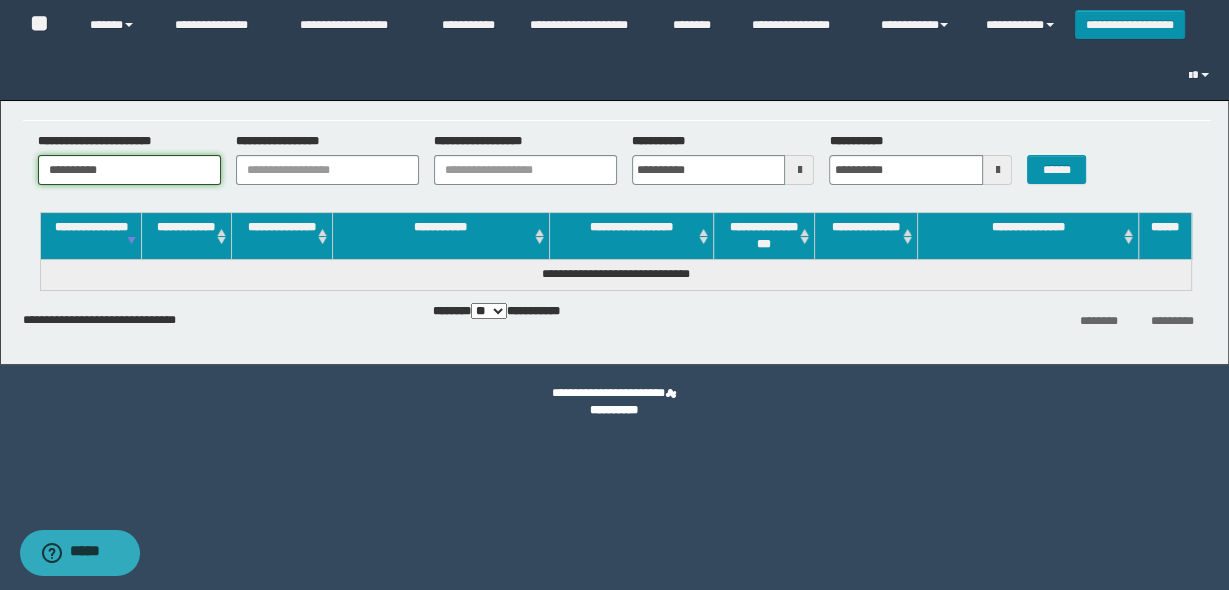 click on "*********" at bounding box center (129, 170) 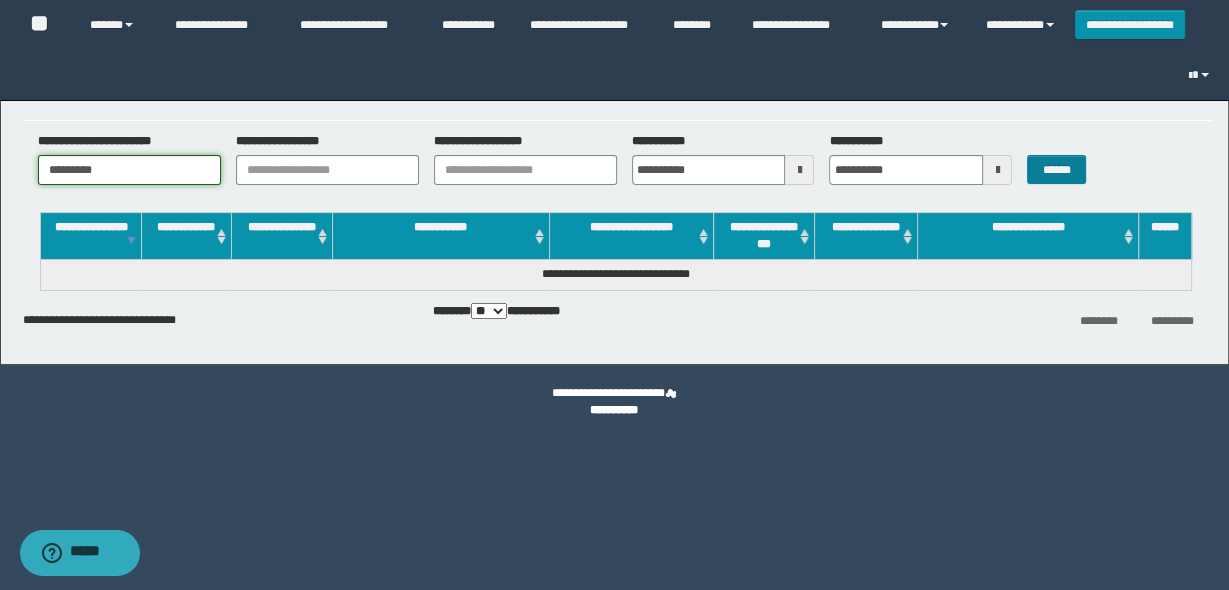 type on "*********" 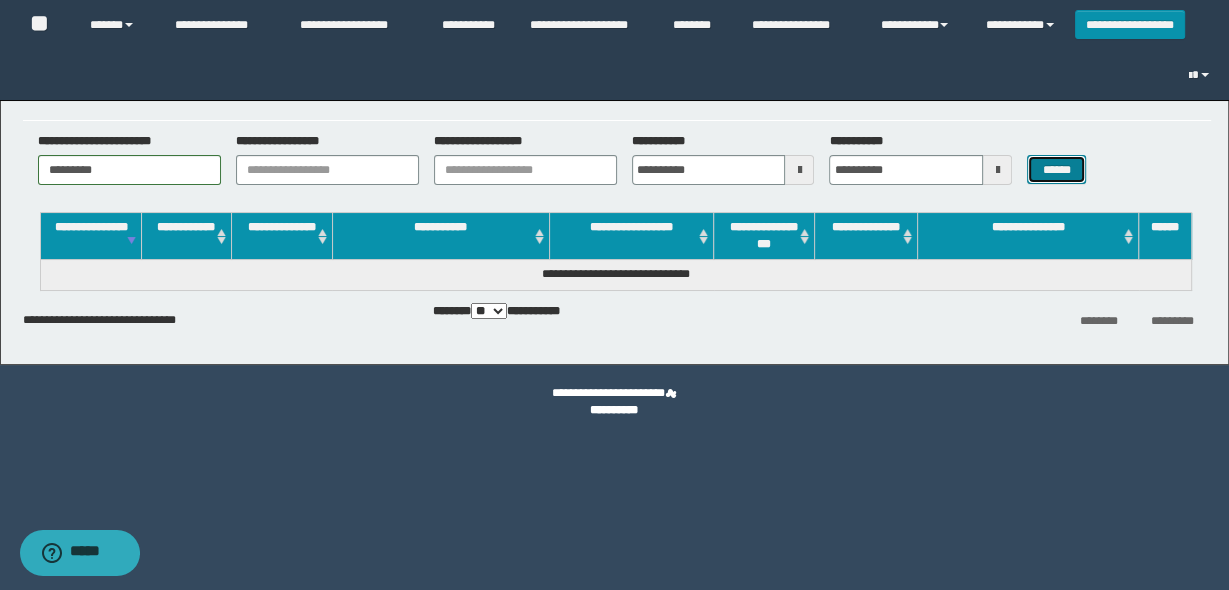 click on "******" at bounding box center [1056, 169] 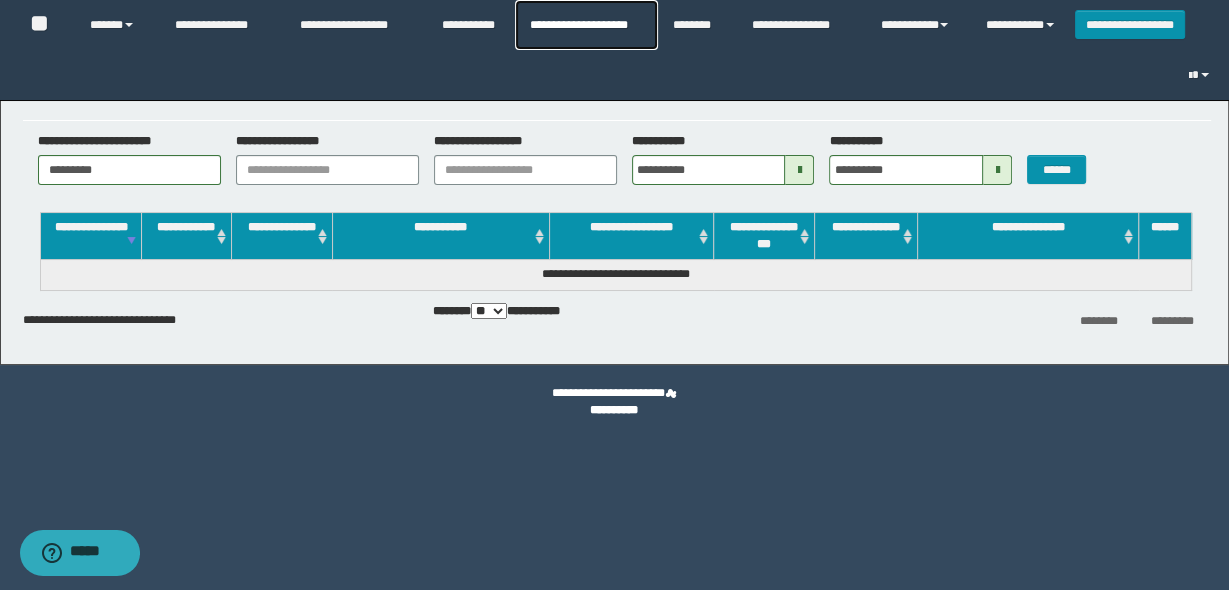 click on "**********" at bounding box center (586, 25) 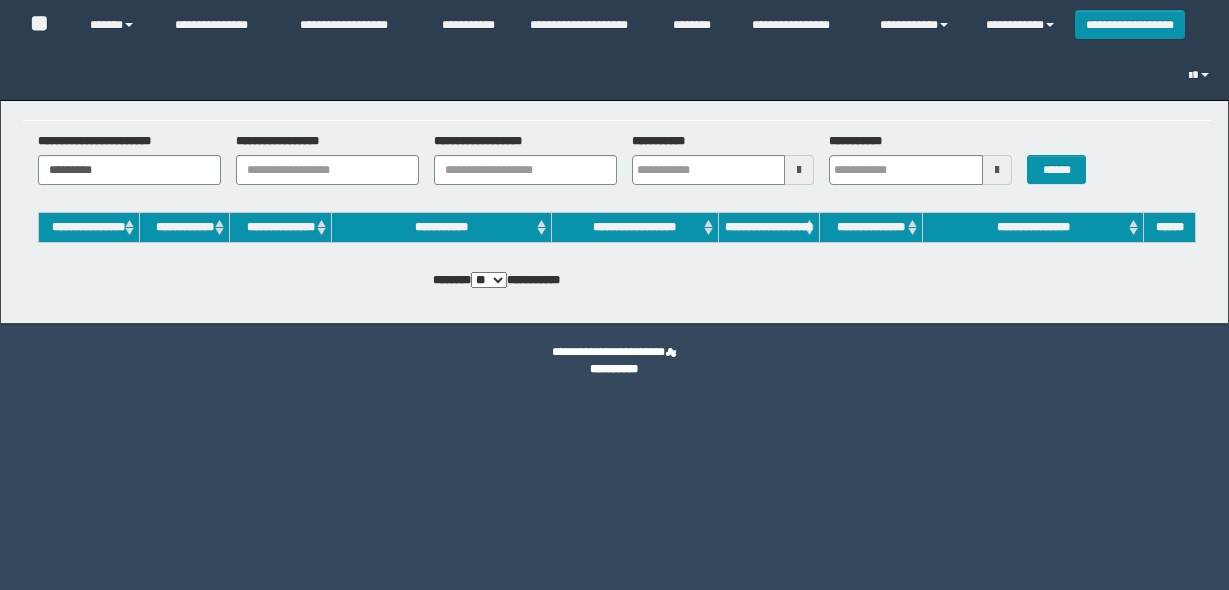scroll, scrollTop: 0, scrollLeft: 0, axis: both 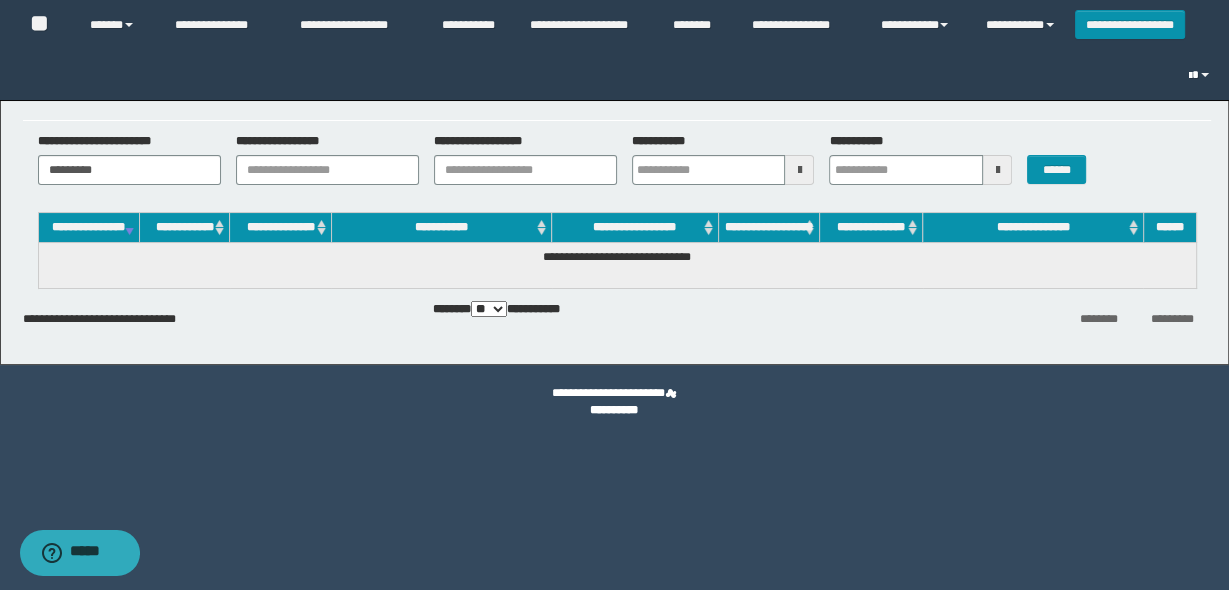 click at bounding box center (1205, 75) 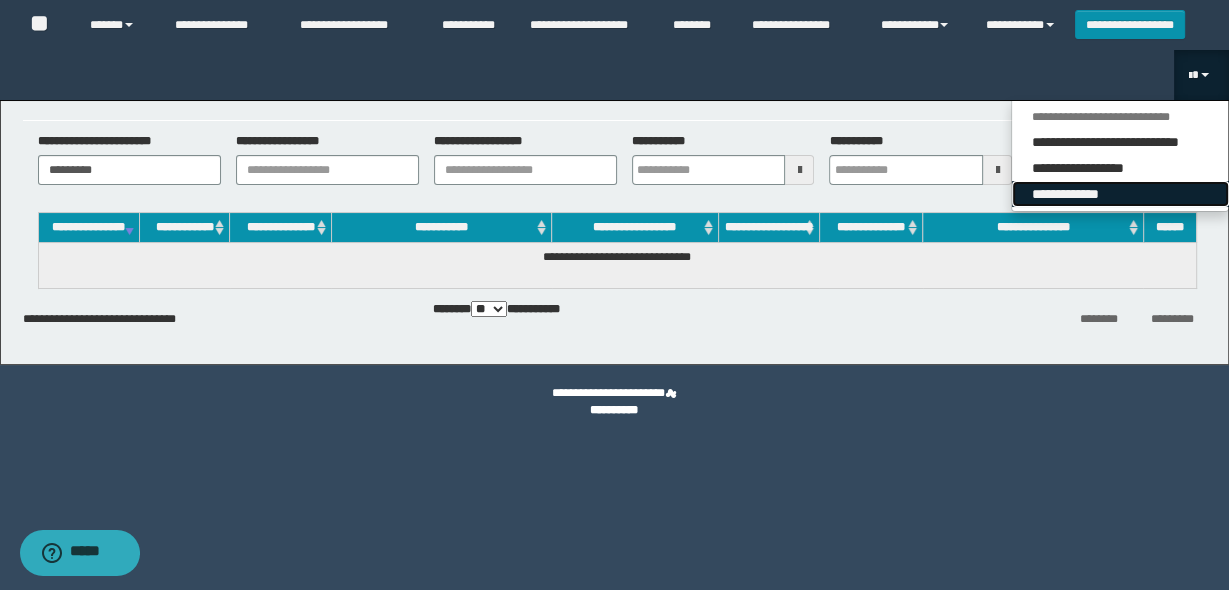 click on "**********" at bounding box center [1120, 194] 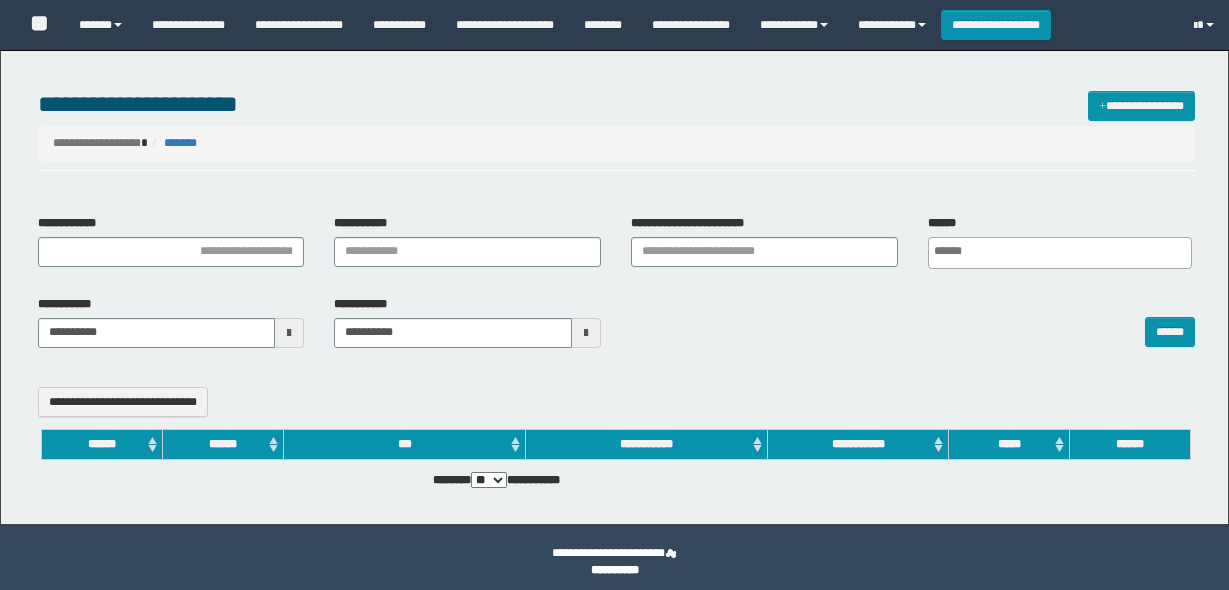 select 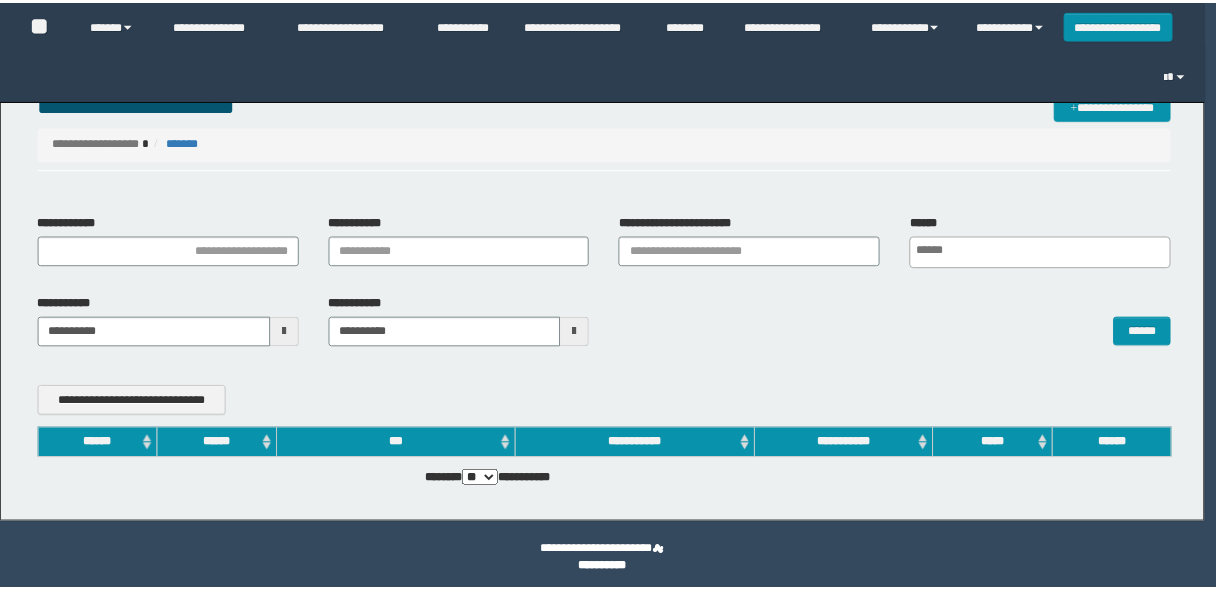 scroll, scrollTop: 0, scrollLeft: 0, axis: both 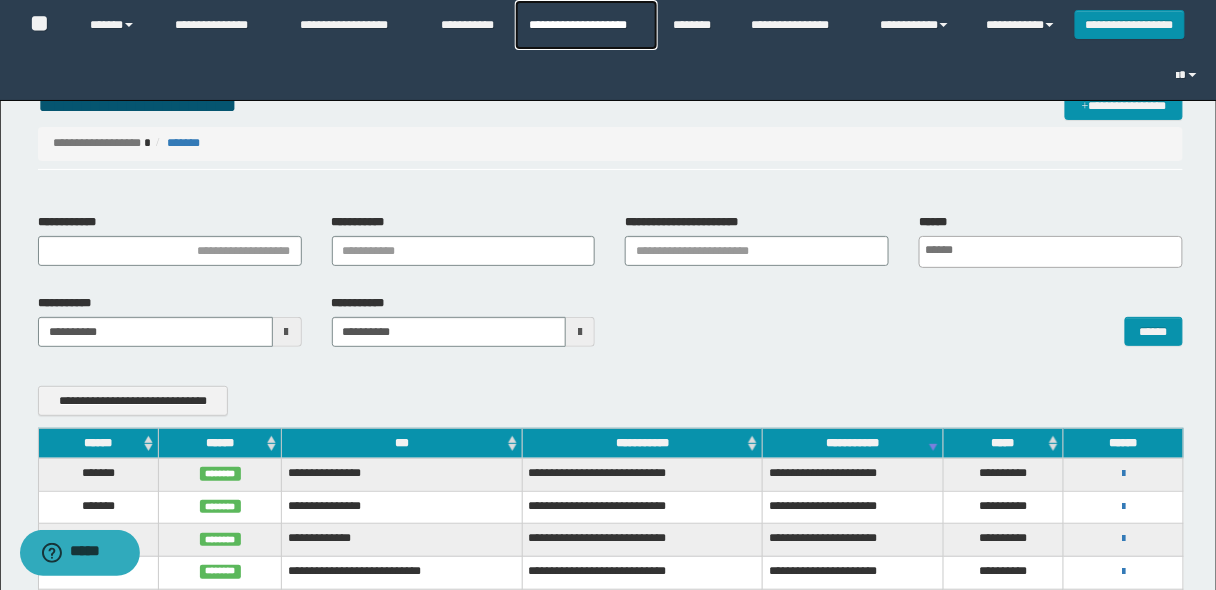 click on "**********" at bounding box center (586, 25) 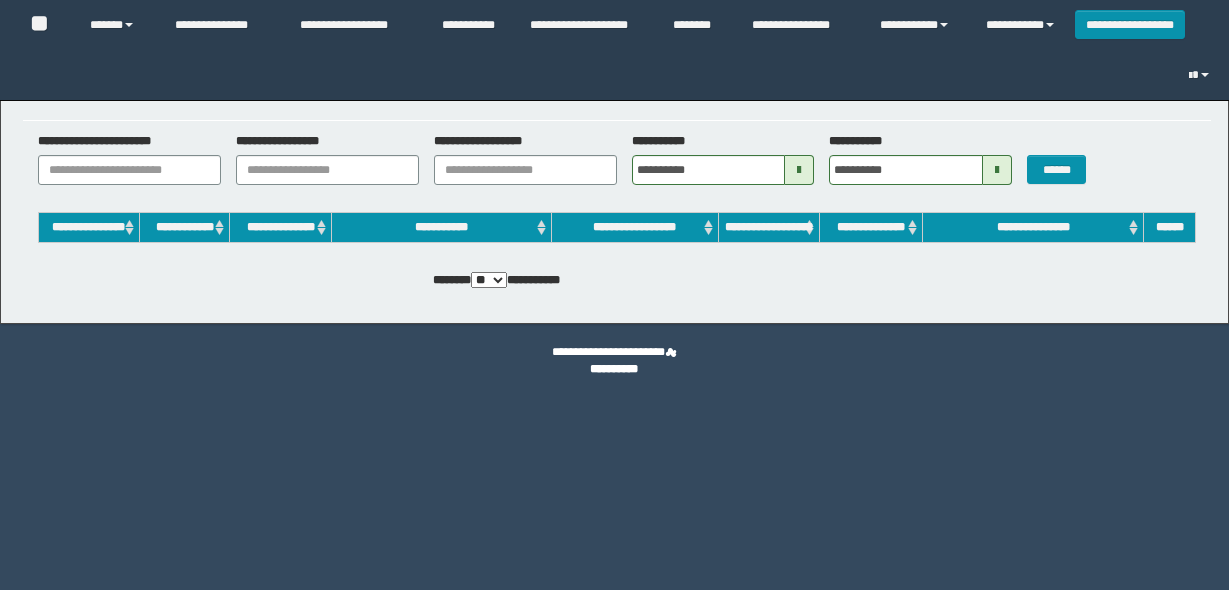scroll, scrollTop: 0, scrollLeft: 0, axis: both 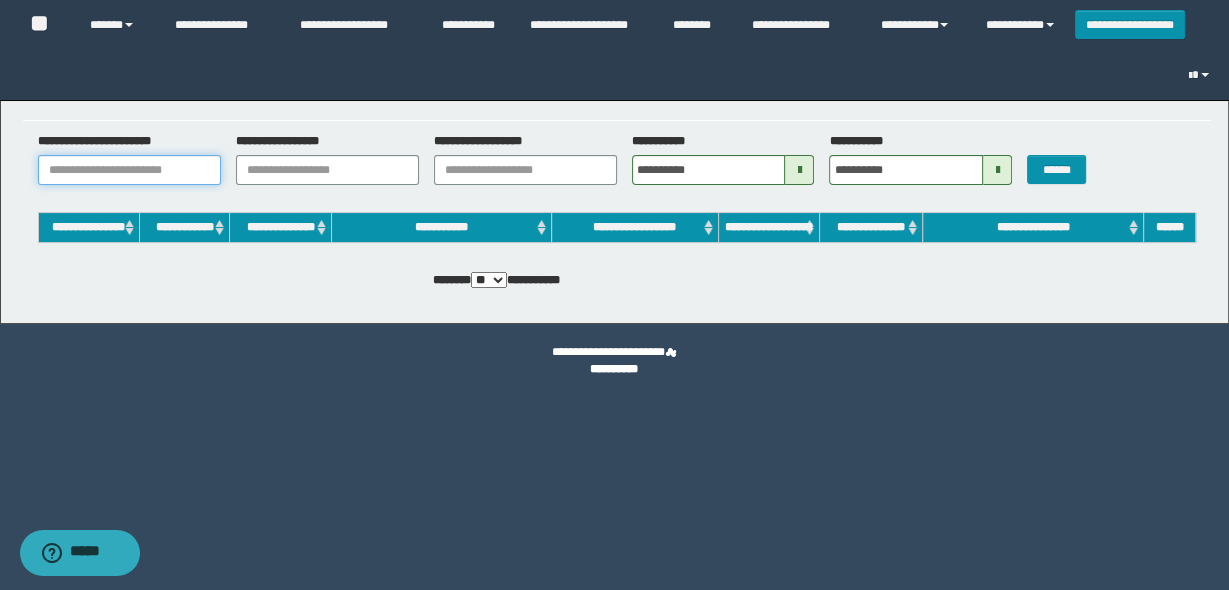 click on "**********" at bounding box center (129, 170) 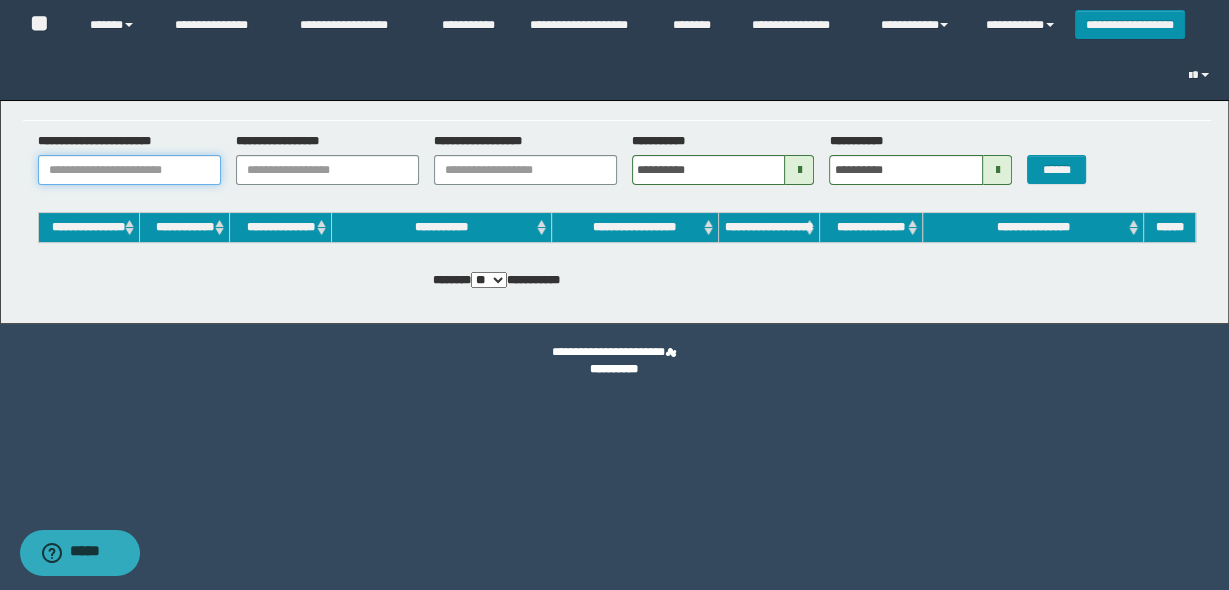 paste on "*********" 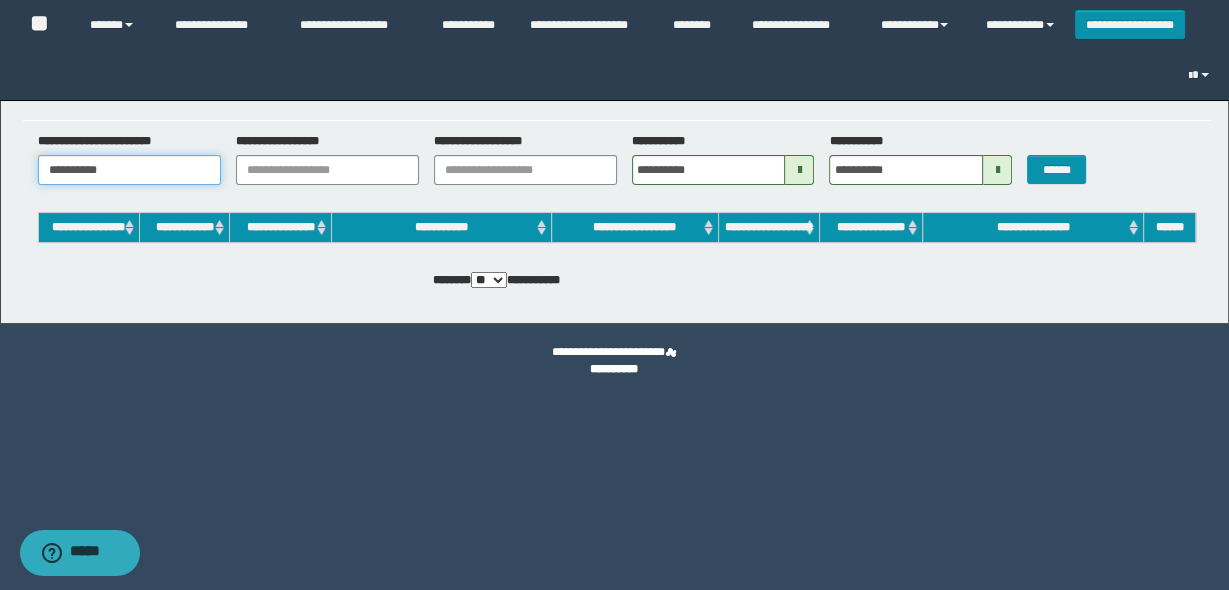 click on "*********" at bounding box center [129, 170] 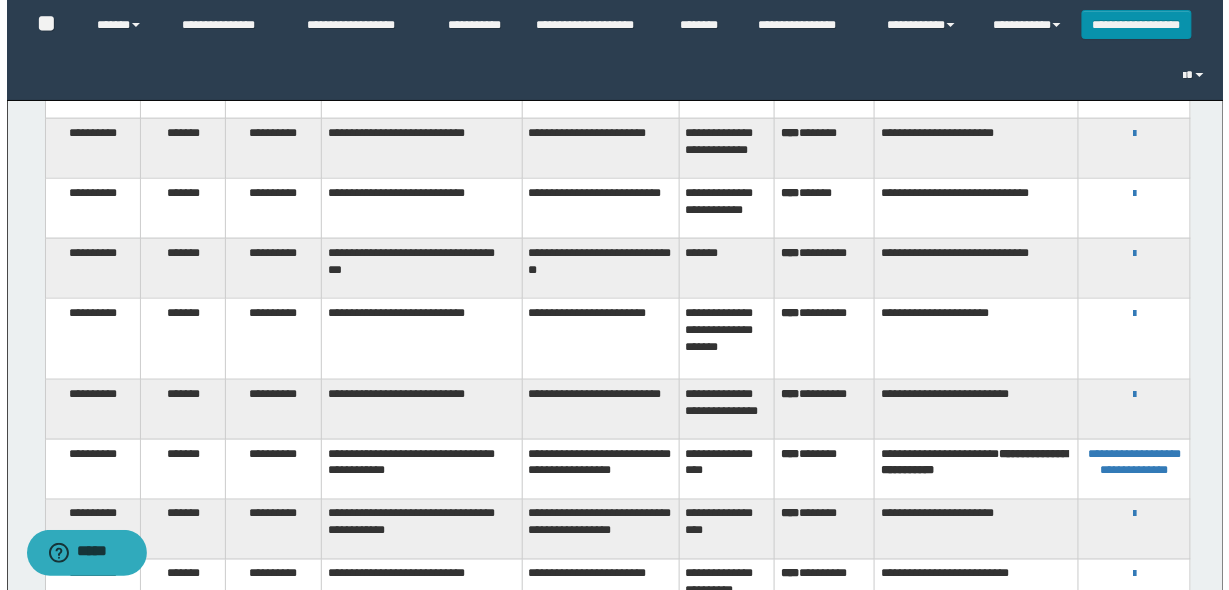 scroll, scrollTop: 0, scrollLeft: 0, axis: both 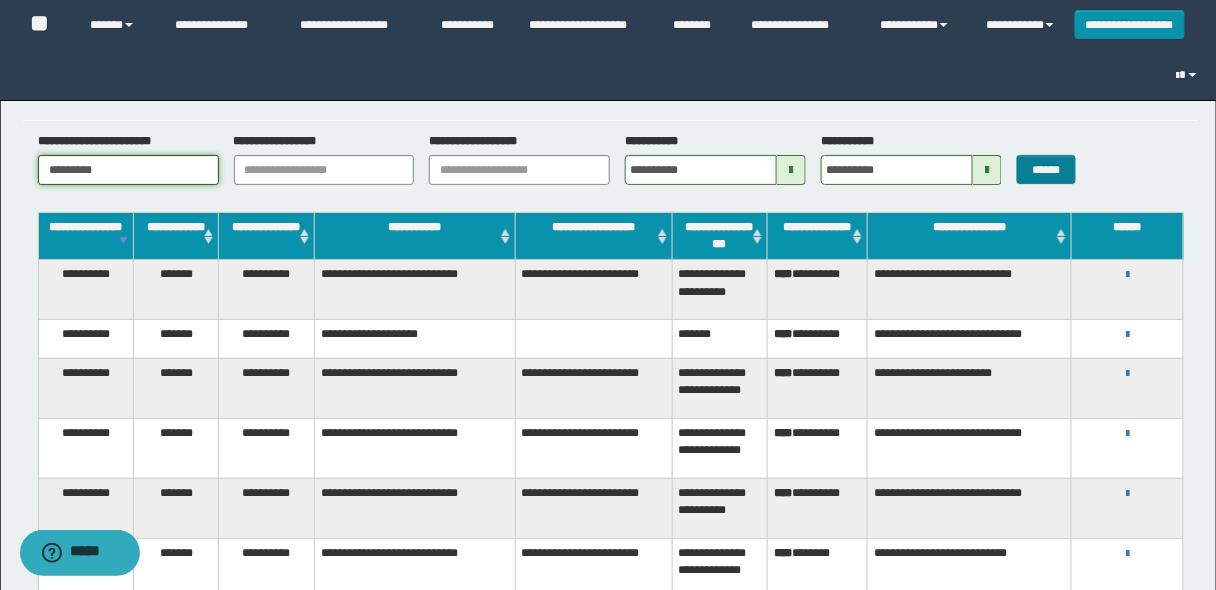 type on "*********" 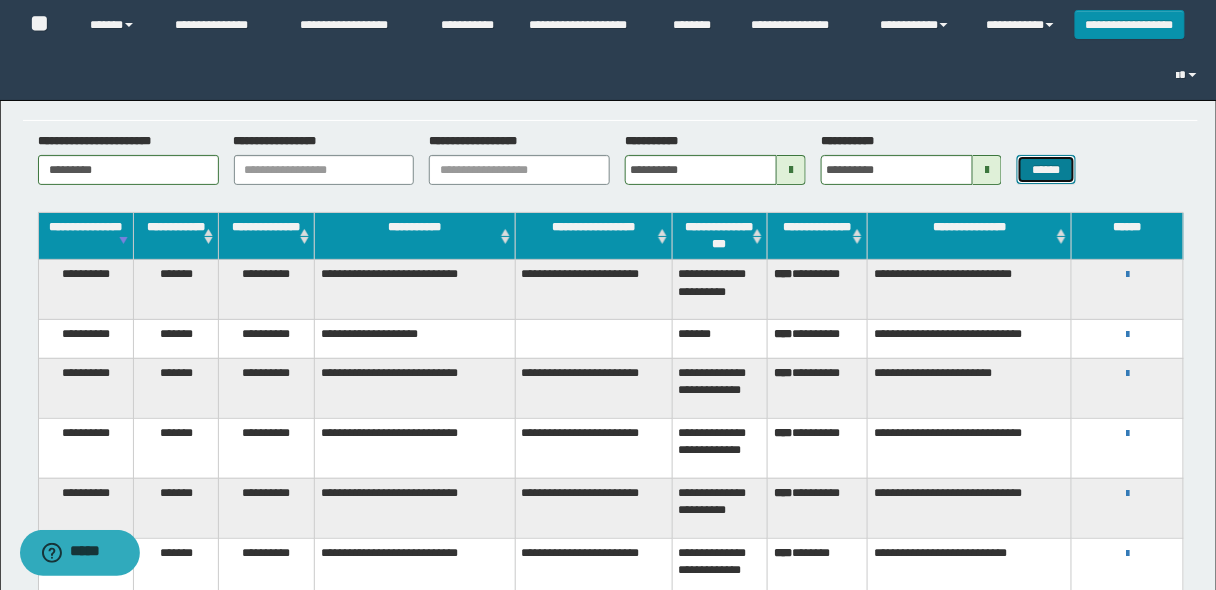 click on "******" at bounding box center (1046, 169) 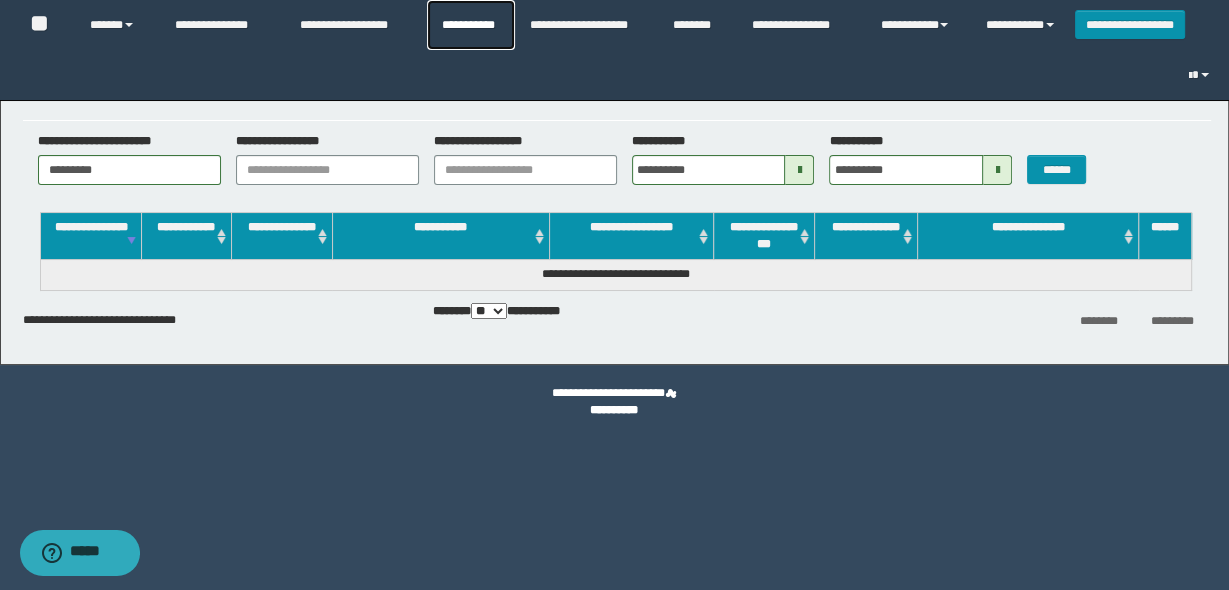 click on "**********" at bounding box center [471, 25] 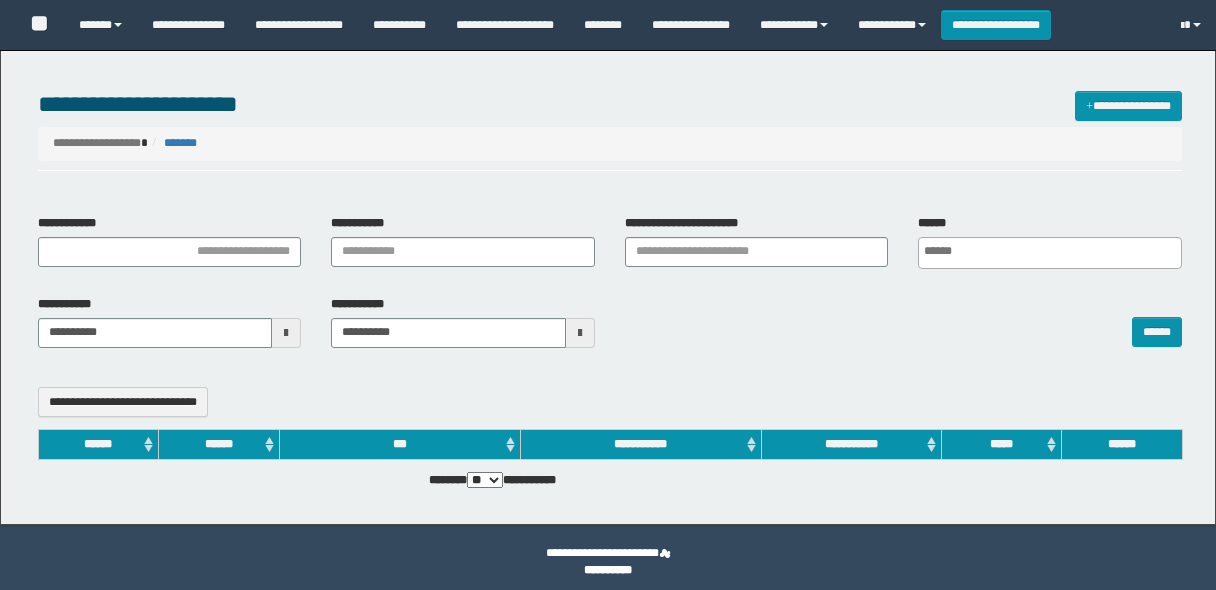 select 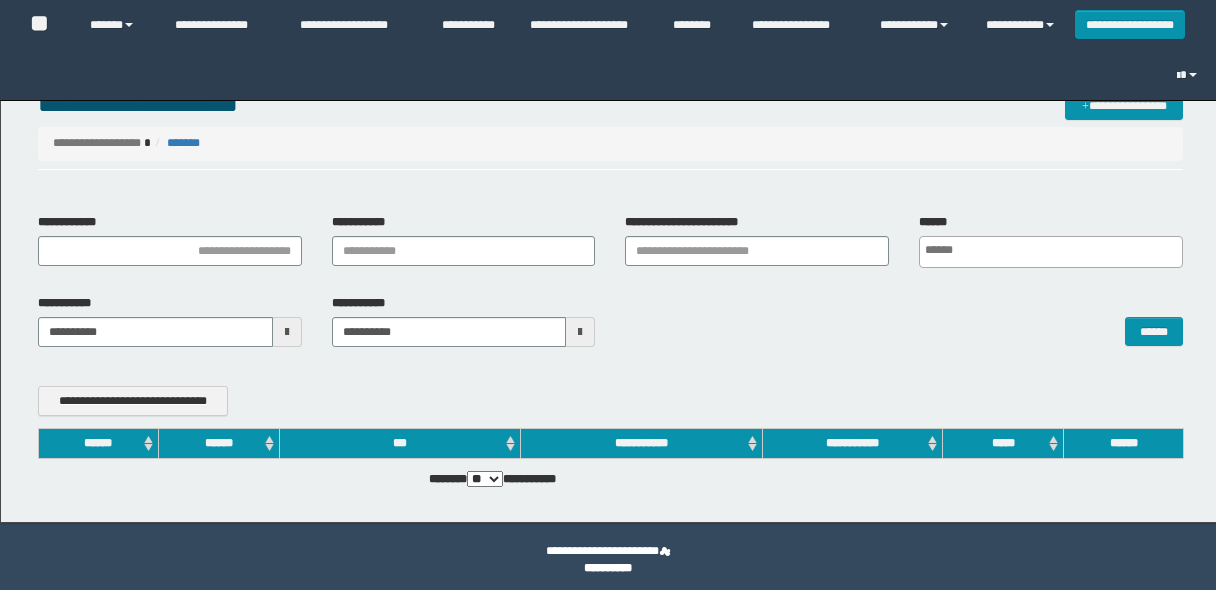 scroll, scrollTop: 0, scrollLeft: 0, axis: both 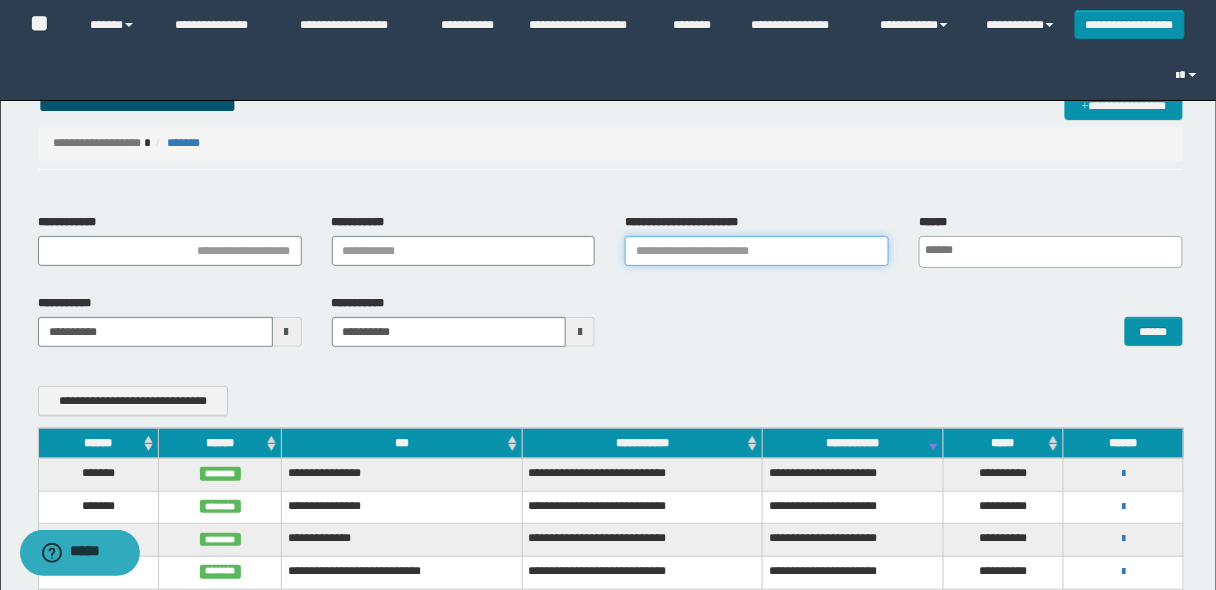 click on "**********" at bounding box center [757, 251] 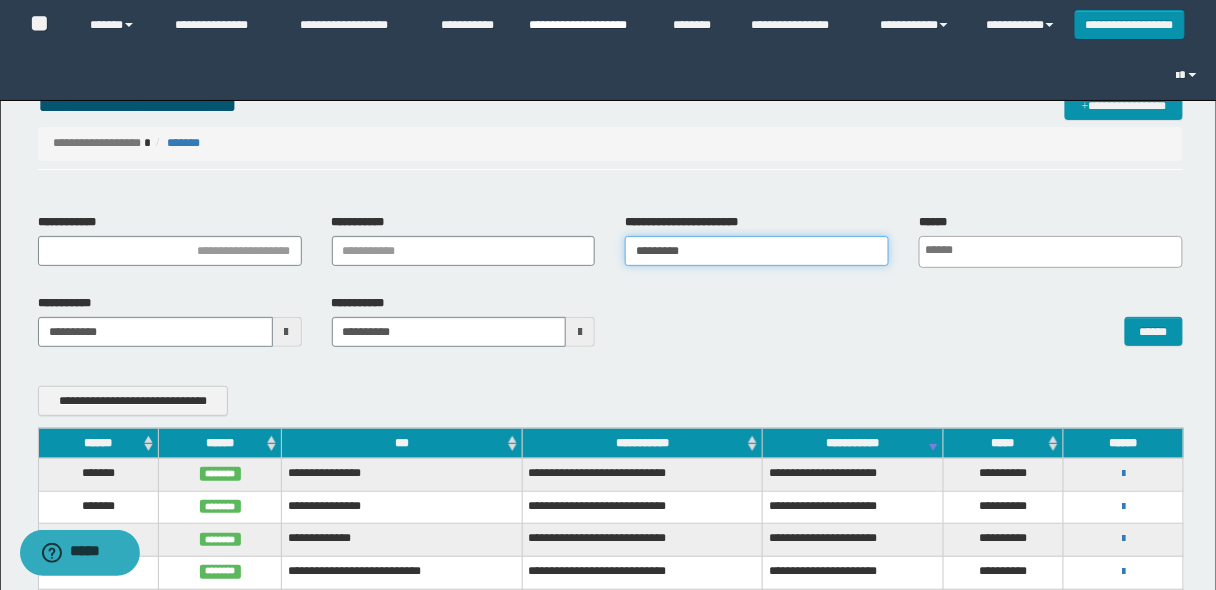 type on "********" 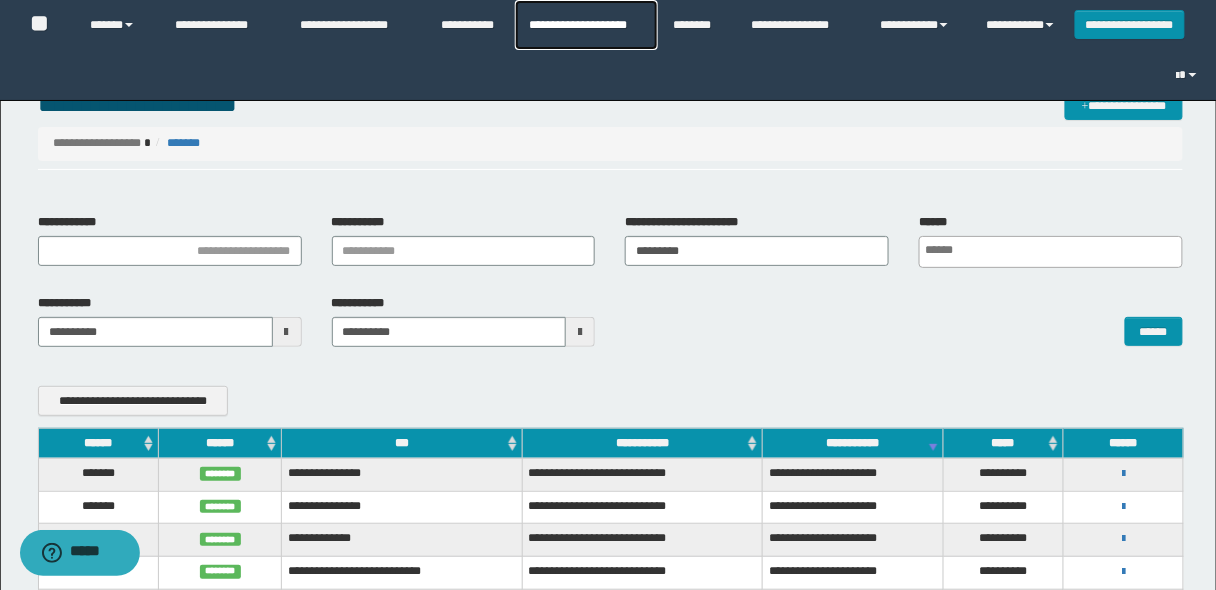 click on "**********" at bounding box center [586, 25] 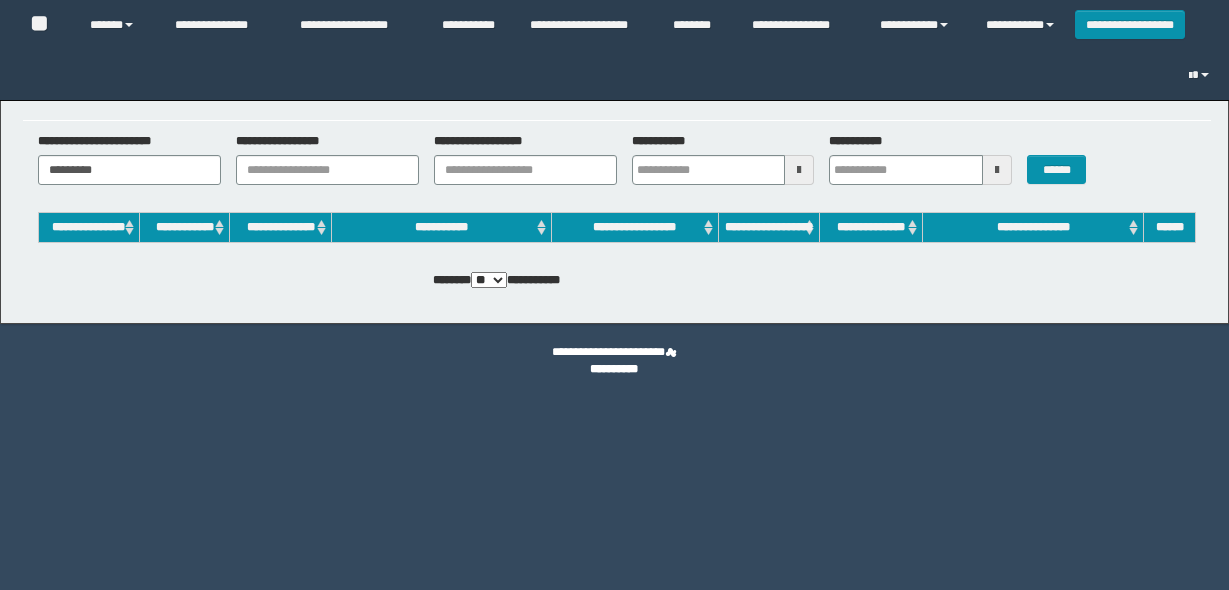 scroll, scrollTop: 0, scrollLeft: 0, axis: both 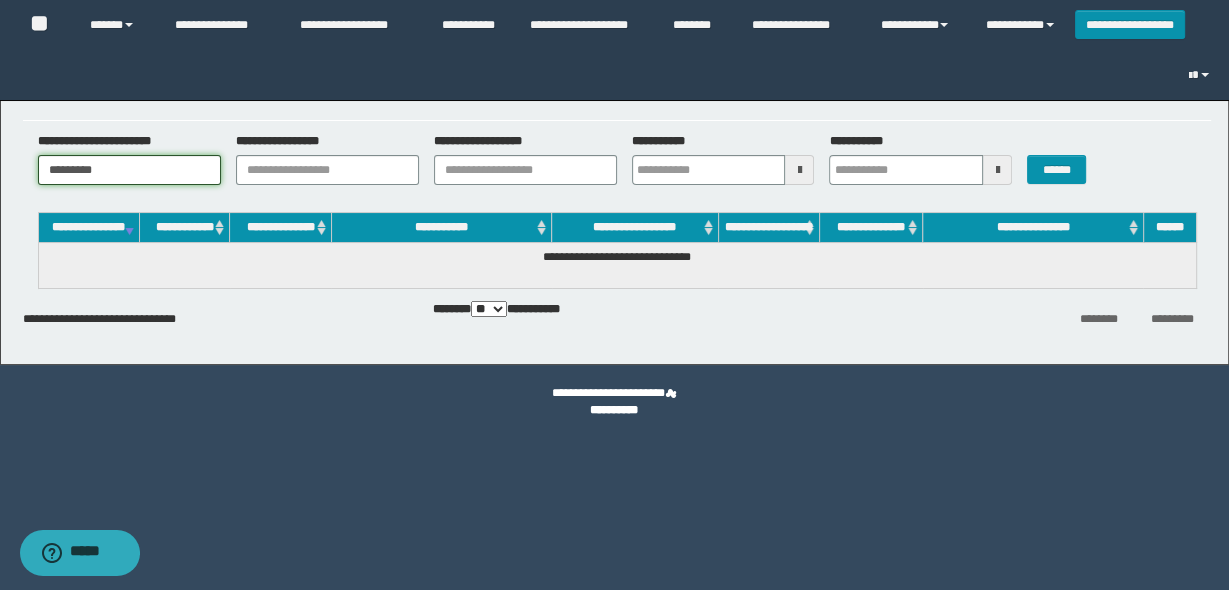 click on "*********" at bounding box center [129, 170] 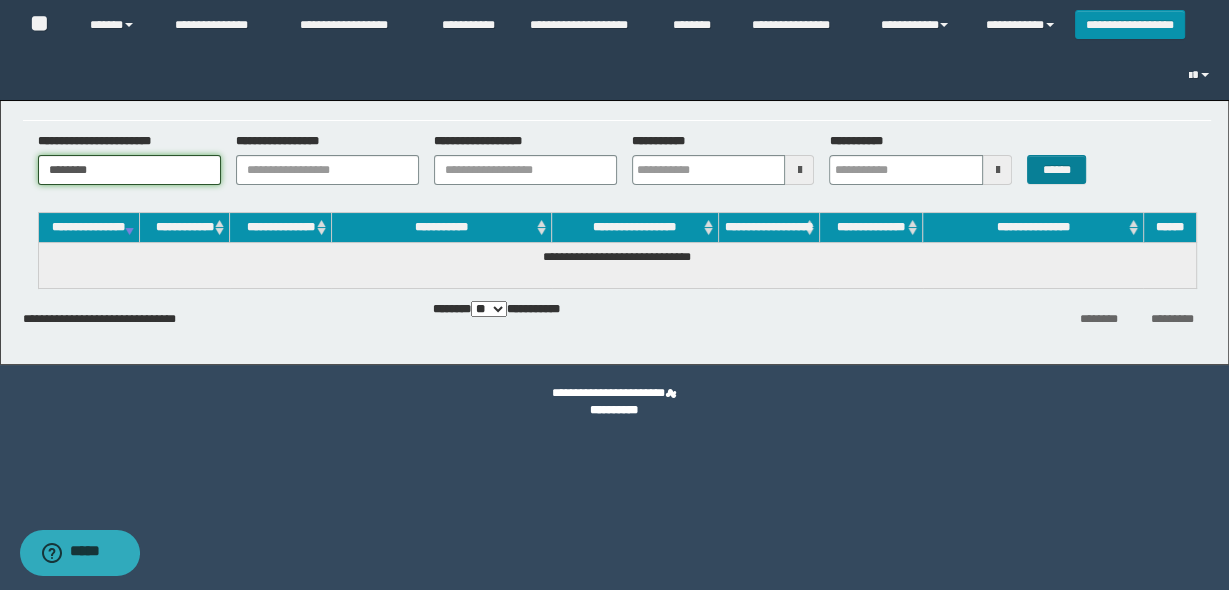 type on "********" 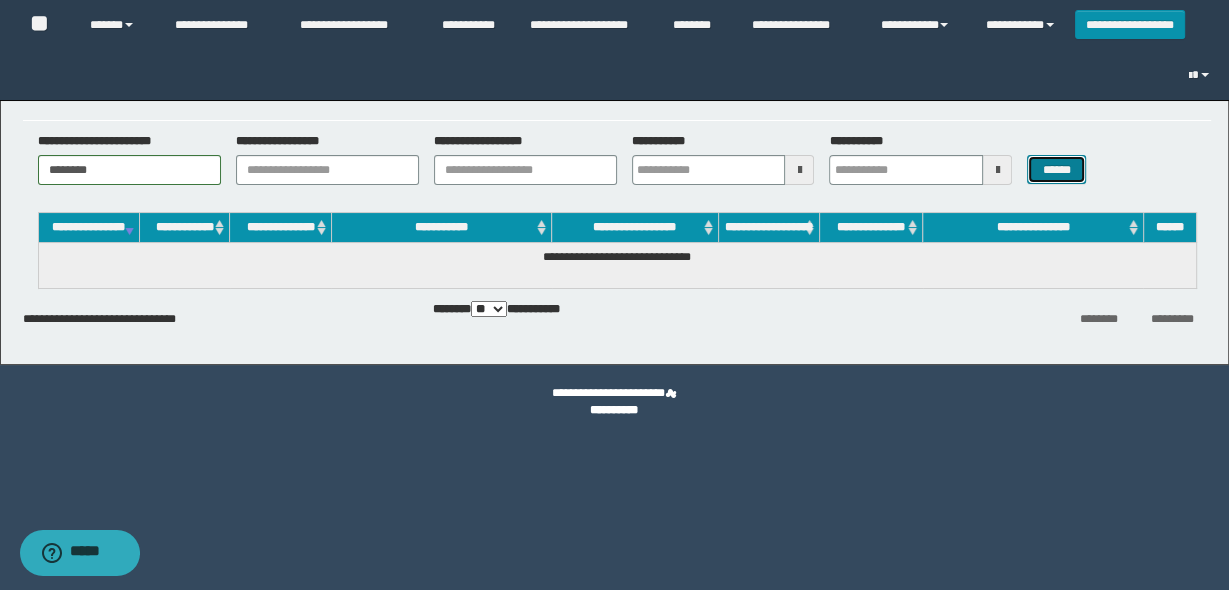 click on "******" at bounding box center (1056, 169) 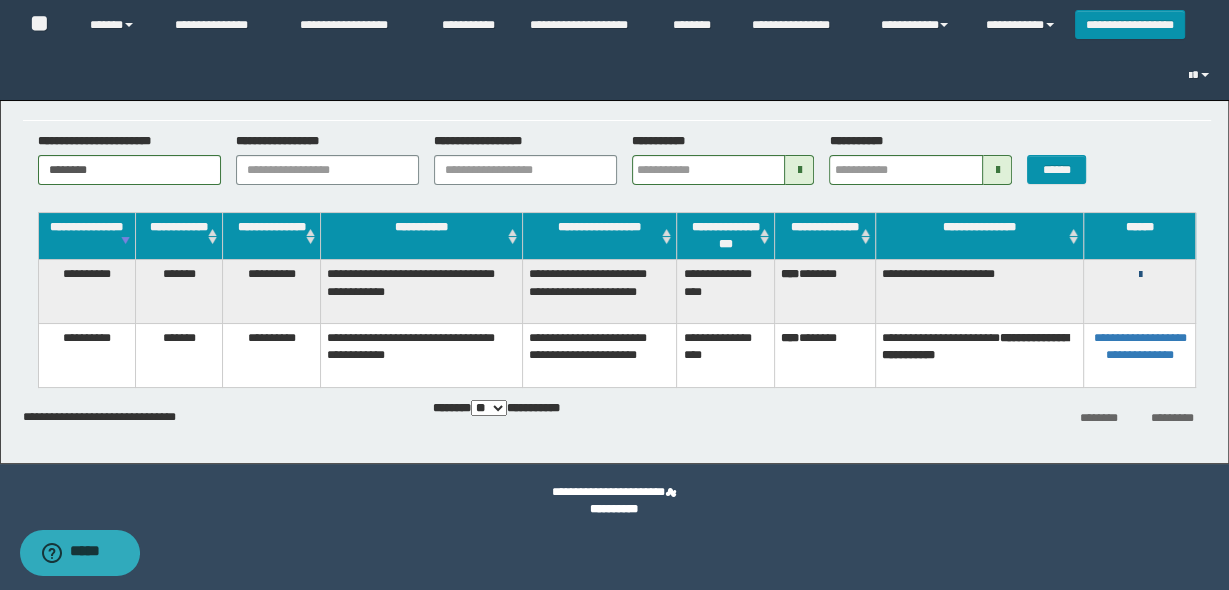 click at bounding box center (1139, 275) 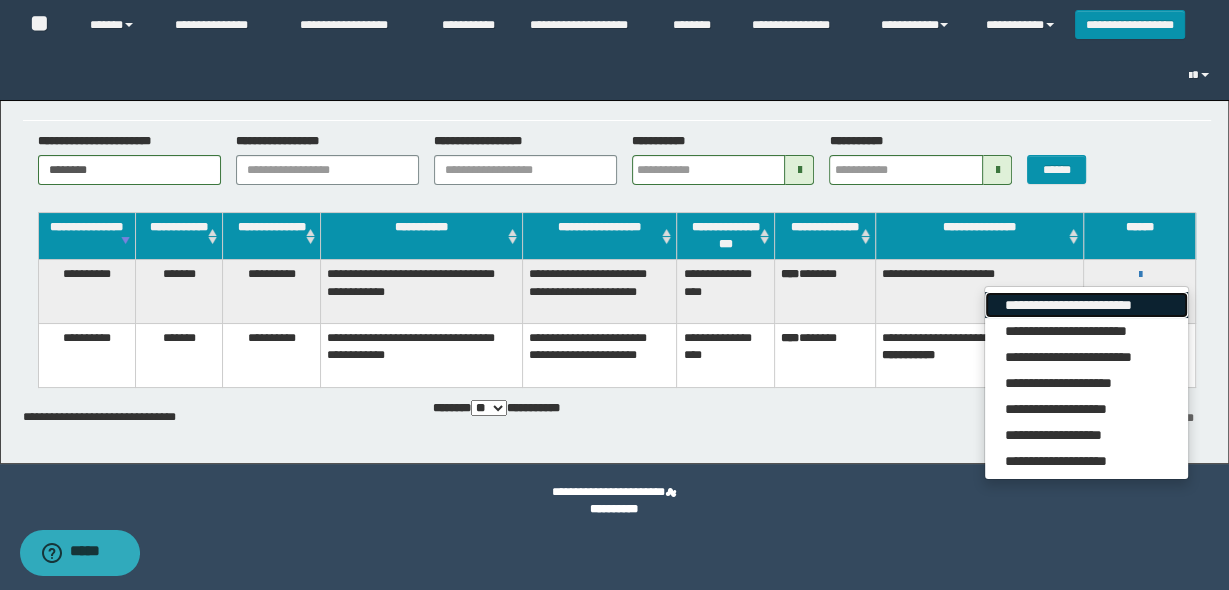 click on "**********" at bounding box center [1086, 305] 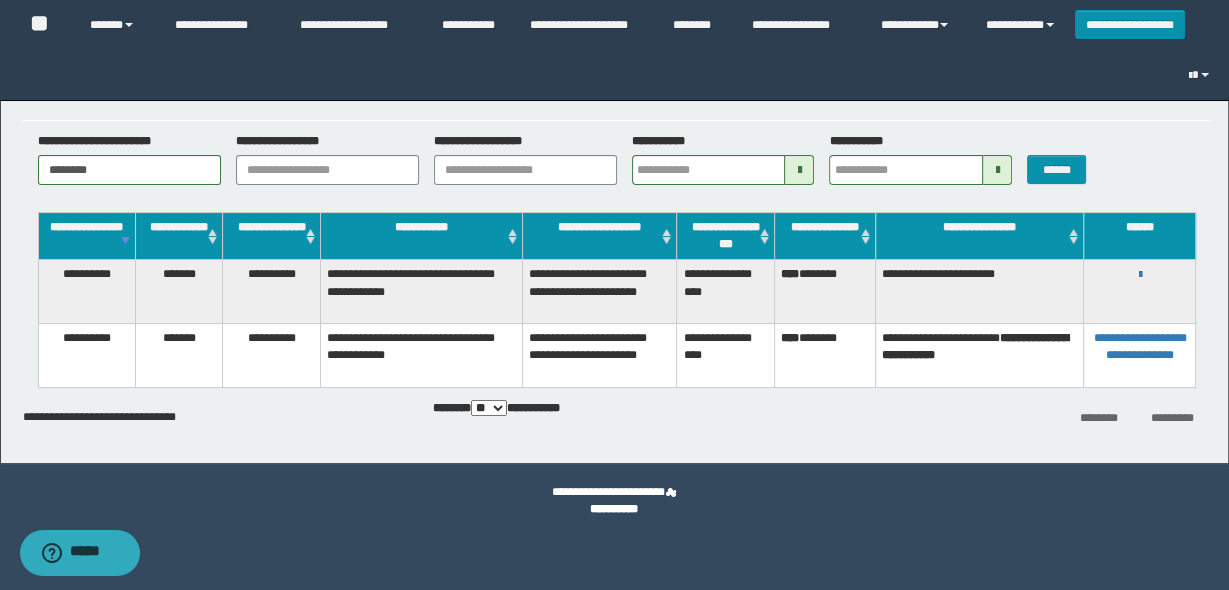 click on "**********" at bounding box center (617, 100) 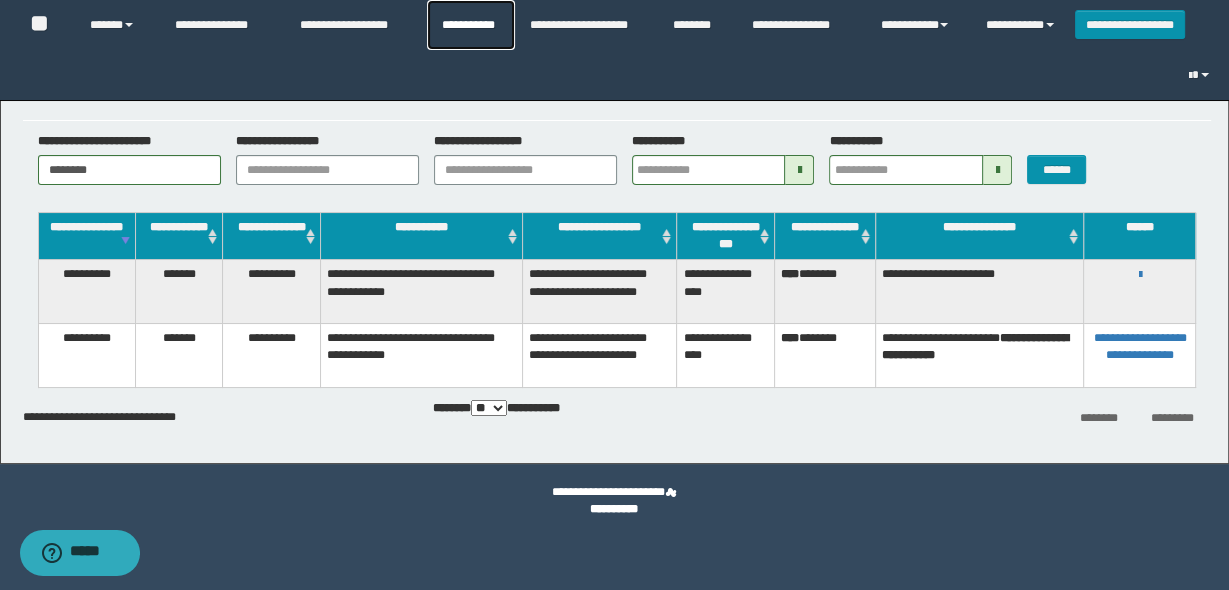 click on "**********" at bounding box center (471, 25) 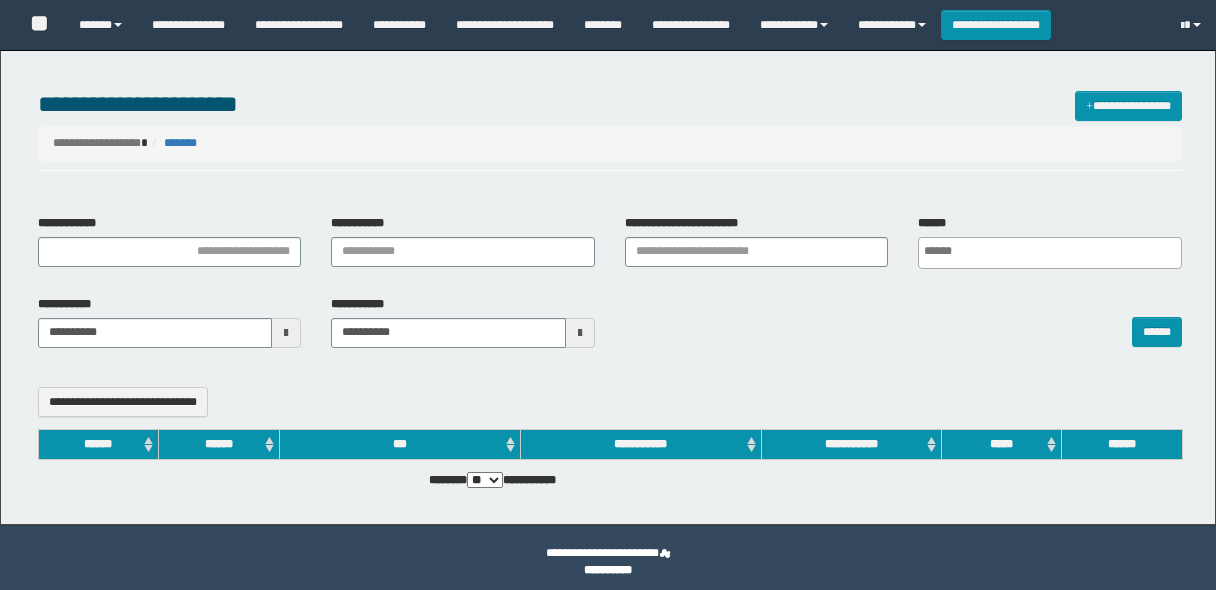 select 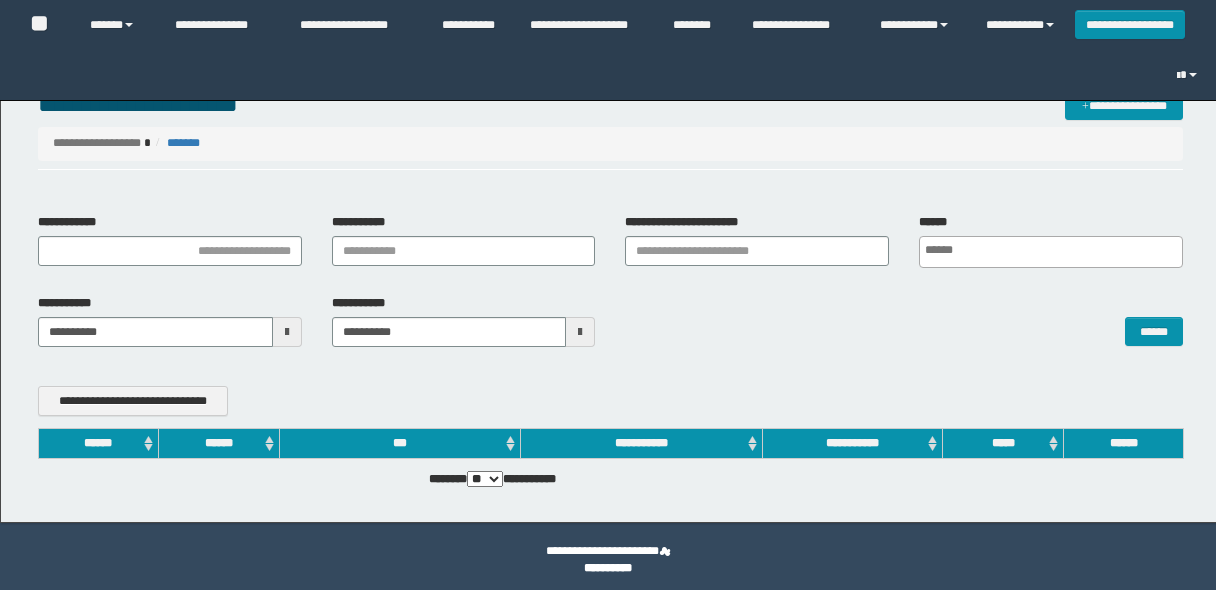 scroll, scrollTop: 0, scrollLeft: 0, axis: both 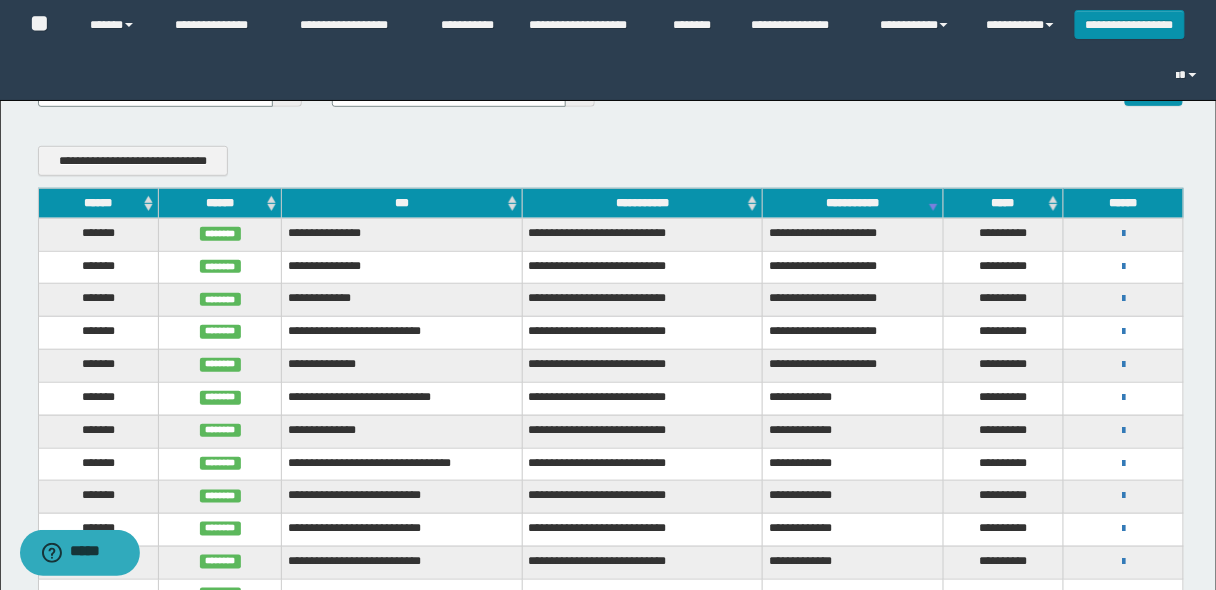 click on "******" at bounding box center (98, 203) 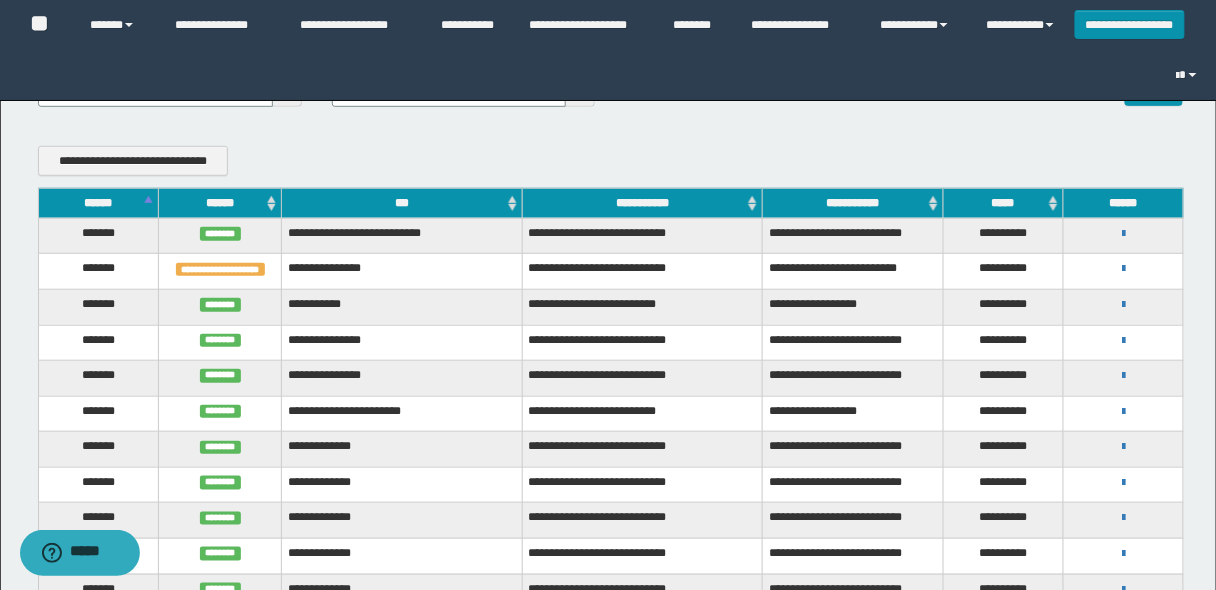 click on "******" at bounding box center [98, 203] 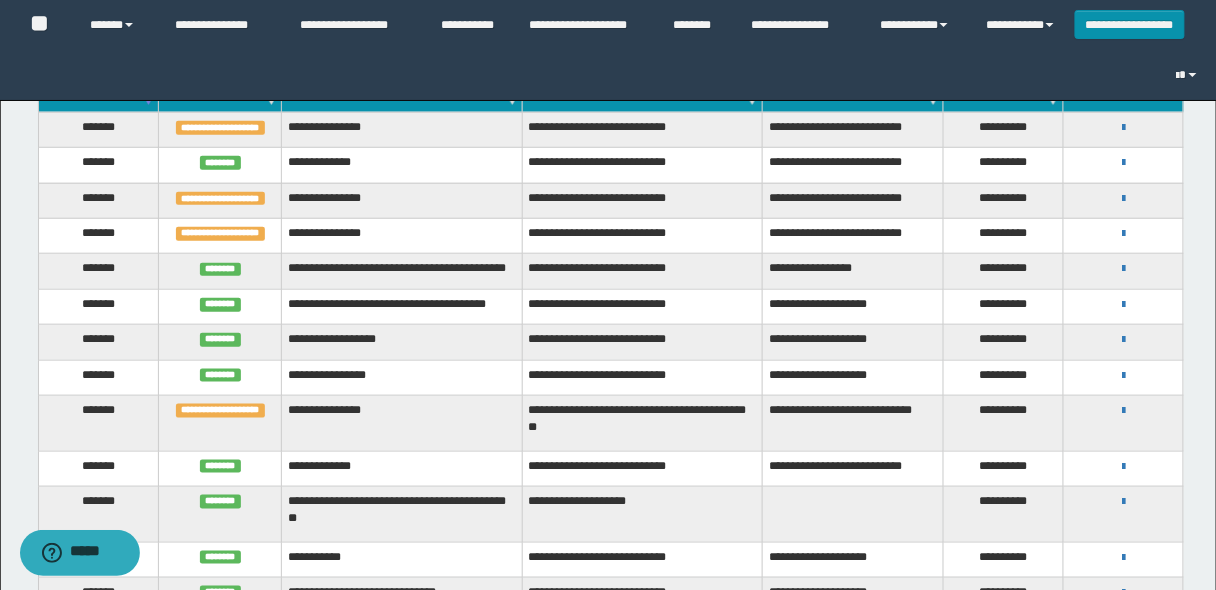 scroll, scrollTop: 240, scrollLeft: 0, axis: vertical 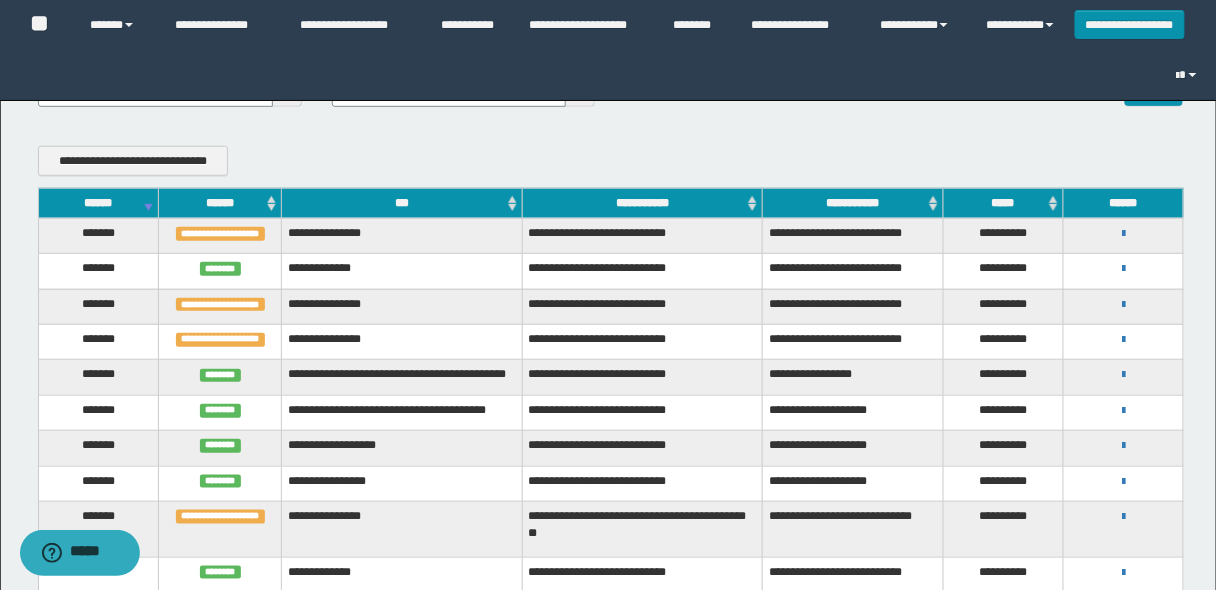 click on "******" at bounding box center [98, 203] 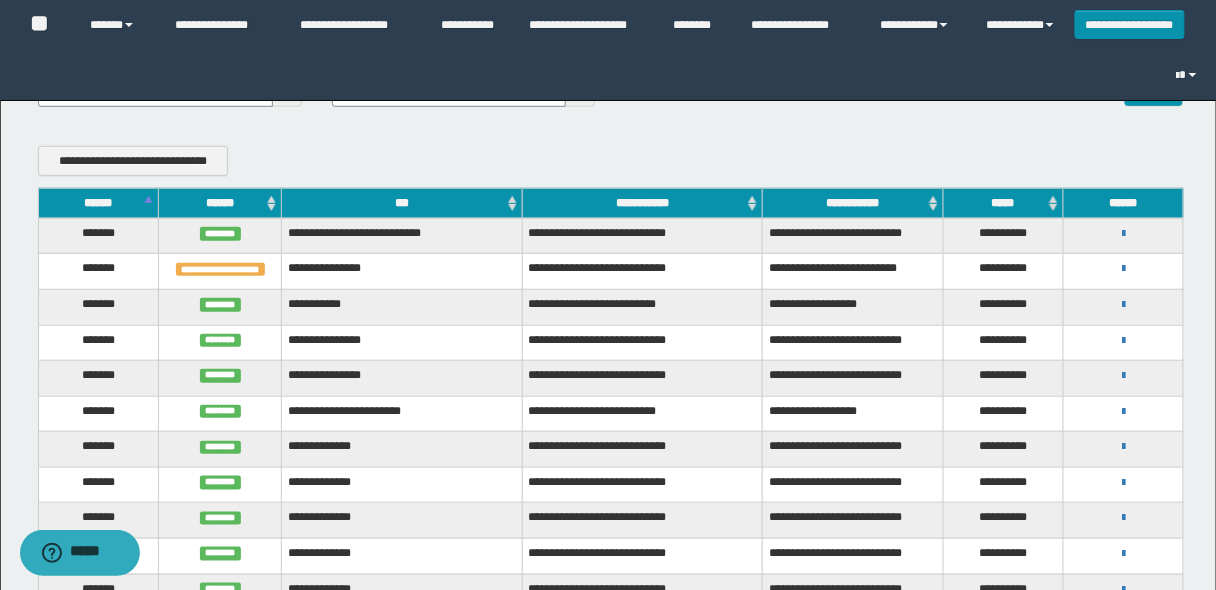 click on "******" at bounding box center [98, 203] 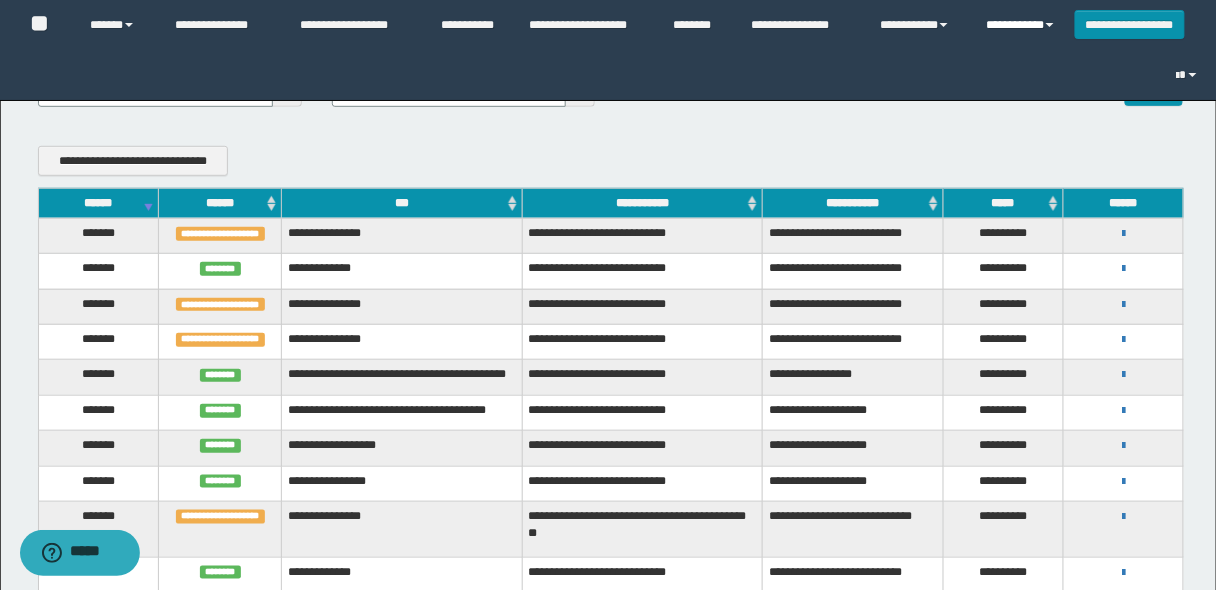 click on "**********" at bounding box center [1023, 25] 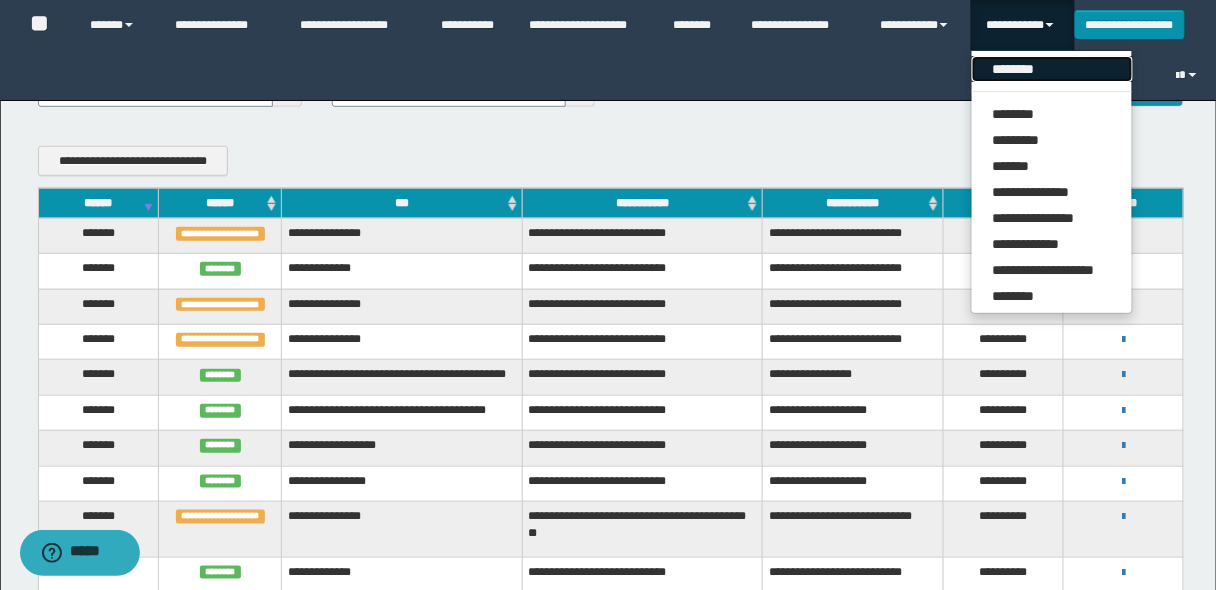 click on "********" at bounding box center [1052, 69] 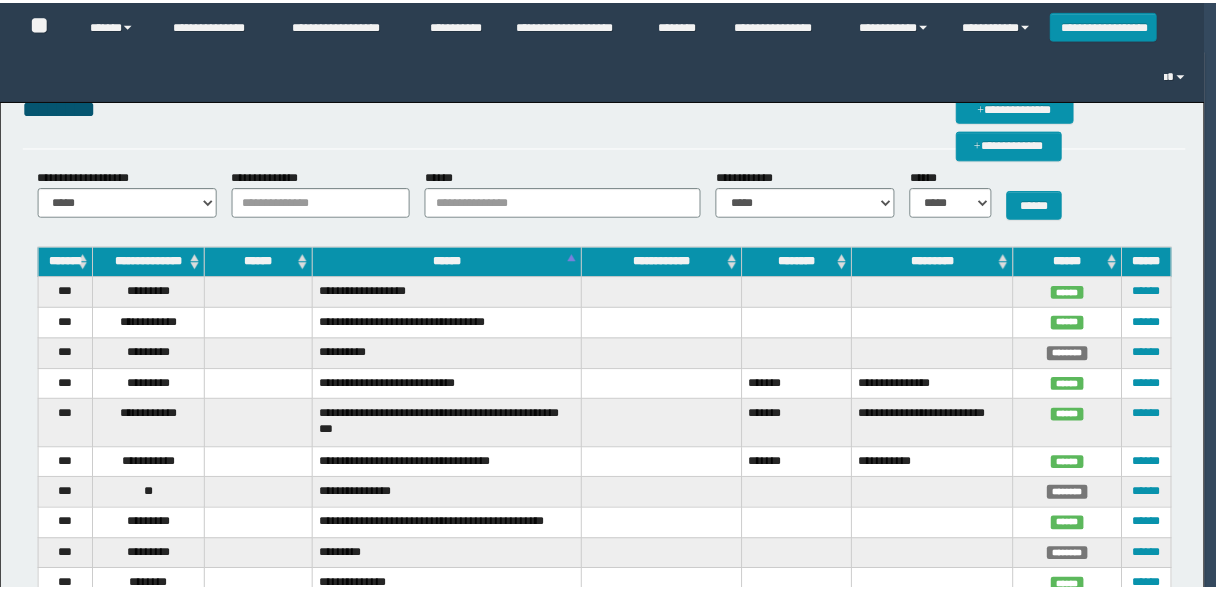 scroll, scrollTop: 0, scrollLeft: 0, axis: both 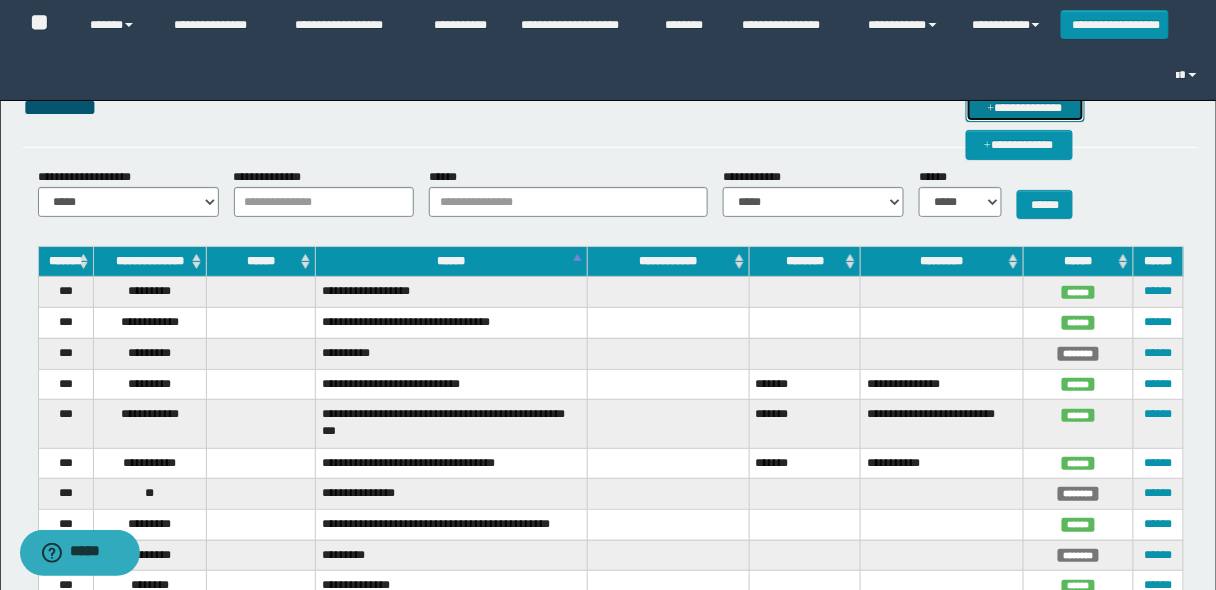 click on "**********" at bounding box center [1025, 107] 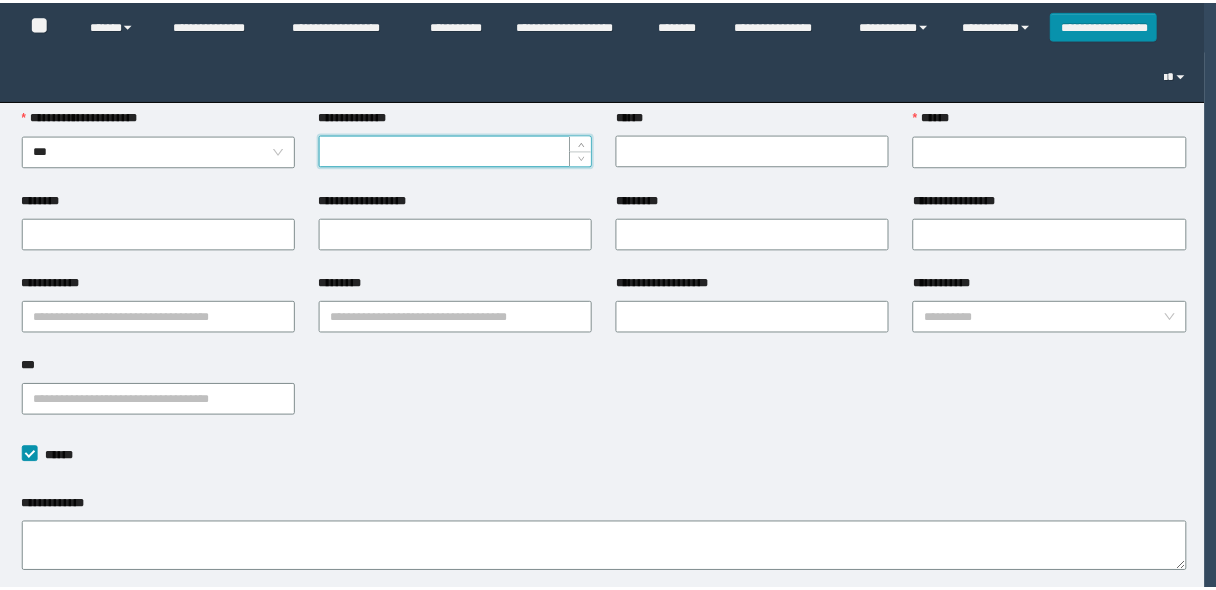 scroll, scrollTop: 0, scrollLeft: 0, axis: both 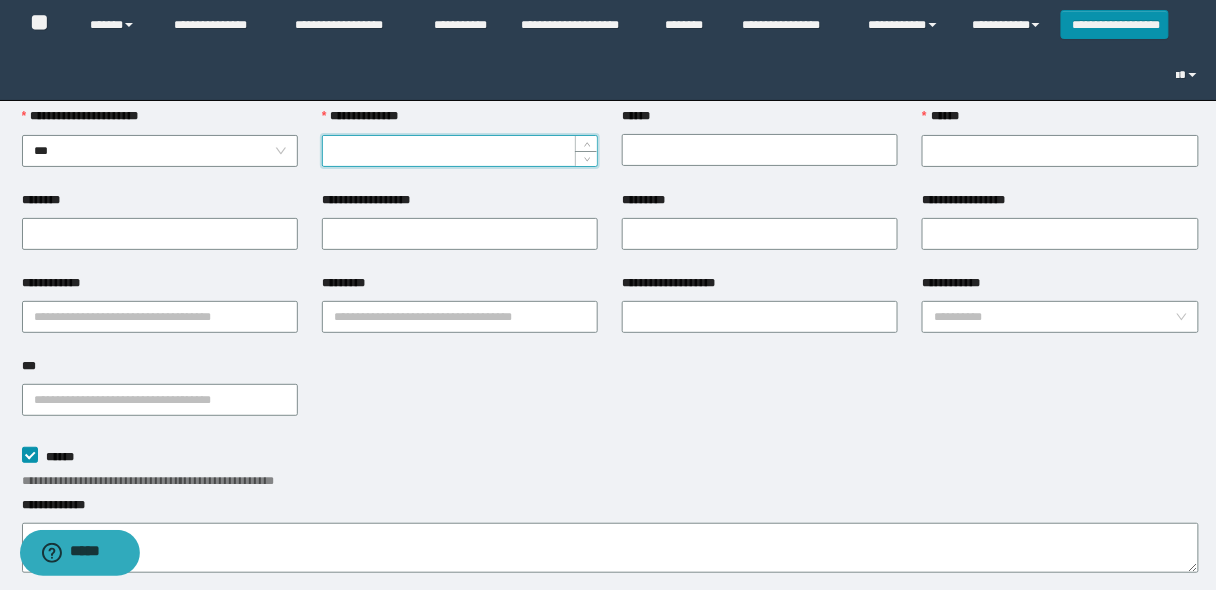 click on "**********" at bounding box center (460, 151) 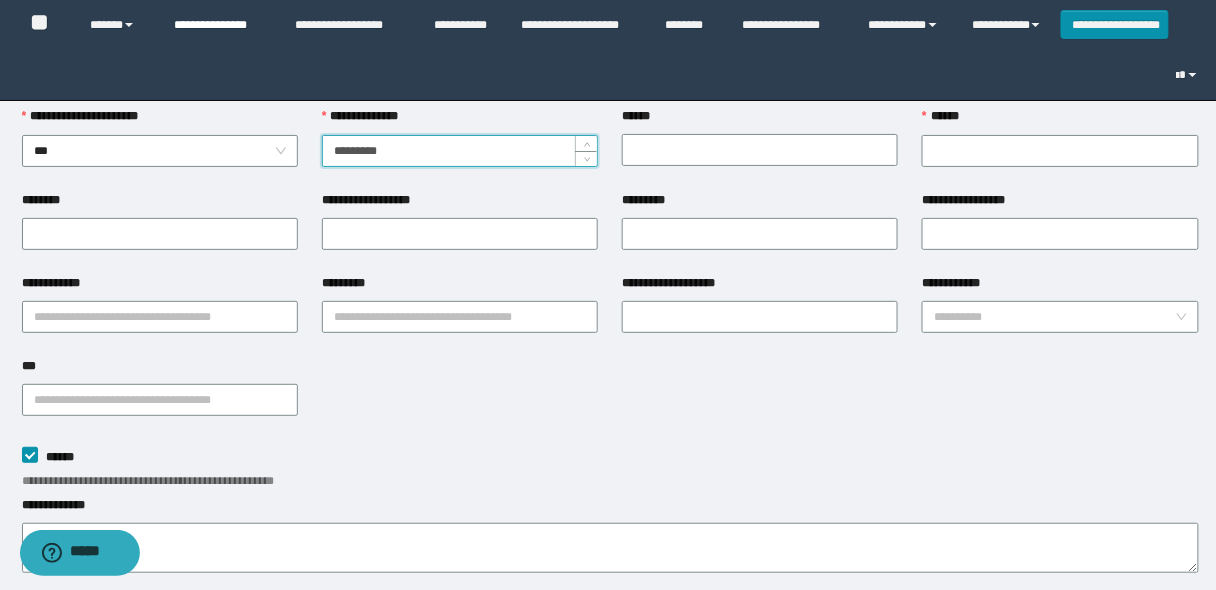 type on "*********" 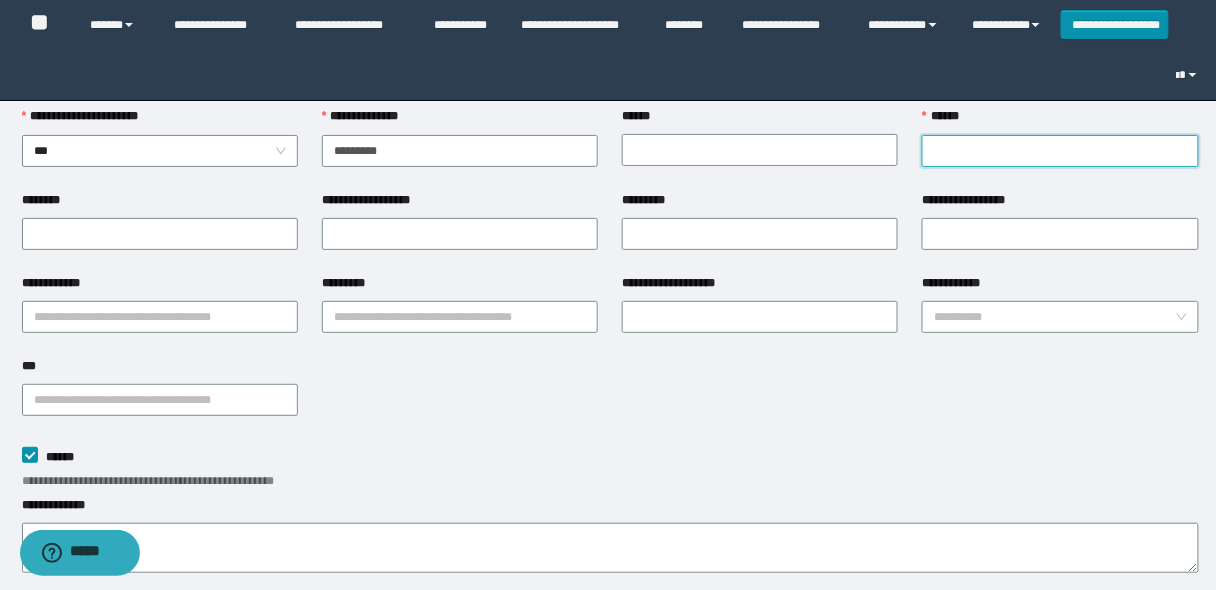 click on "******" at bounding box center [1060, 151] 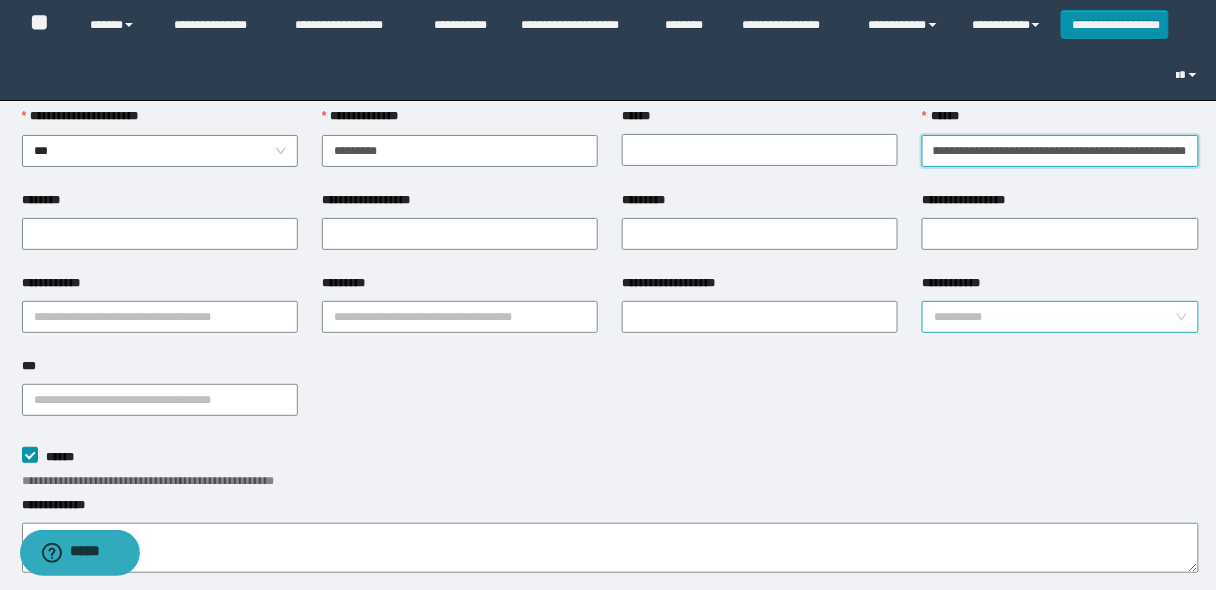 scroll, scrollTop: 0, scrollLeft: 0, axis: both 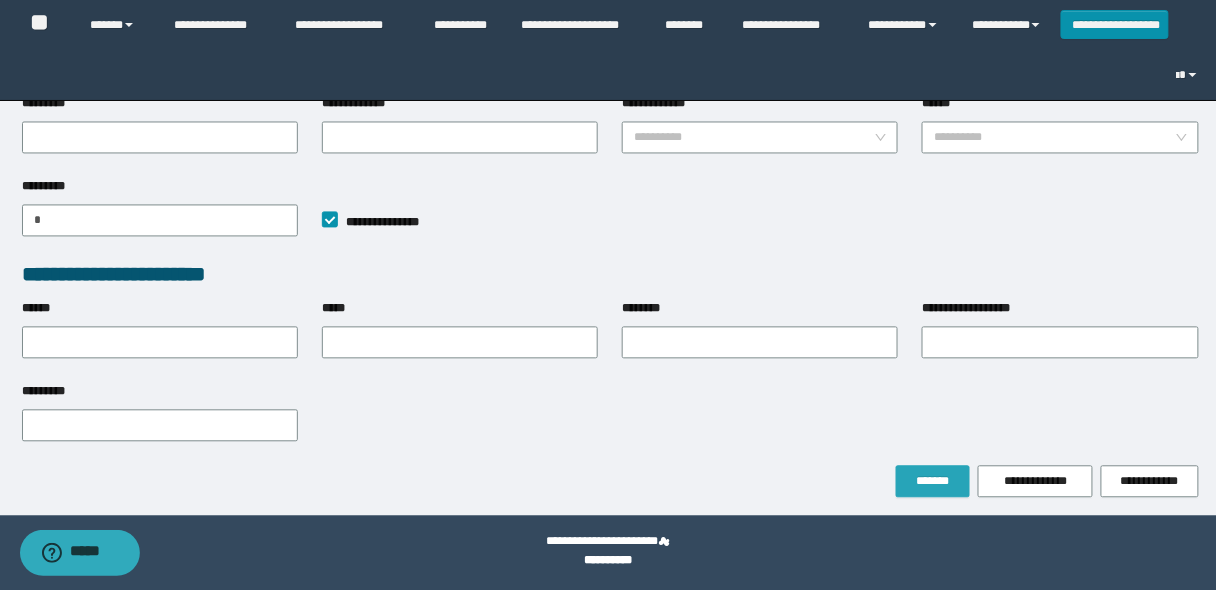 type on "**********" 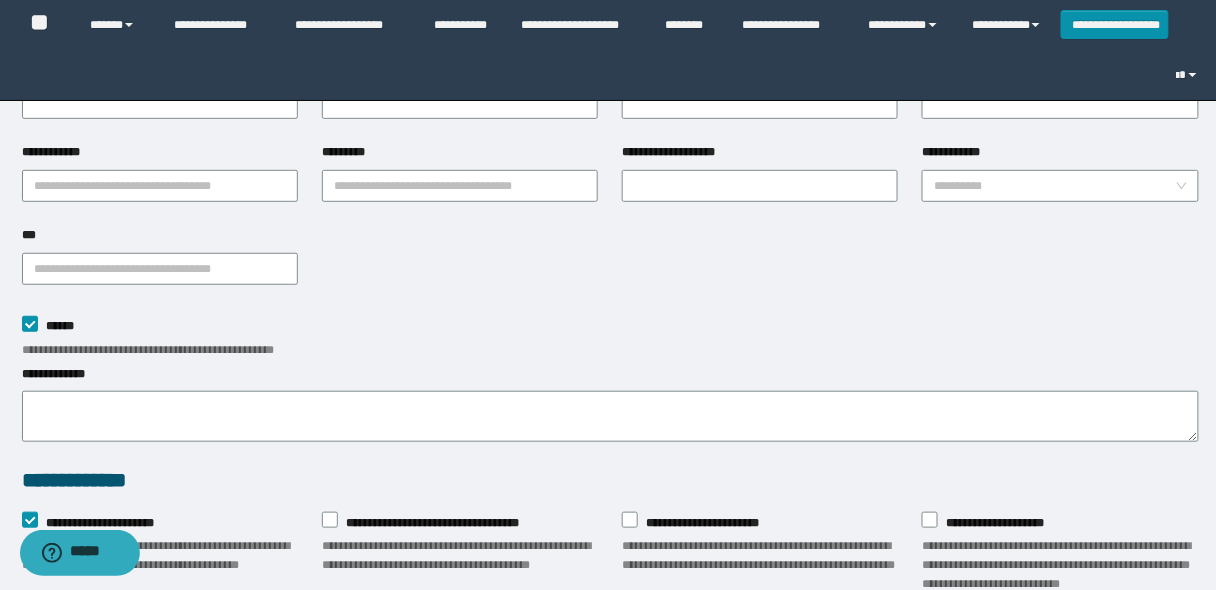 scroll, scrollTop: 0, scrollLeft: 0, axis: both 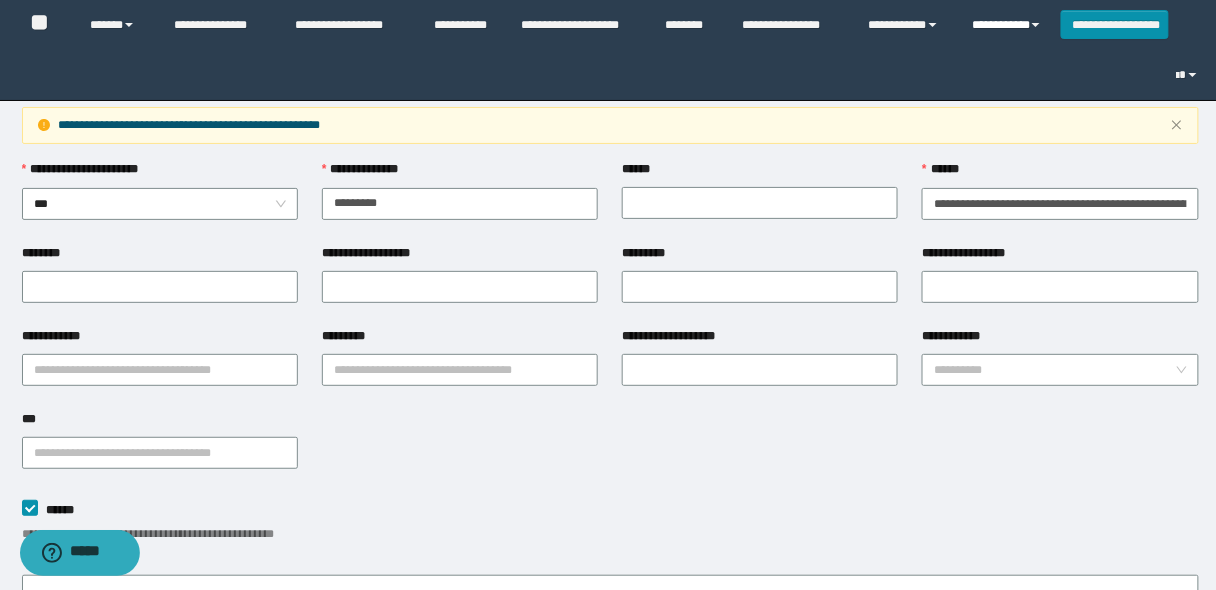 click on "**********" at bounding box center (1009, 25) 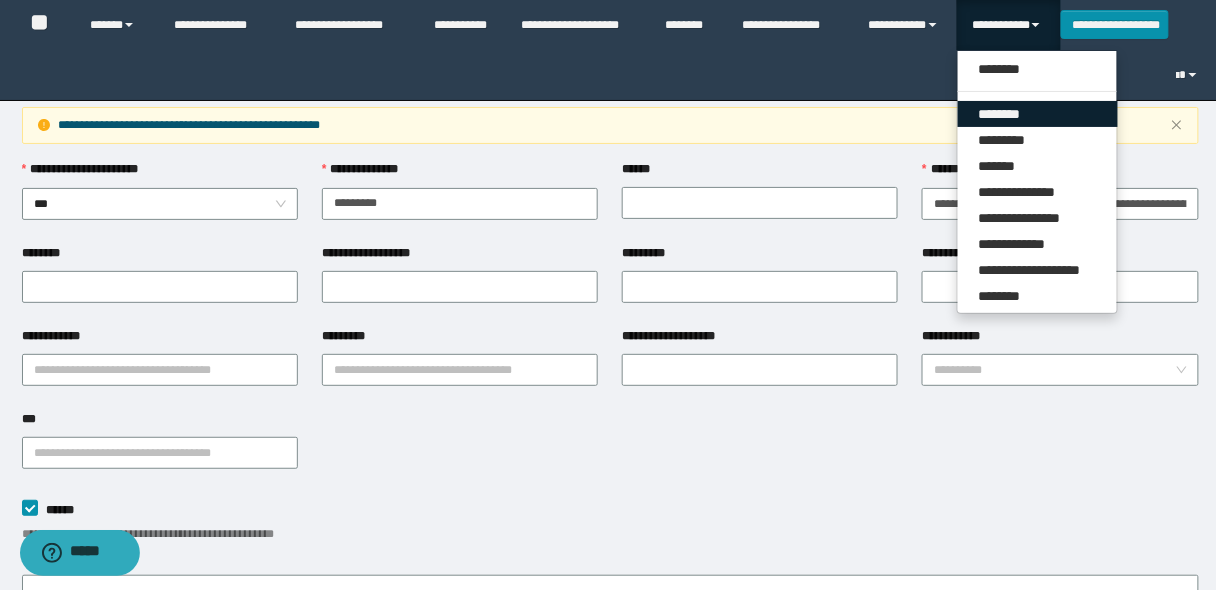 click on "********" at bounding box center [1038, 114] 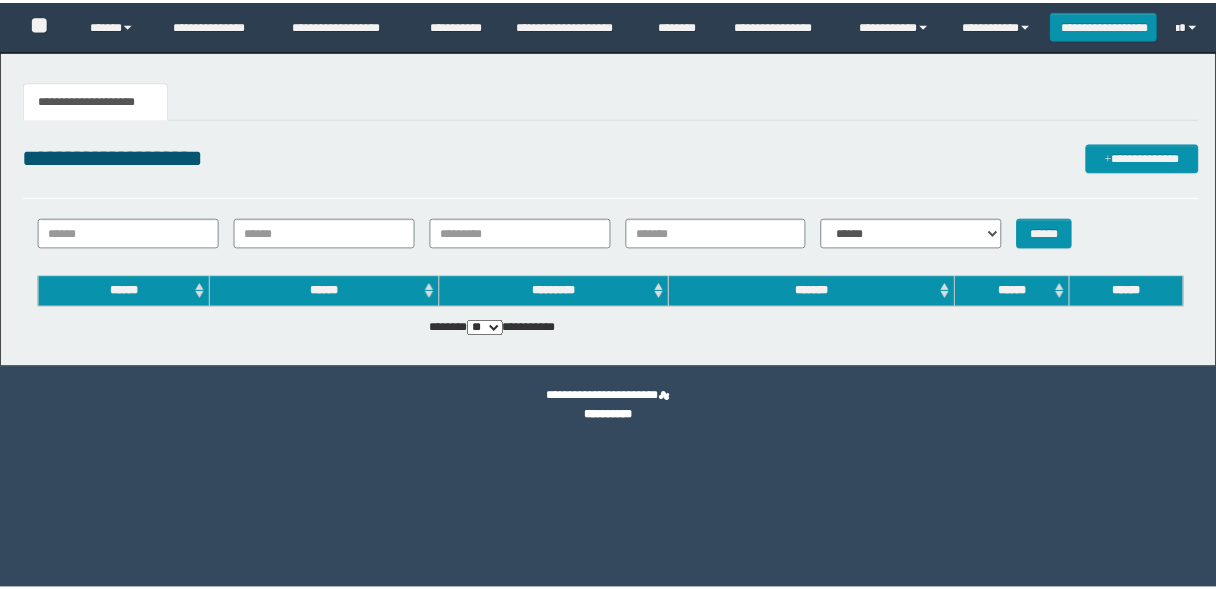 scroll, scrollTop: 0, scrollLeft: 0, axis: both 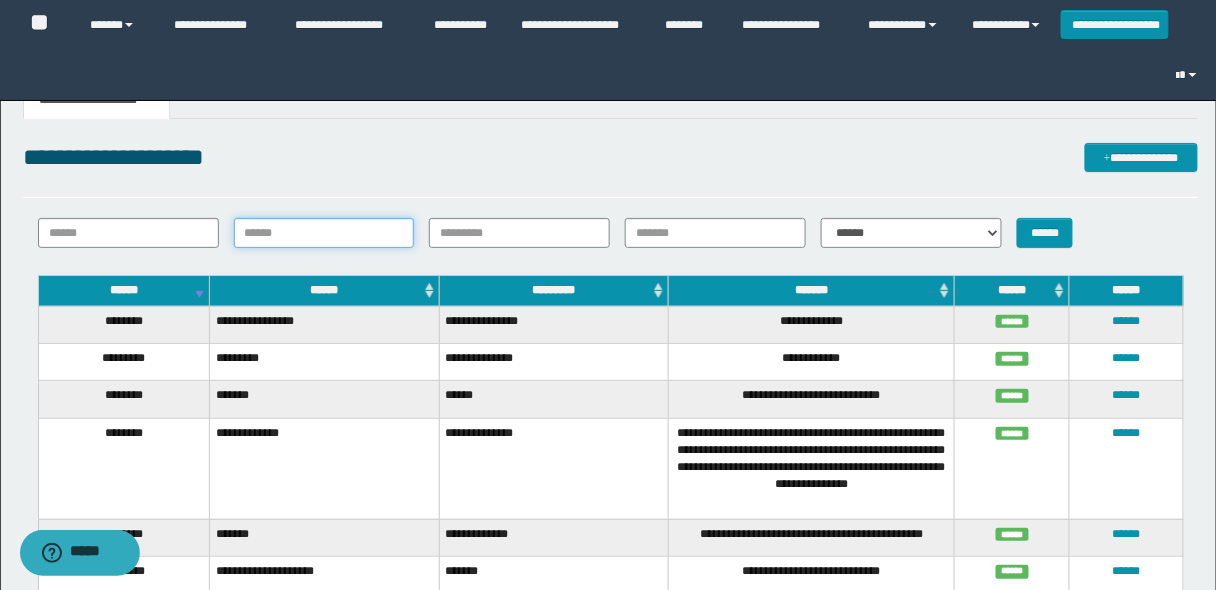 click on "******" at bounding box center (324, 233) 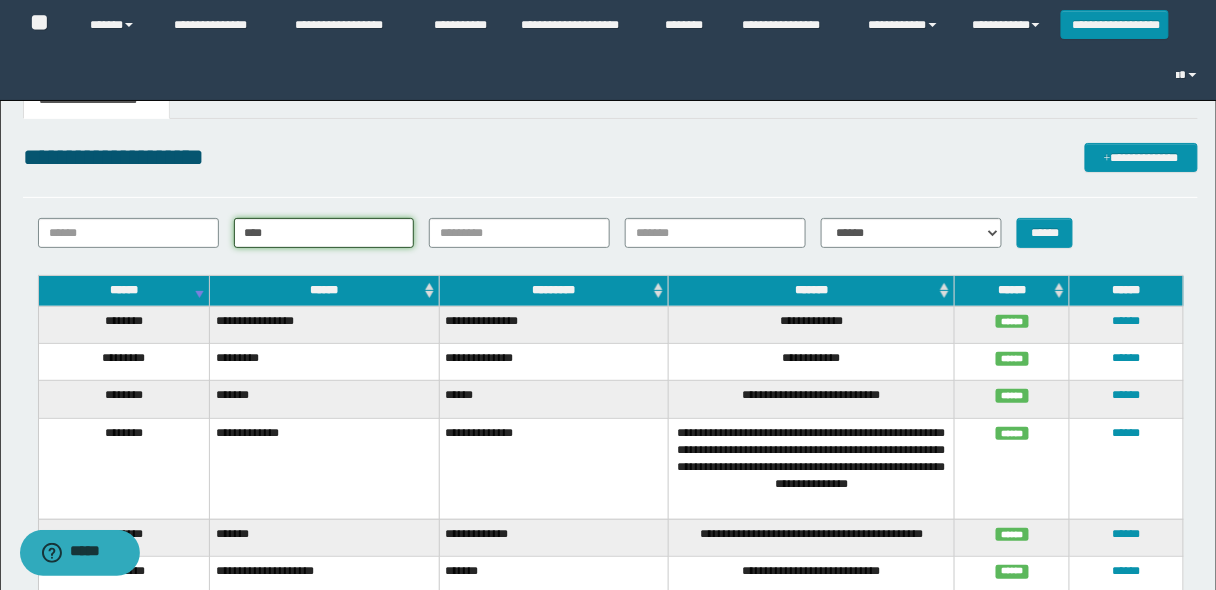type on "****" 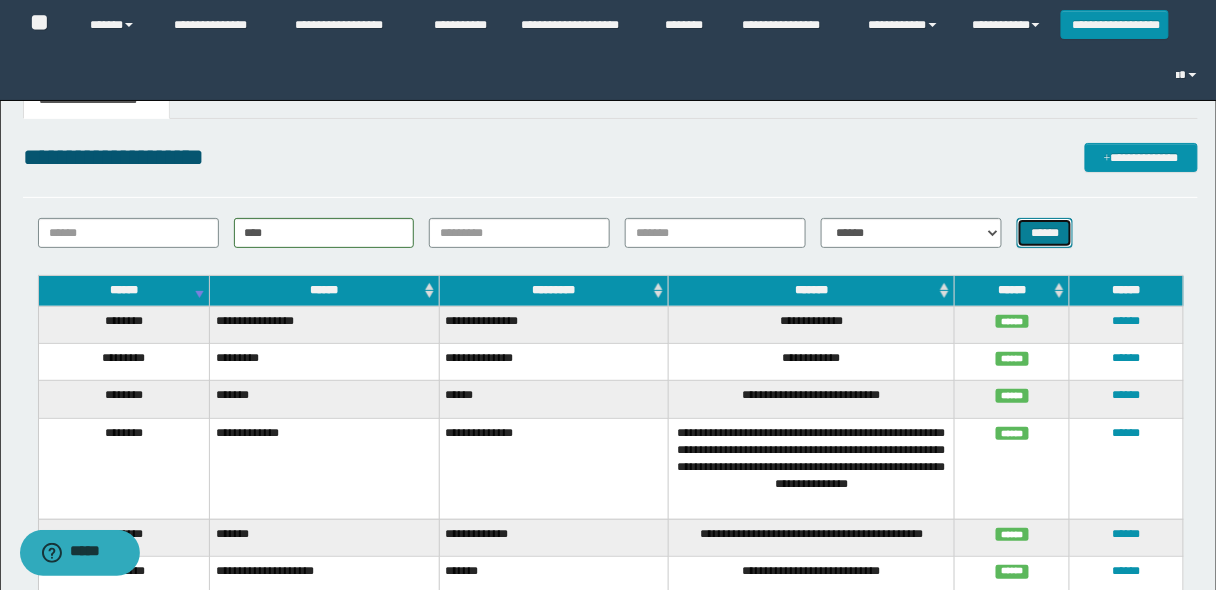 click on "******" at bounding box center [1045, 232] 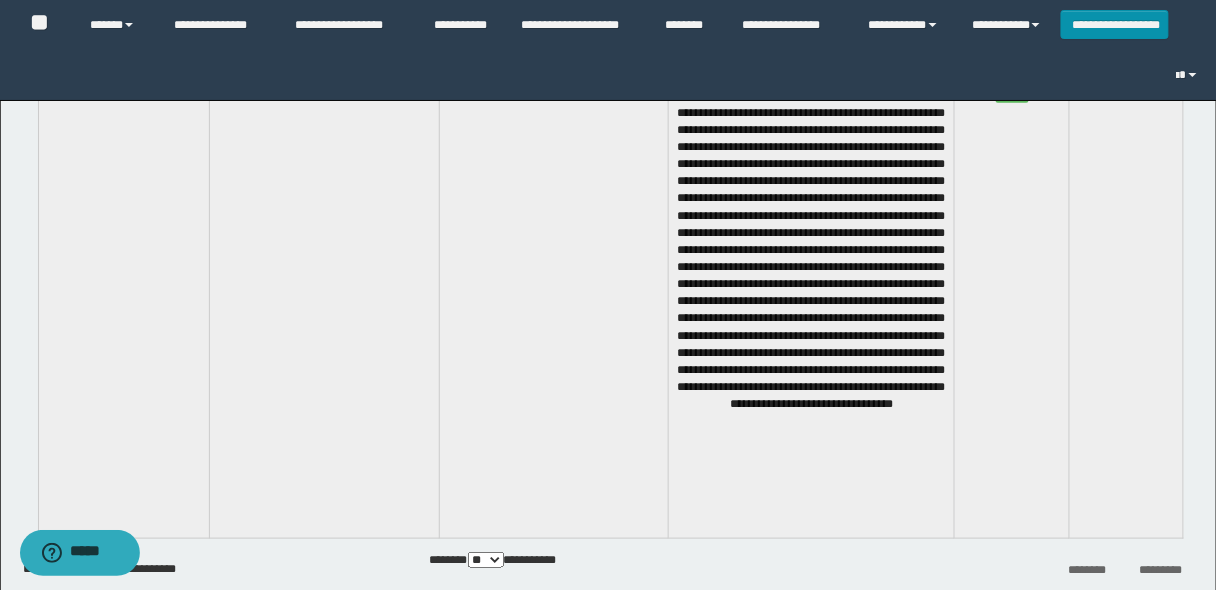 scroll, scrollTop: 80, scrollLeft: 0, axis: vertical 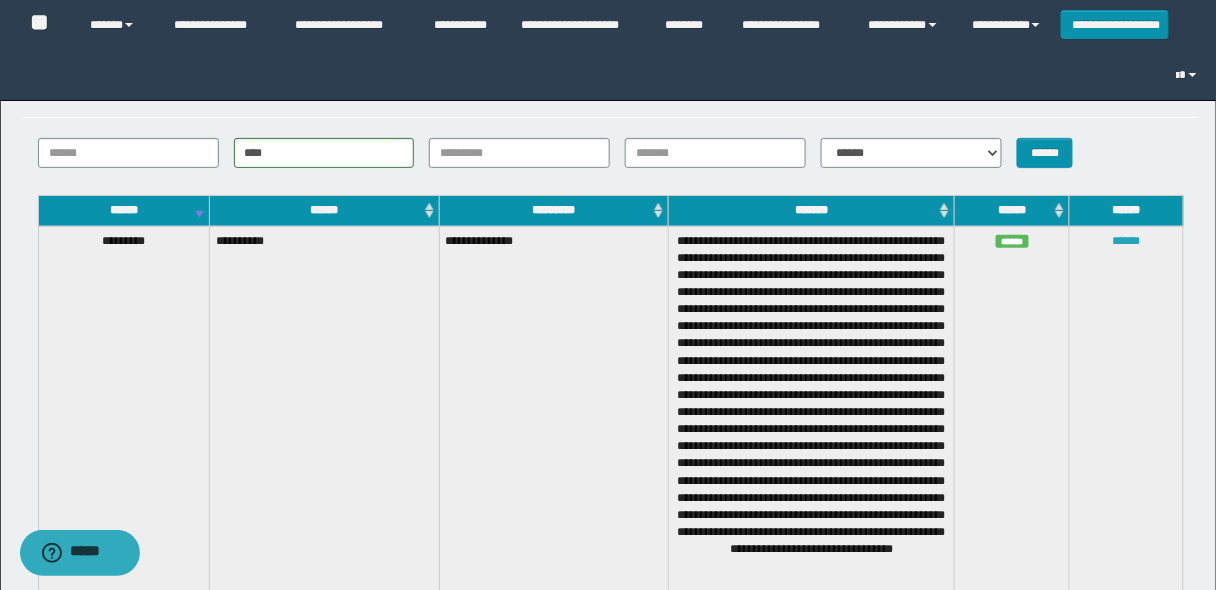 click on "******" at bounding box center (1127, 241) 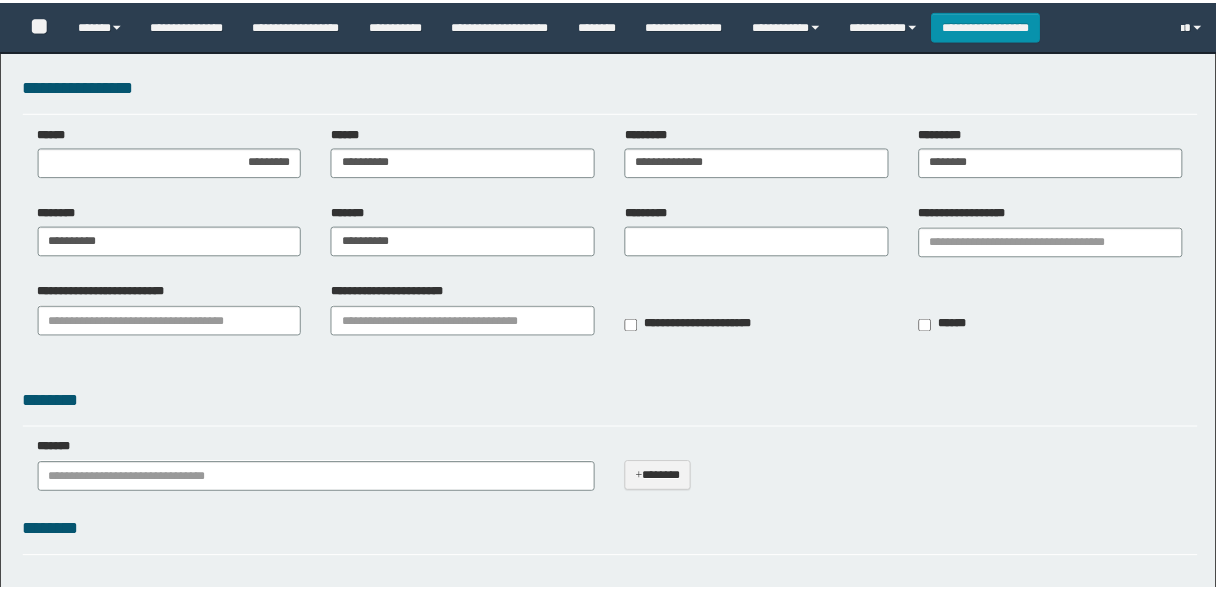 scroll, scrollTop: 0, scrollLeft: 0, axis: both 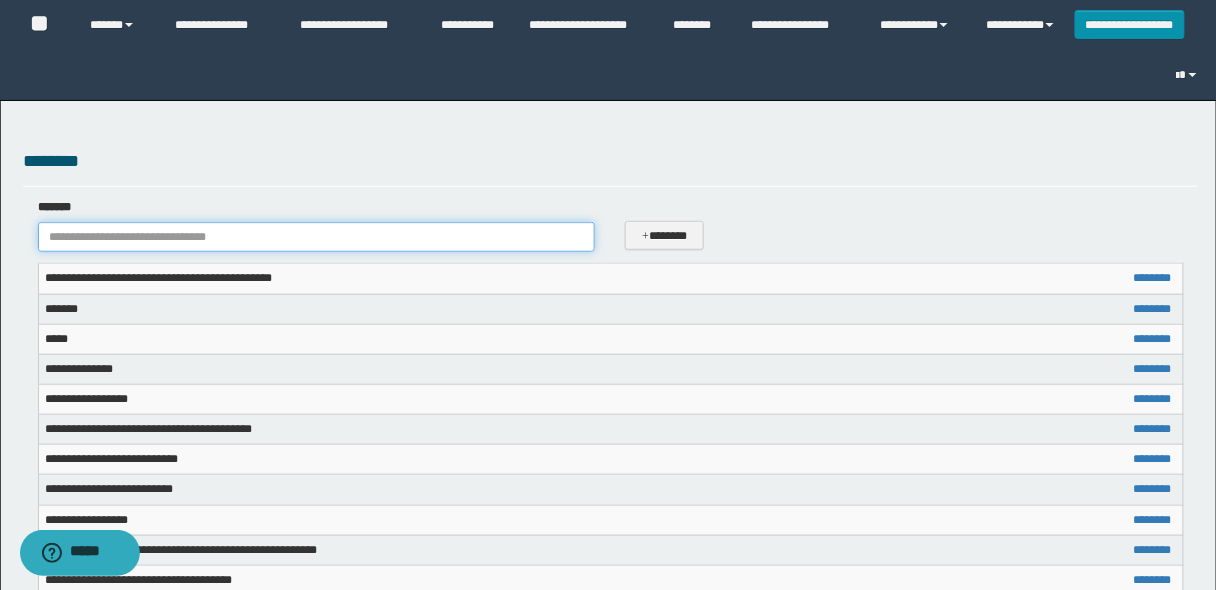 click on "*******" at bounding box center [317, 237] 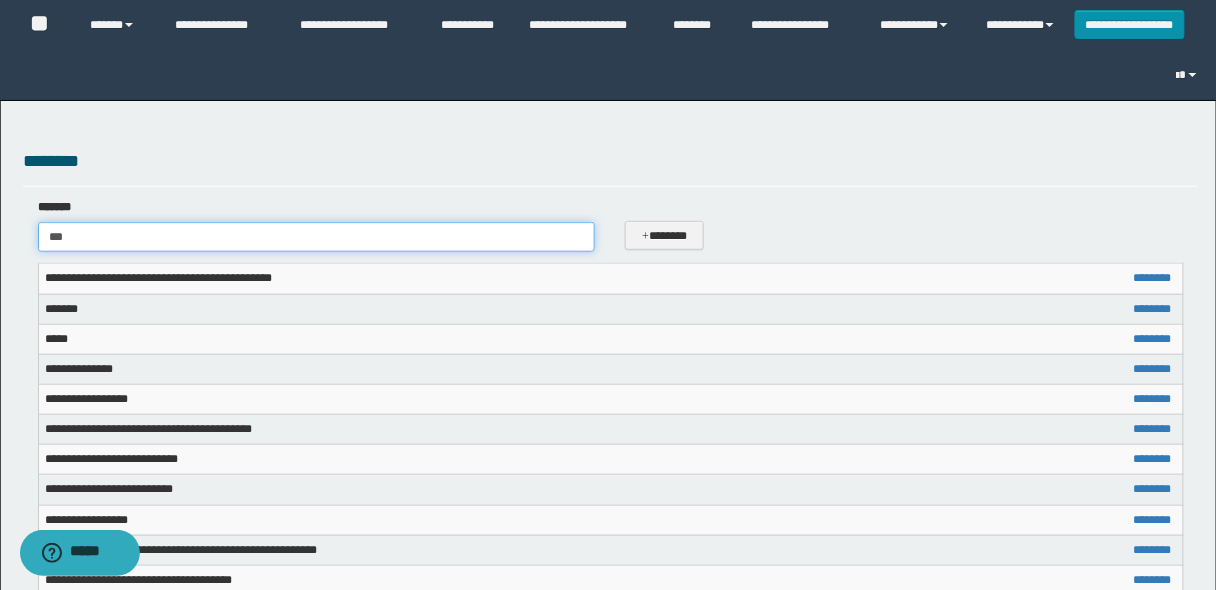 type on "****" 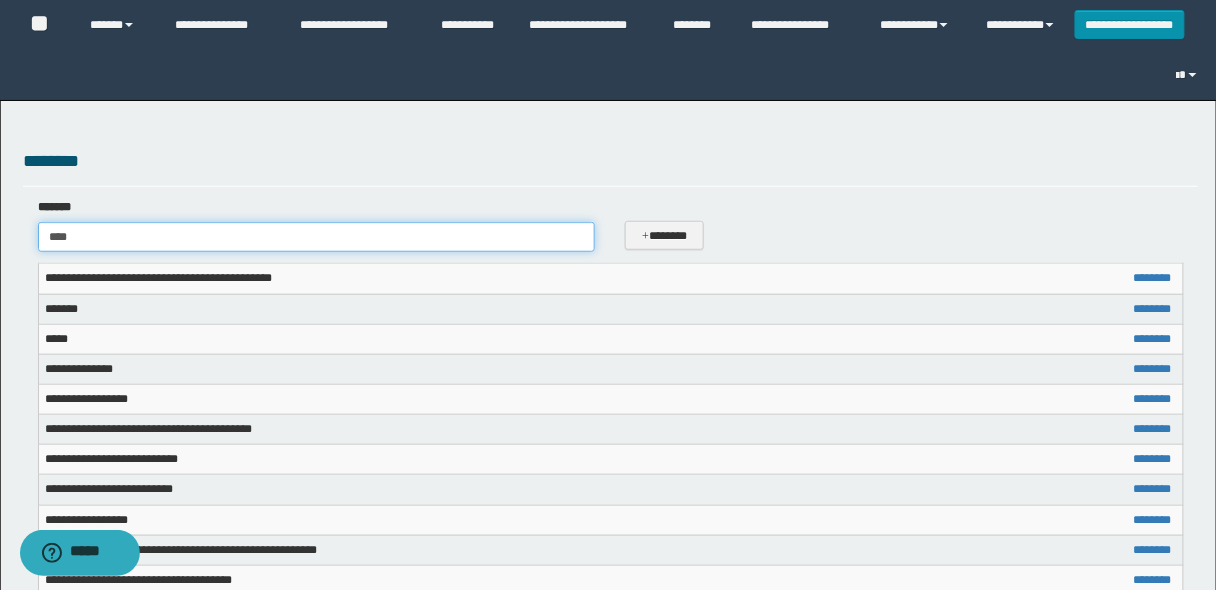 type on "**********" 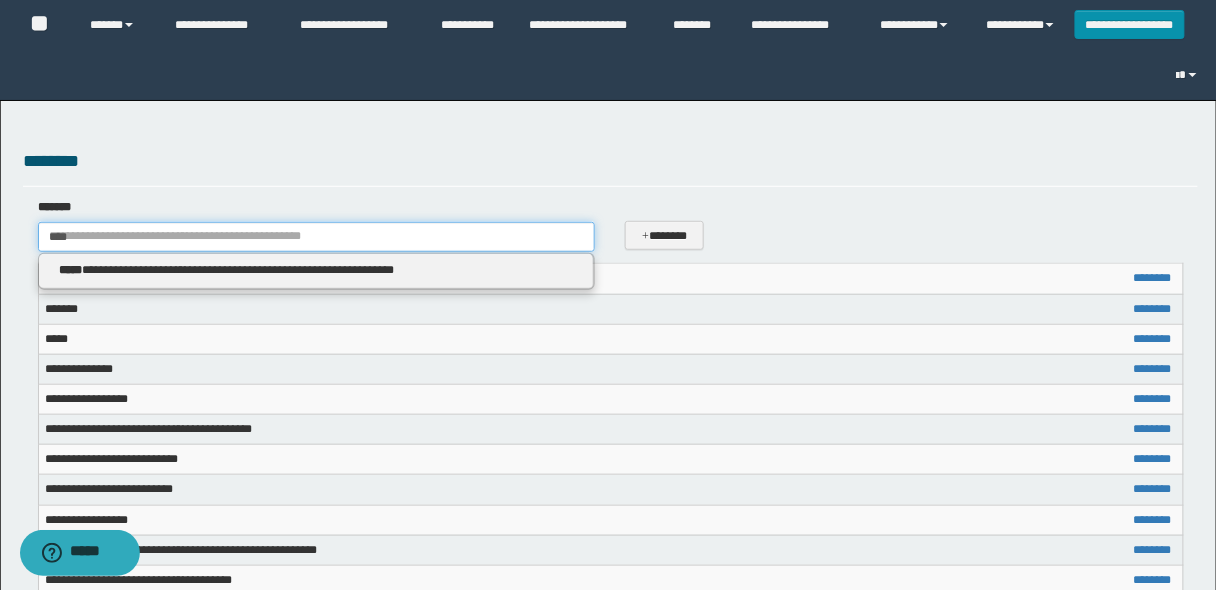 type 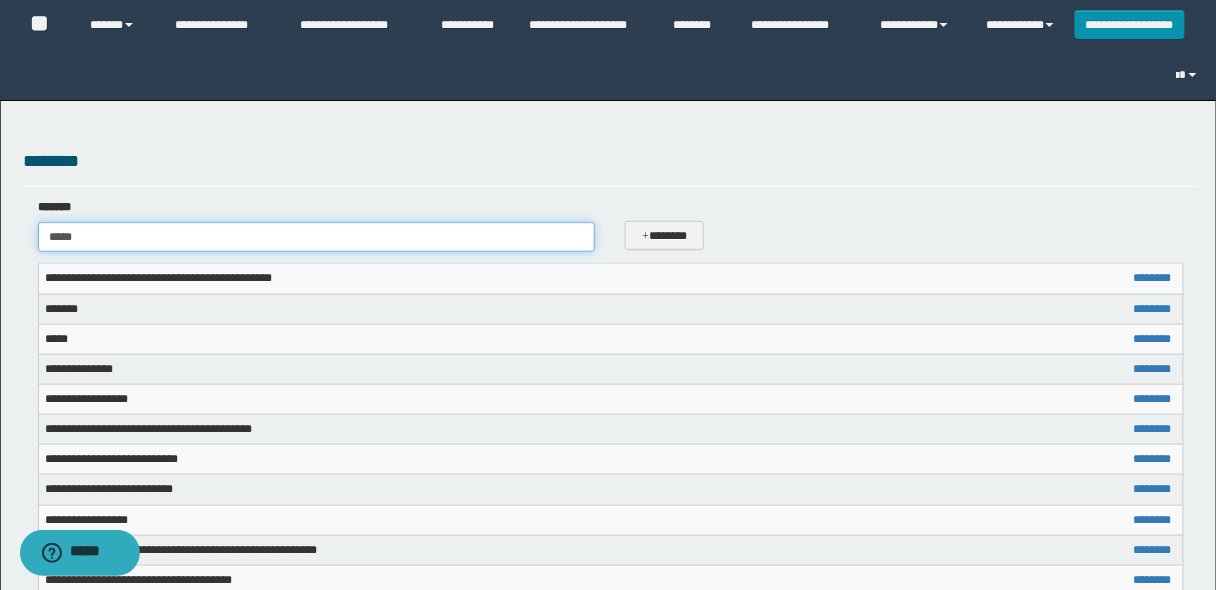 type on "**********" 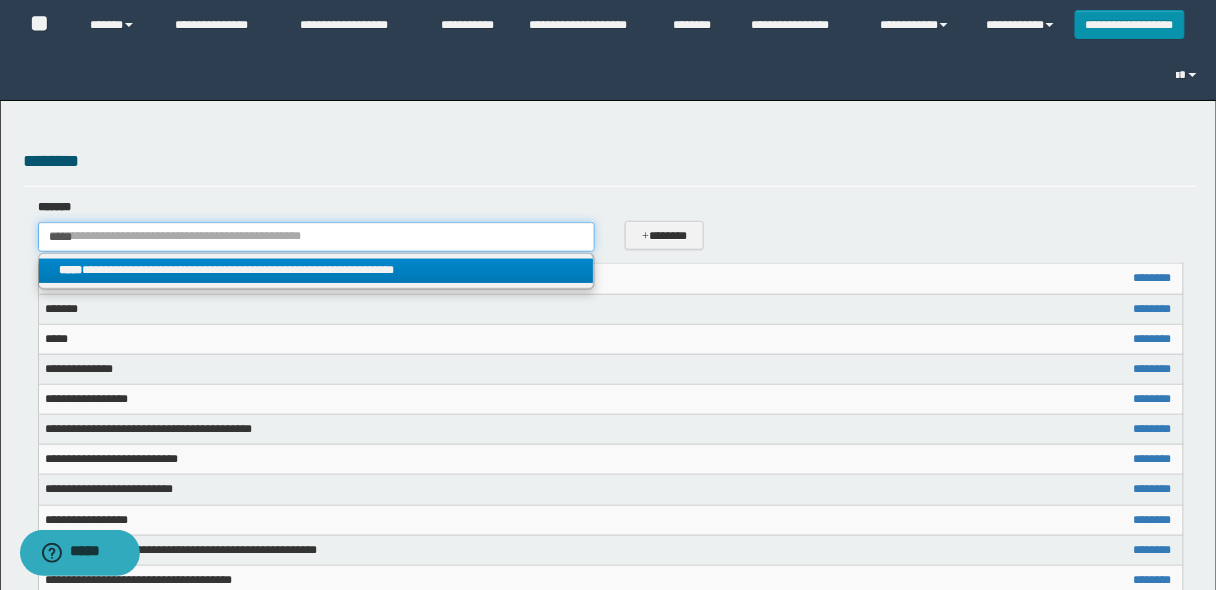 type on "*****" 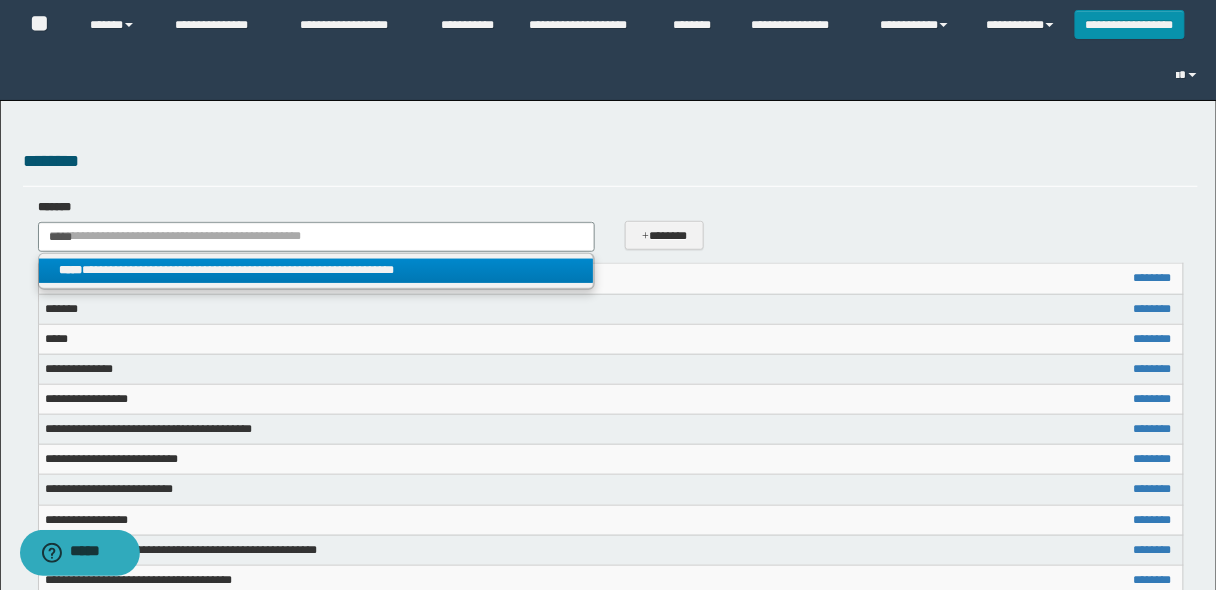 click on "**********" at bounding box center [316, 270] 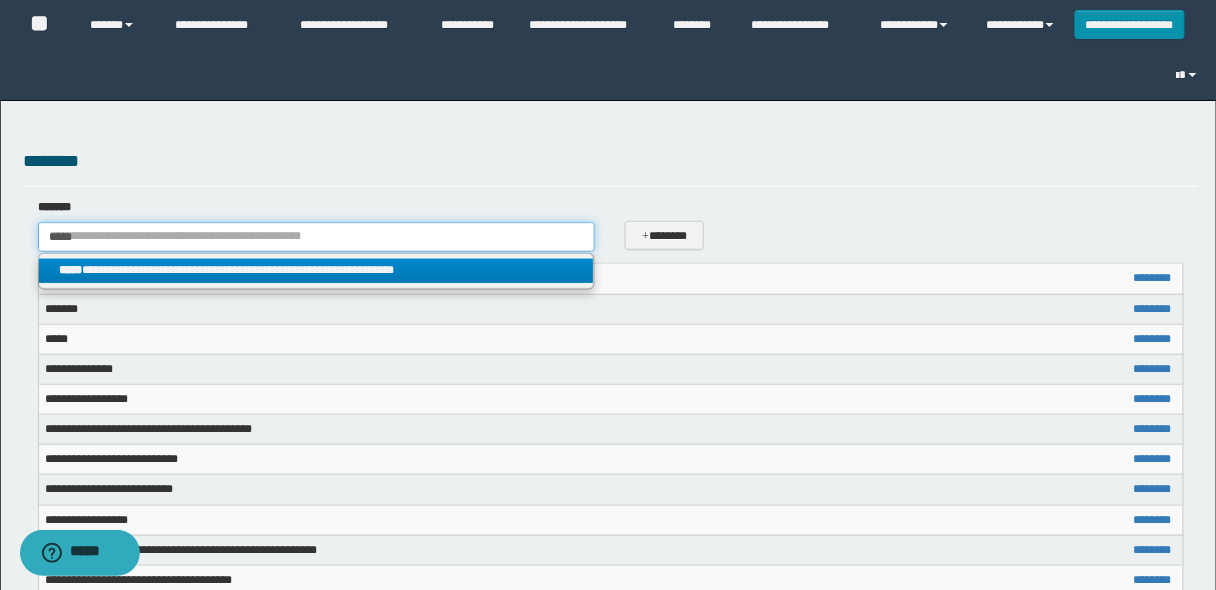 type 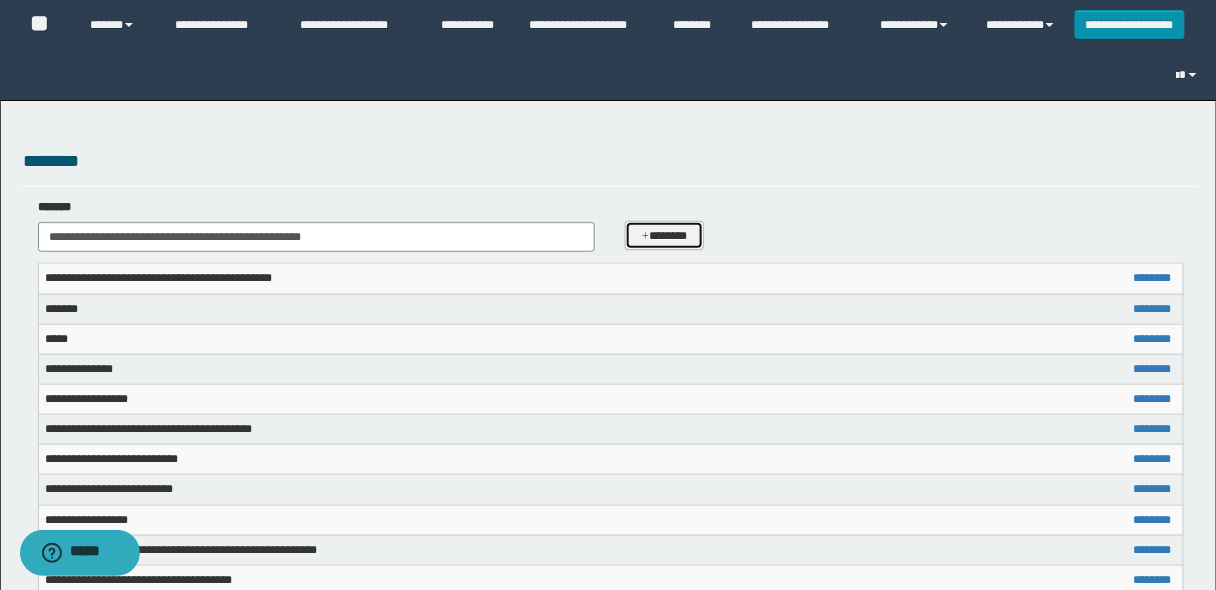 click on "*******" at bounding box center [664, 235] 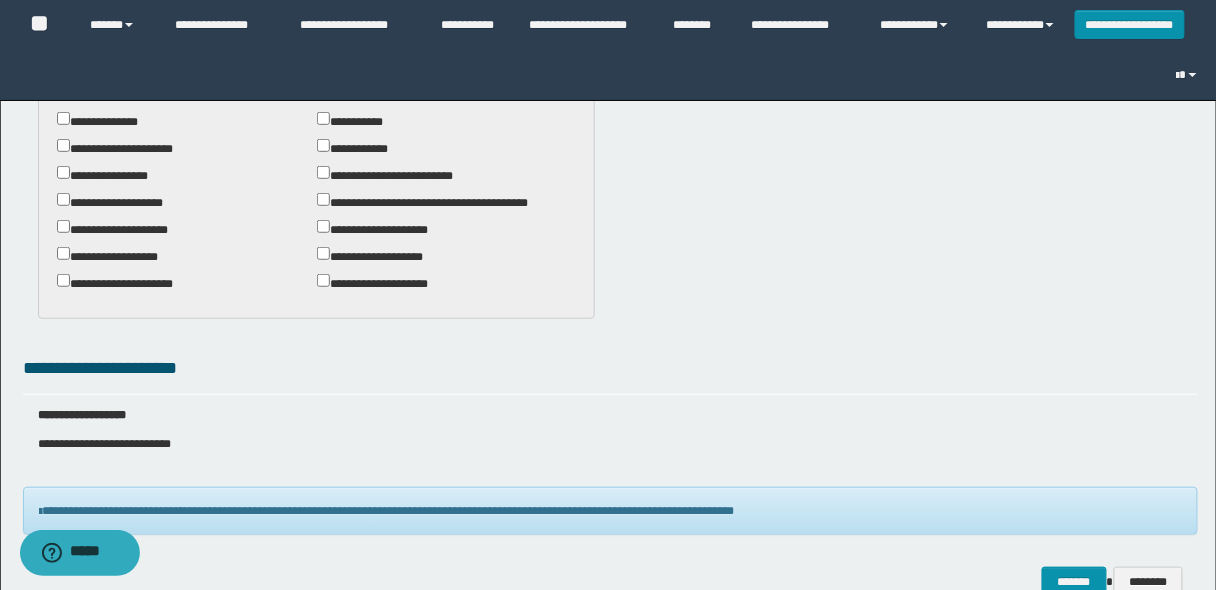 scroll, scrollTop: 2202, scrollLeft: 0, axis: vertical 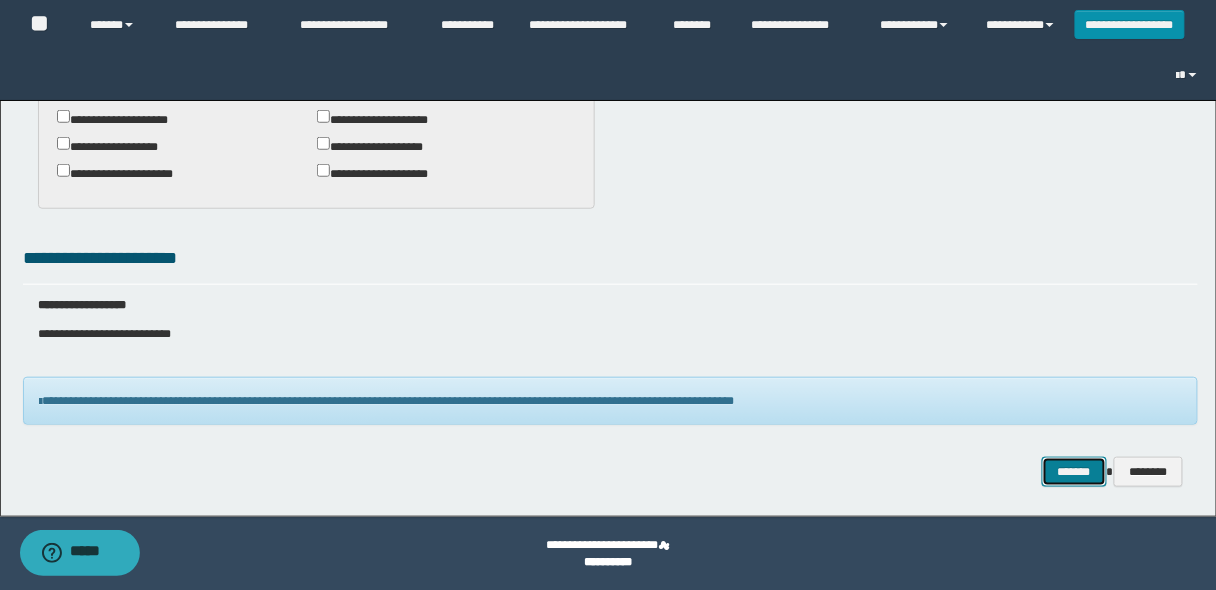 click on "*******" at bounding box center (1074, 471) 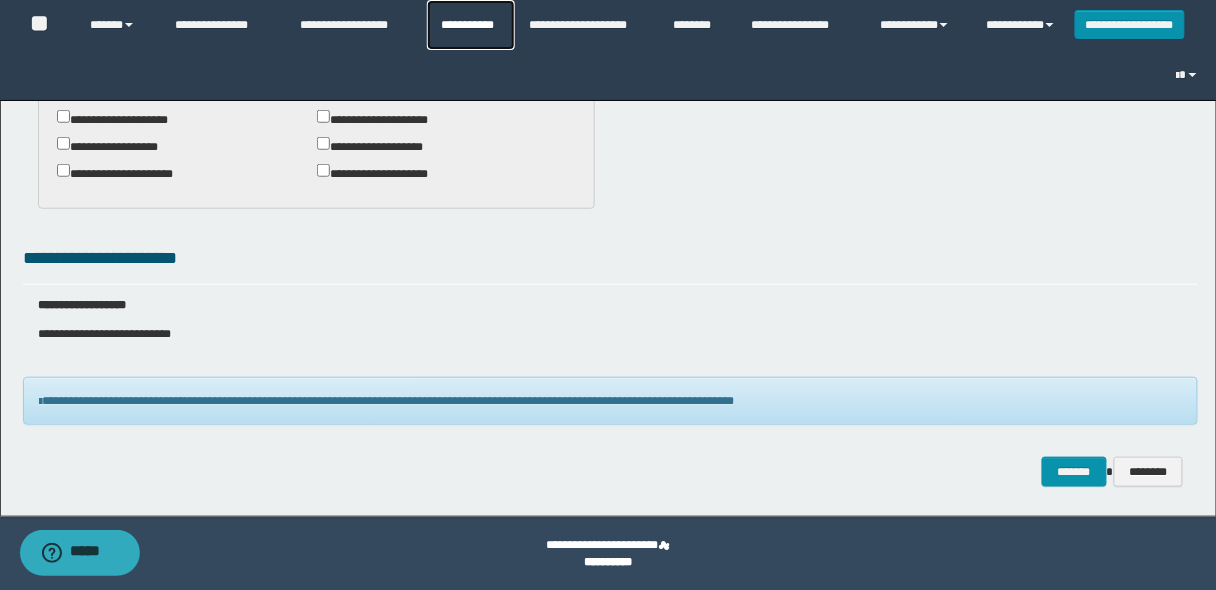 click on "**********" at bounding box center (471, 25) 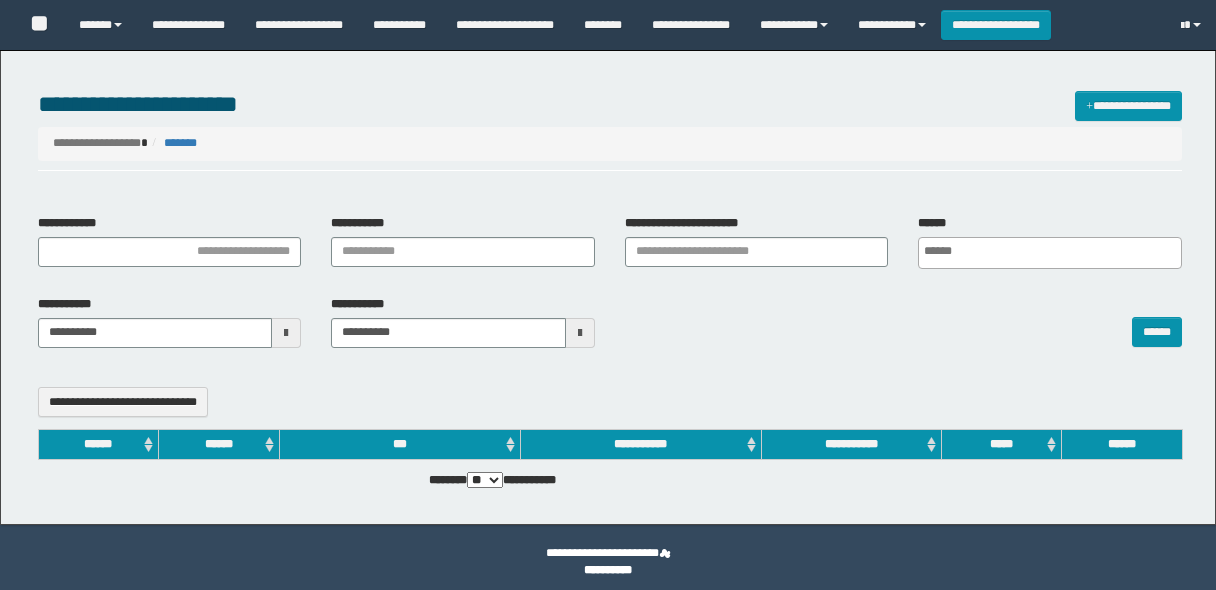 select 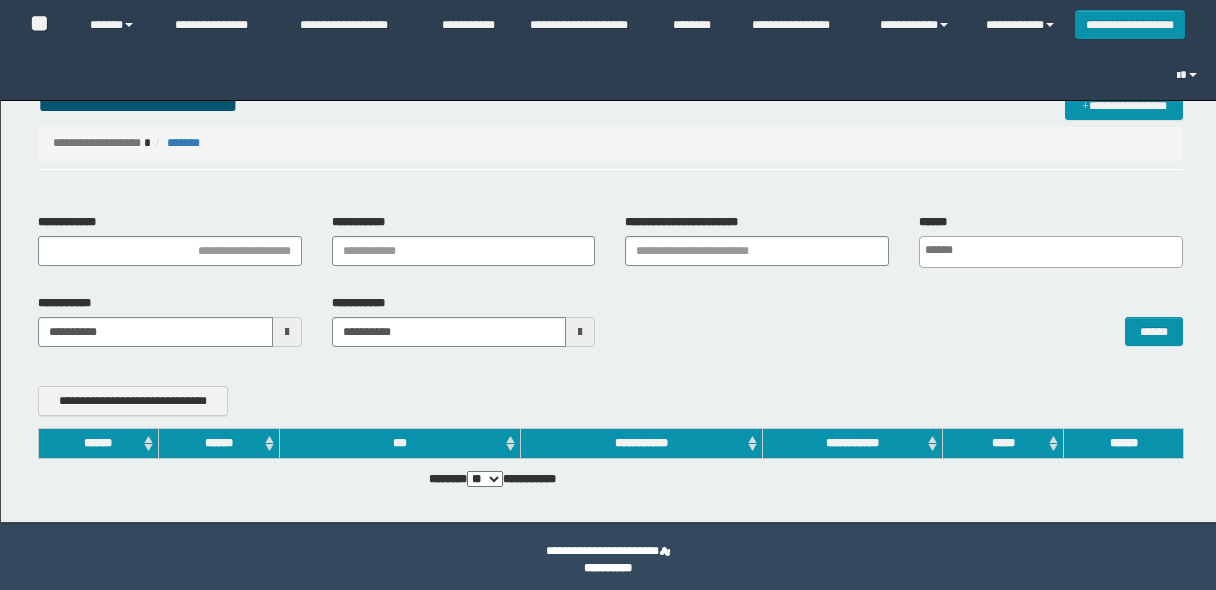 scroll, scrollTop: 0, scrollLeft: 0, axis: both 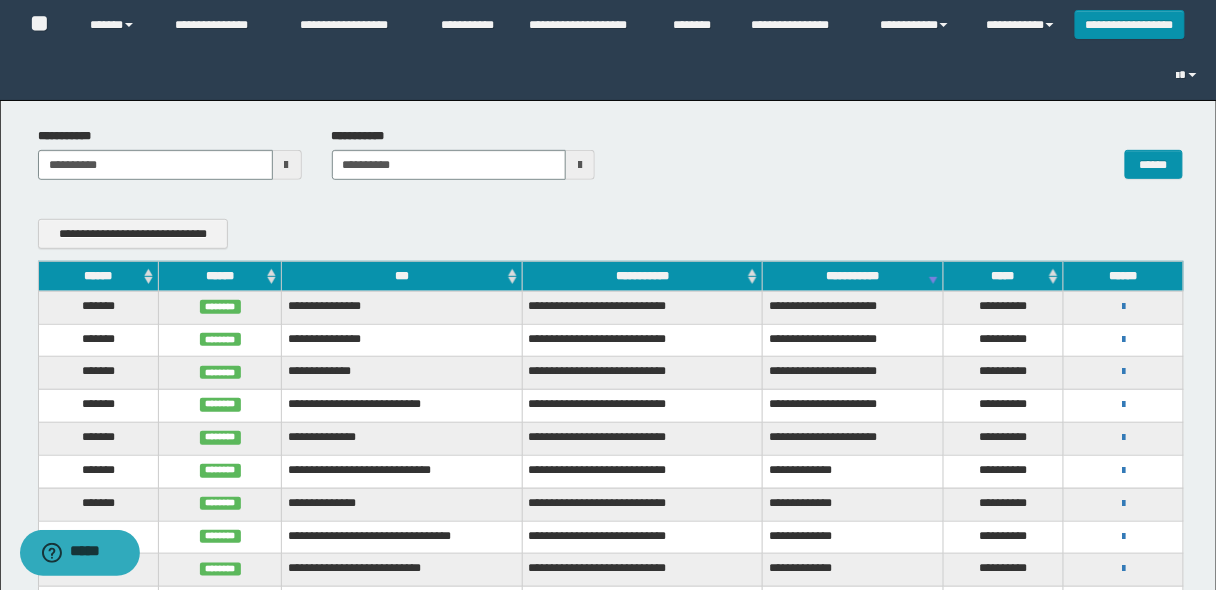 click on "******" at bounding box center (98, 276) 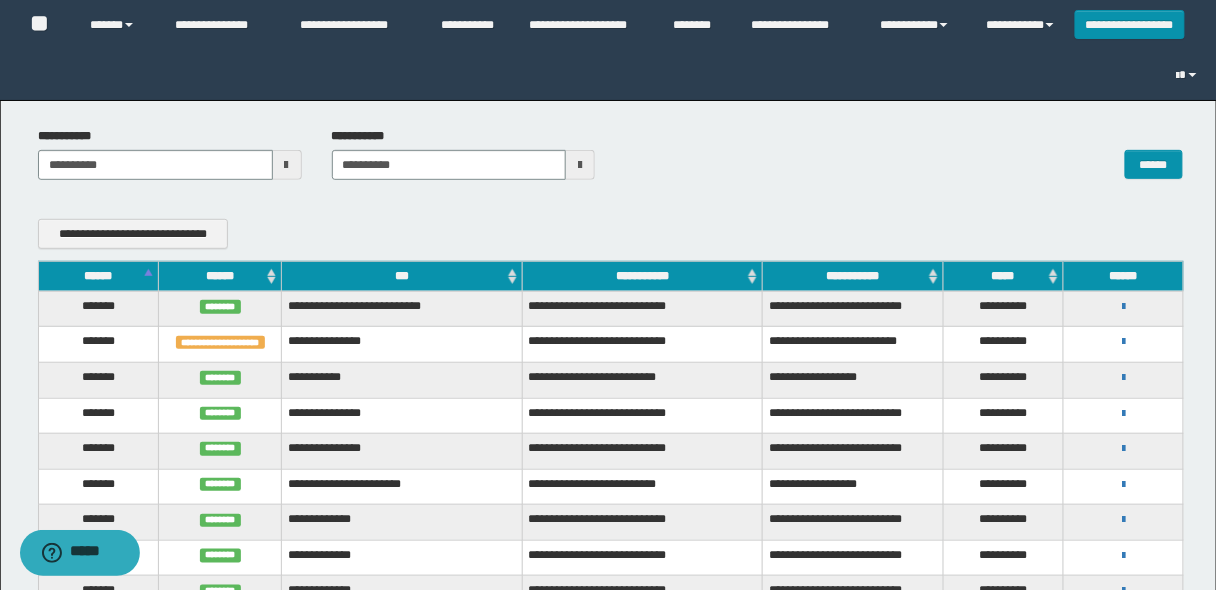 click on "******" at bounding box center (98, 276) 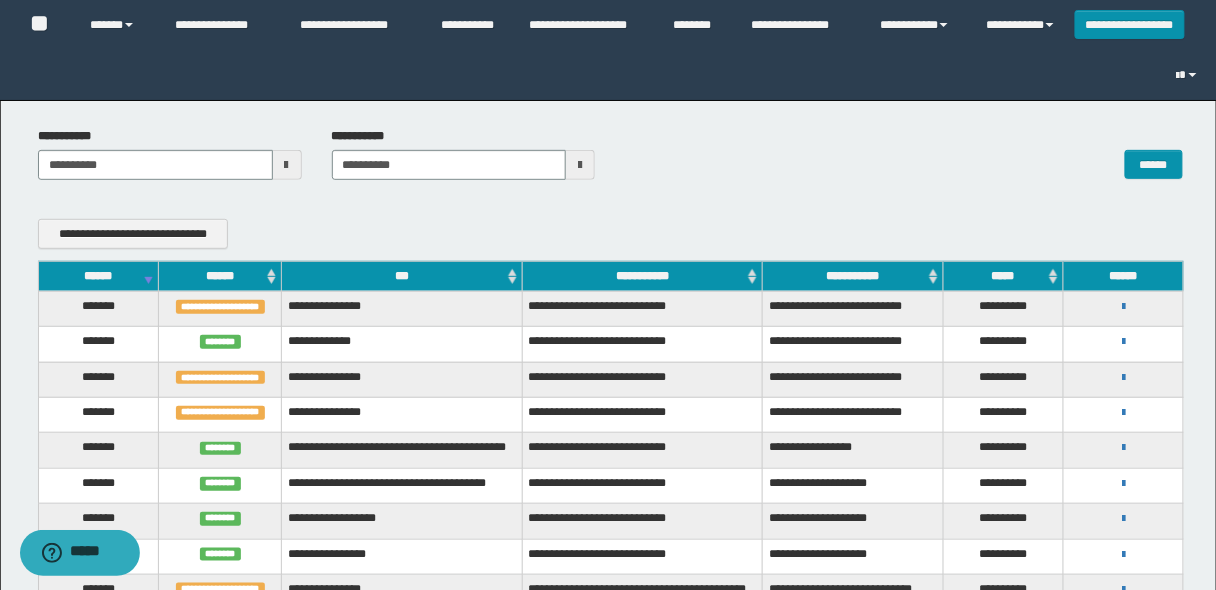 click on "******" at bounding box center [98, 276] 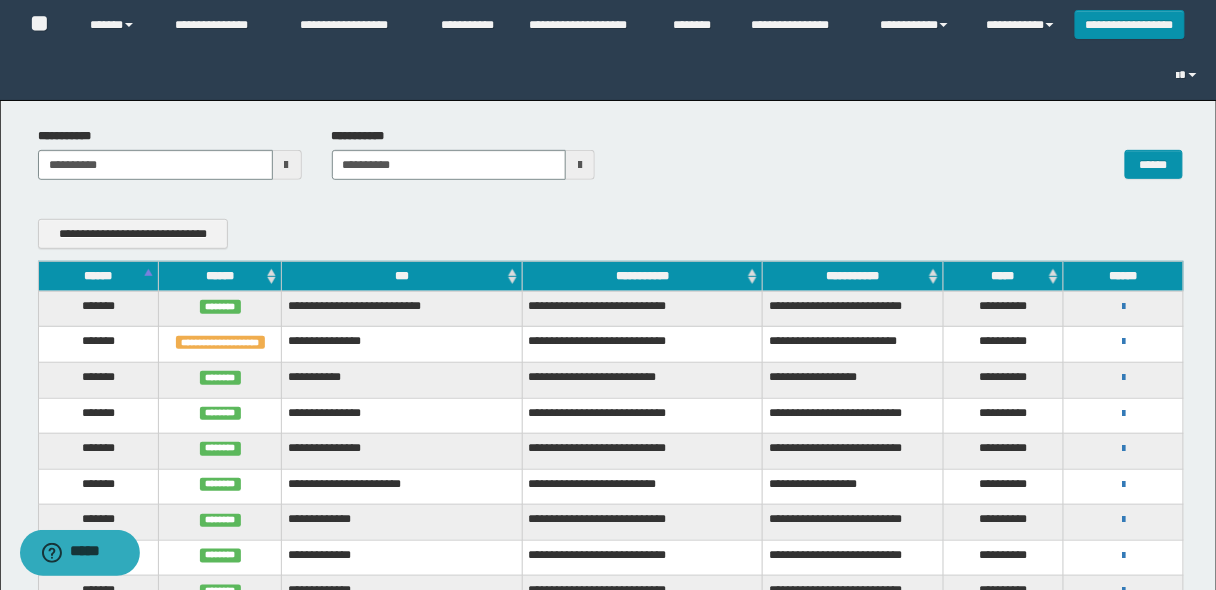 click on "******" at bounding box center [98, 276] 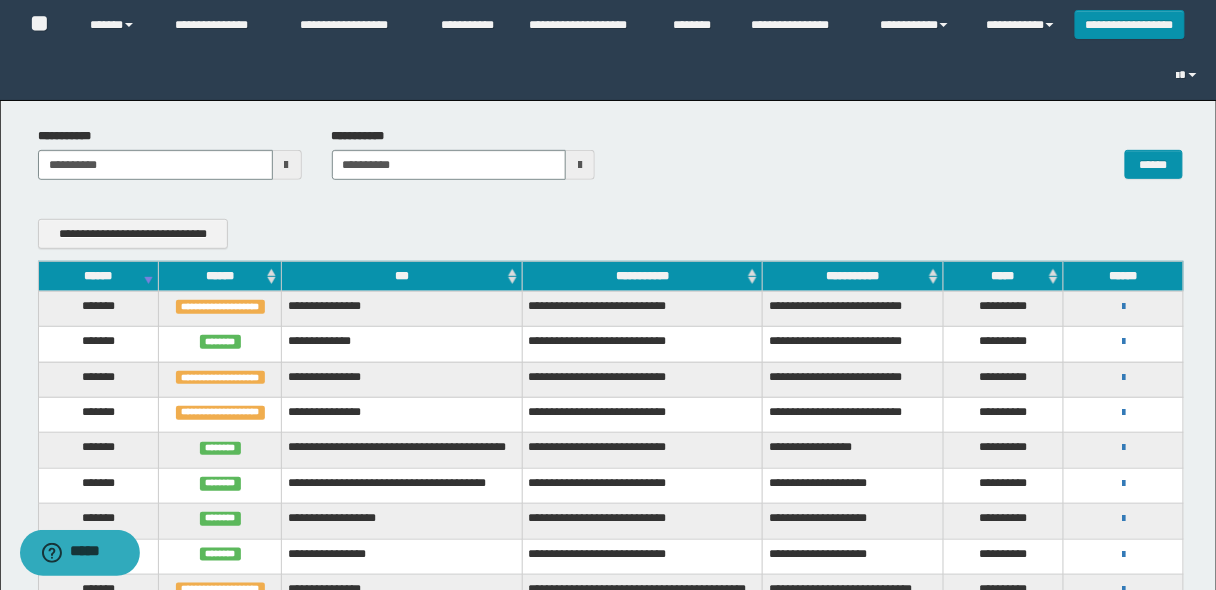 click on "******" at bounding box center [98, 276] 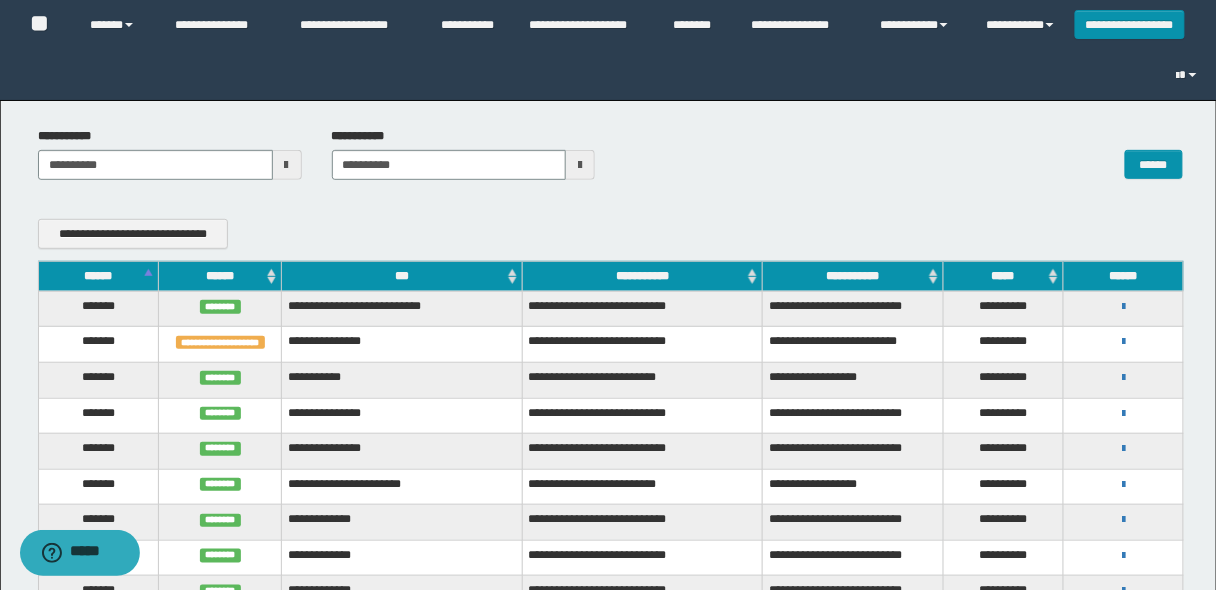 click on "******" at bounding box center (98, 276) 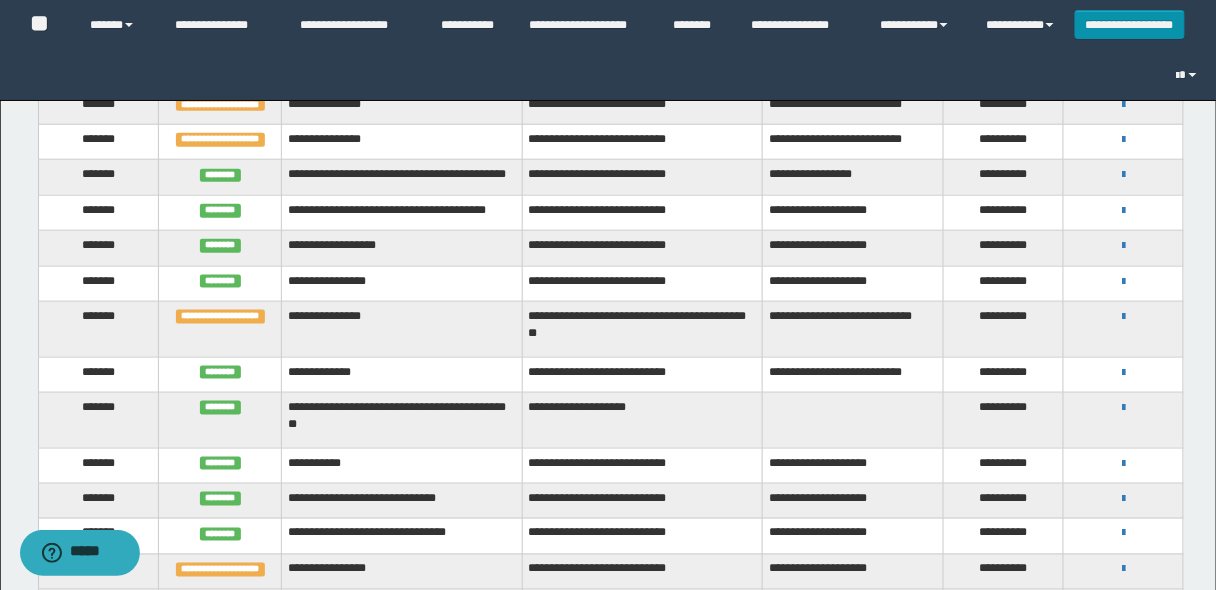 scroll, scrollTop: 240, scrollLeft: 0, axis: vertical 